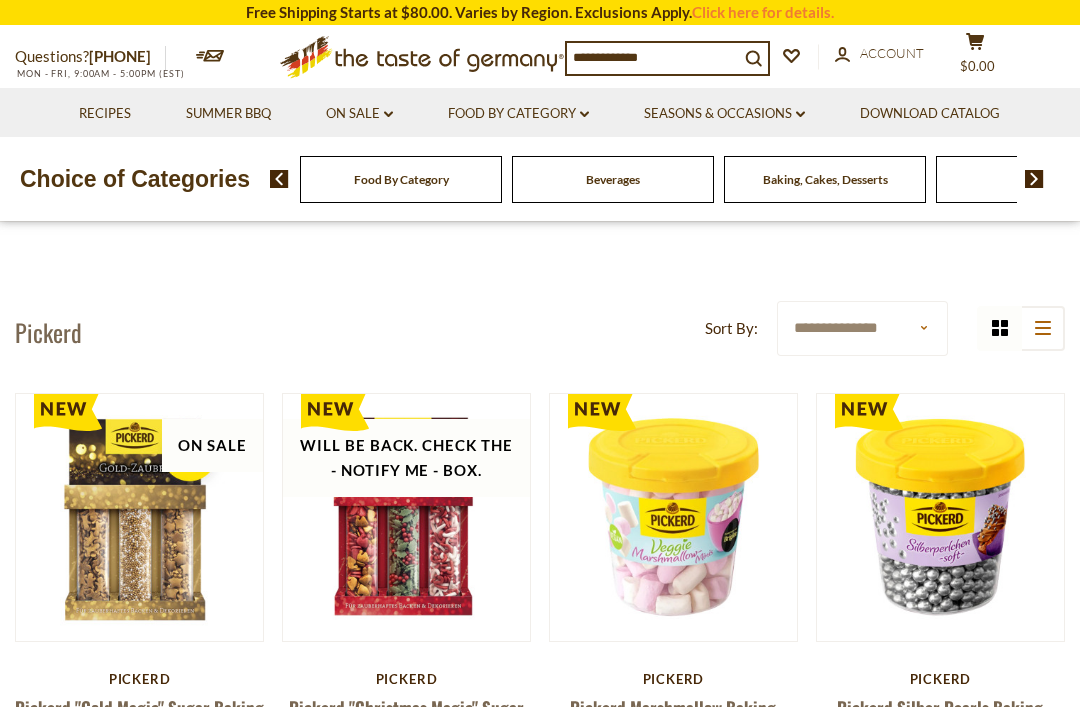 scroll, scrollTop: 0, scrollLeft: 0, axis: both 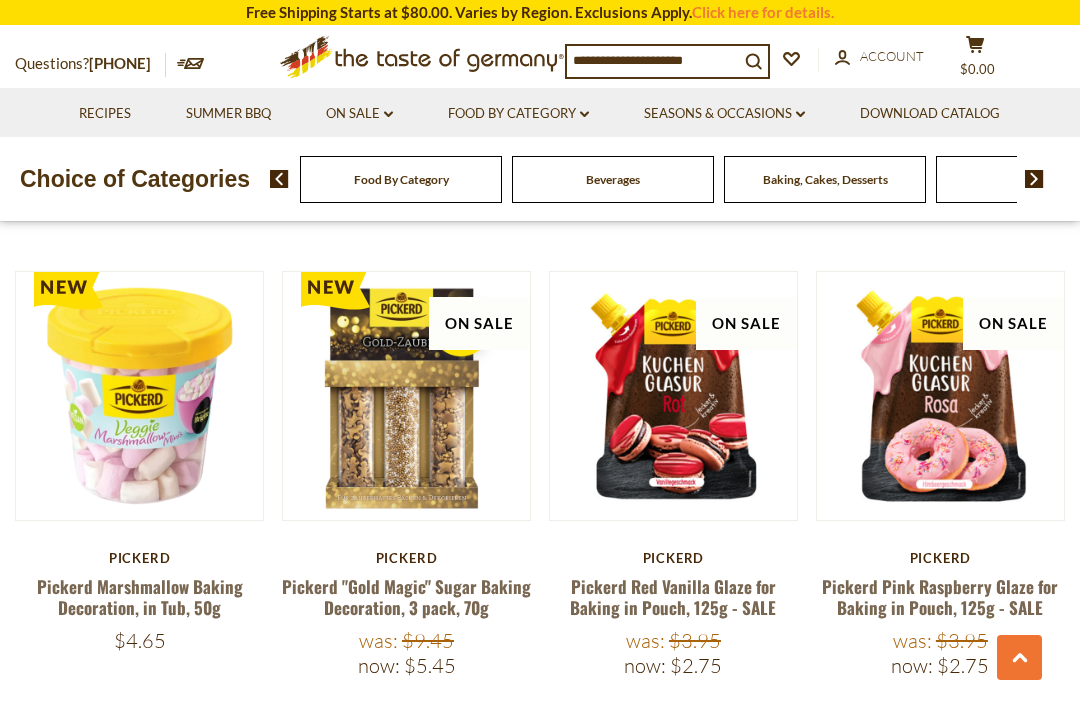 click on "Food By Category" at bounding box center [401, 179] 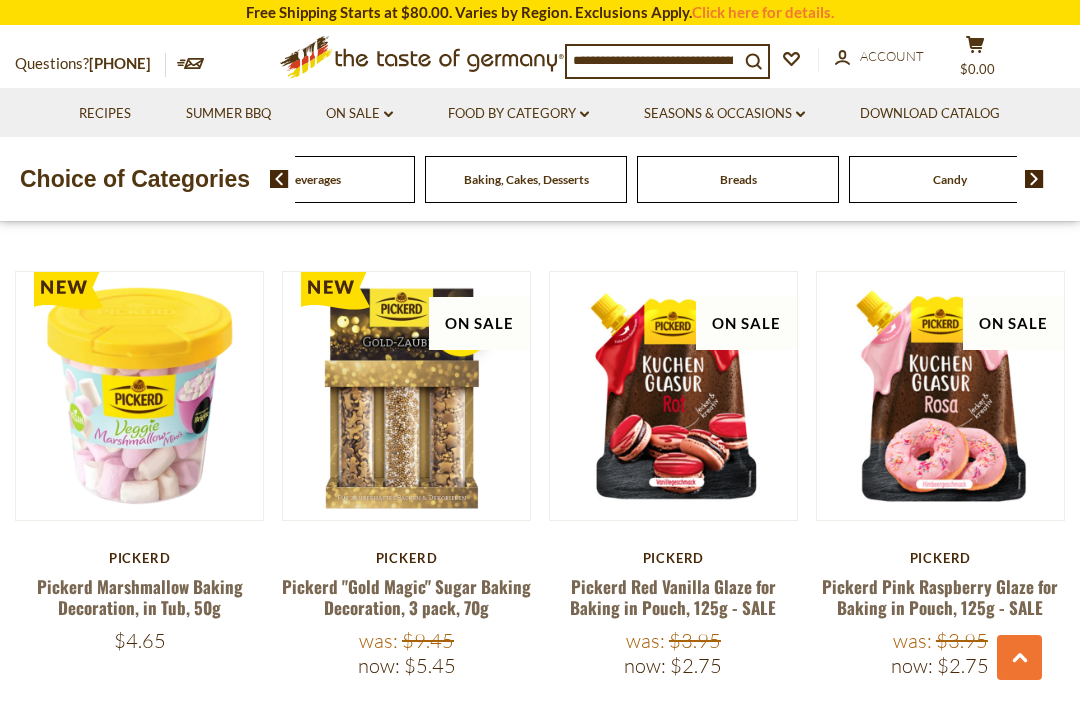 click on "Food By Category
dropdown_arrow" at bounding box center [518, 114] 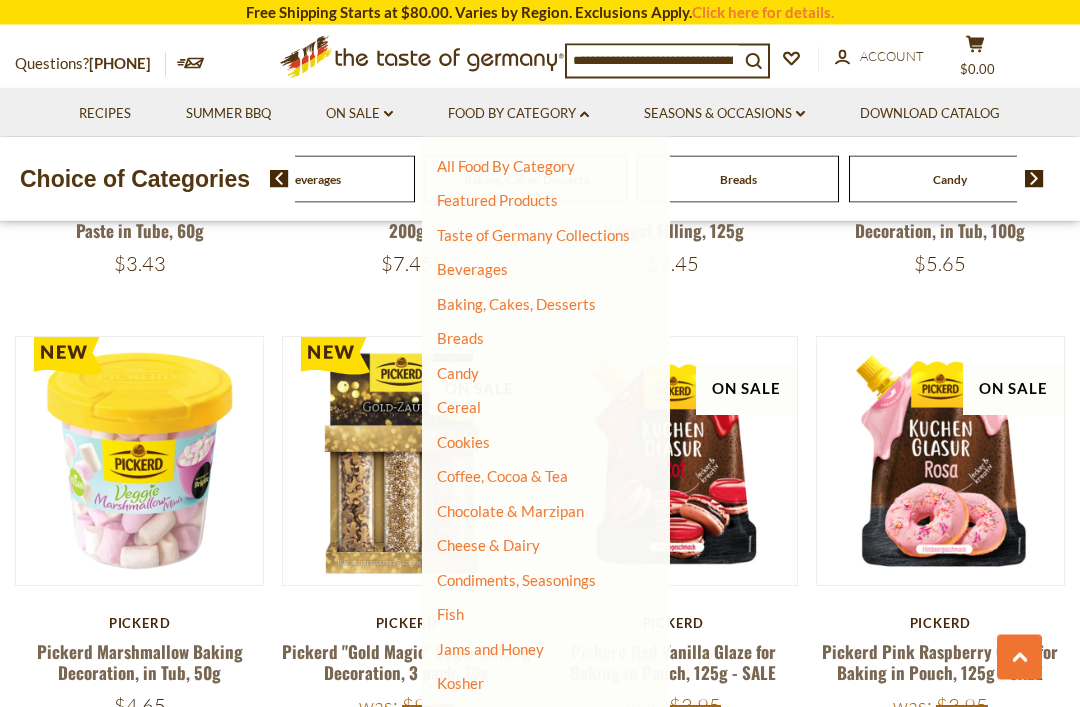 scroll, scrollTop: 938, scrollLeft: 0, axis: vertical 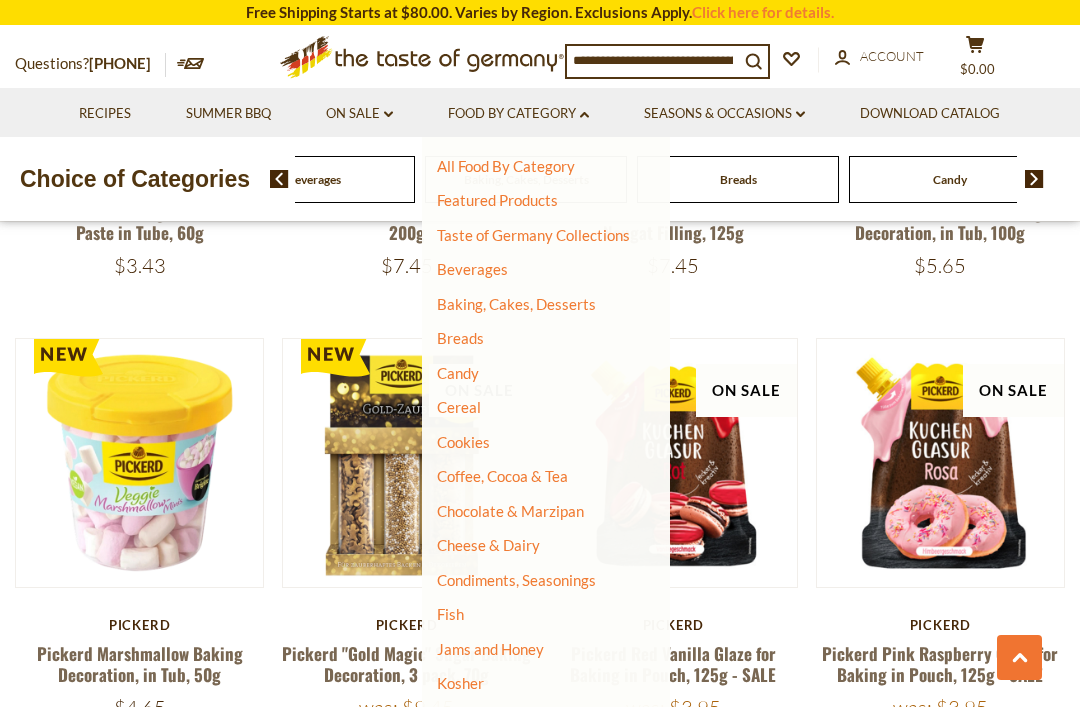click on "Beverages" at bounding box center [472, 269] 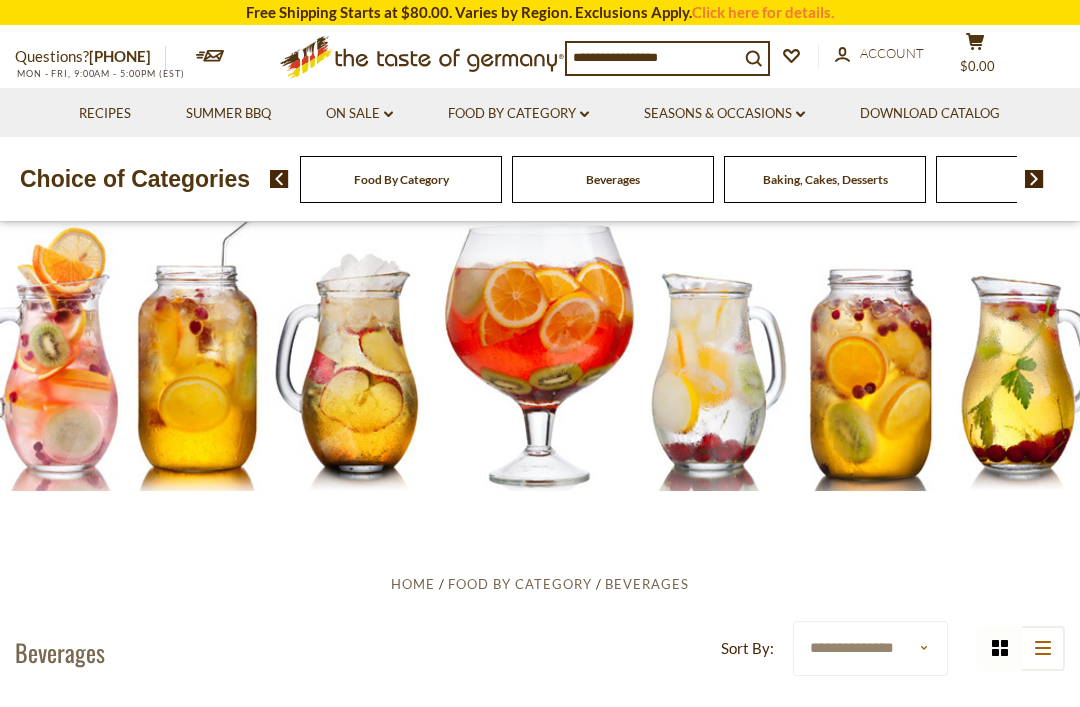 scroll, scrollTop: 0, scrollLeft: 0, axis: both 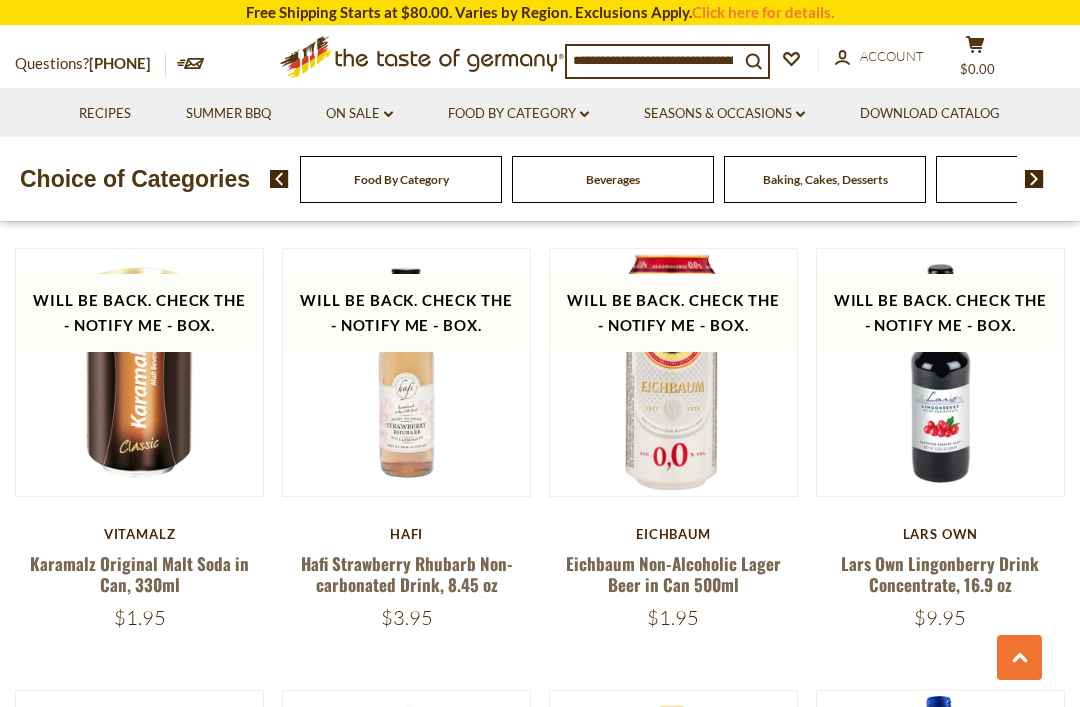 click on "Food By Category
dropdown_arrow" at bounding box center [518, 114] 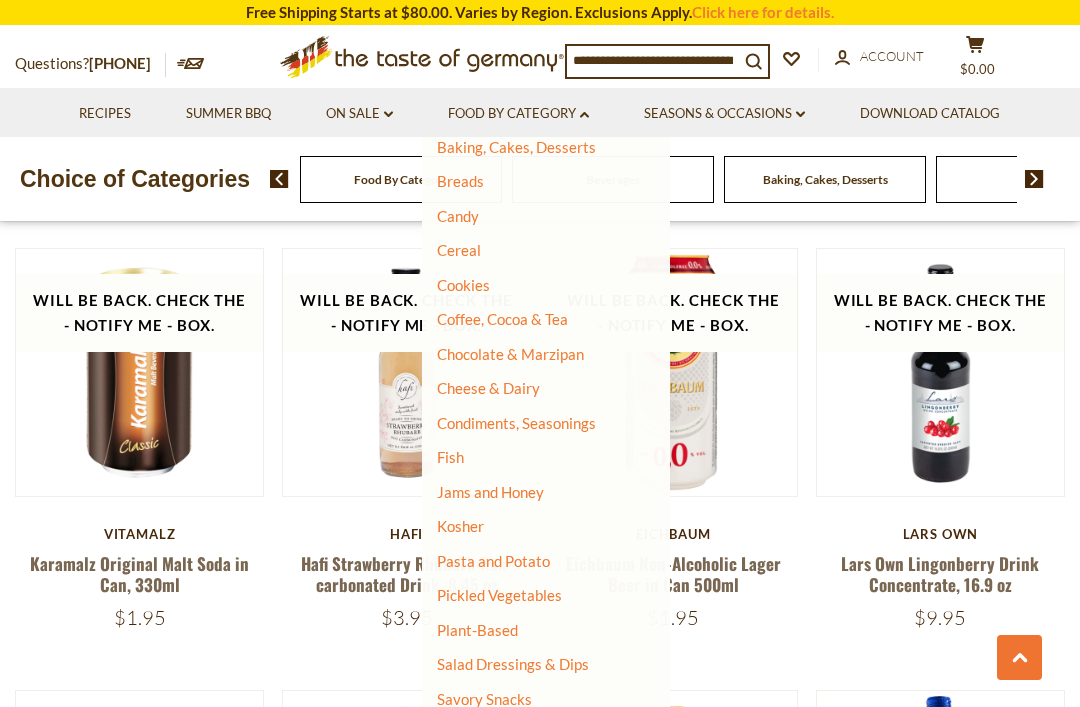 scroll, scrollTop: 158, scrollLeft: 0, axis: vertical 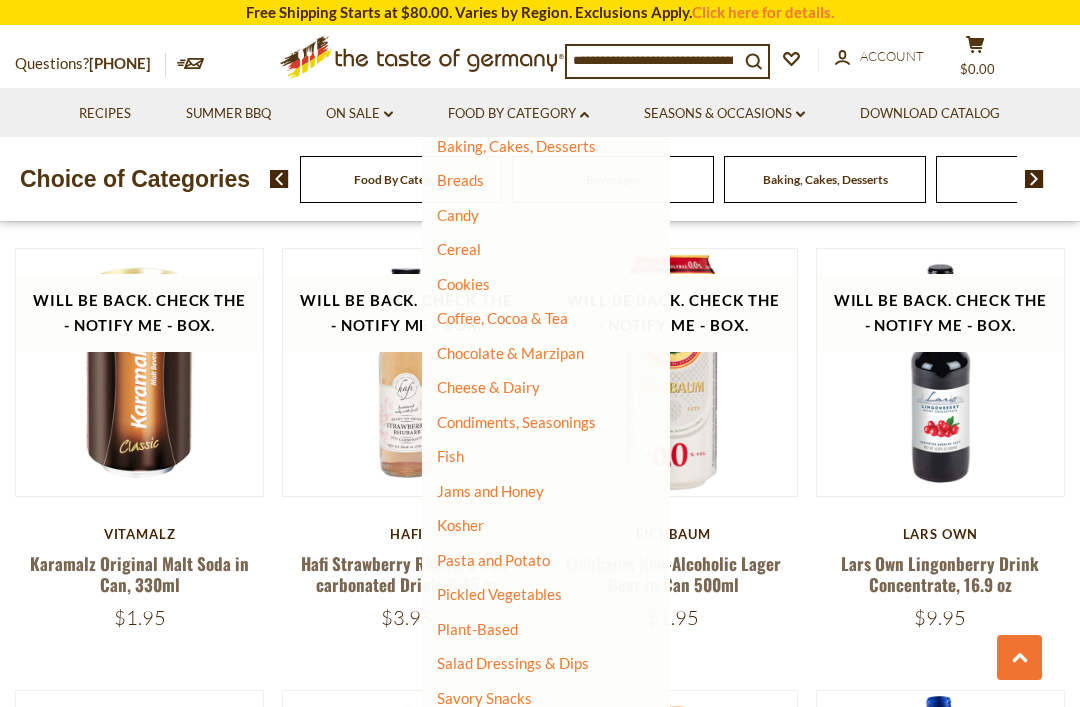 click on "All Food By Category
Featured Products
Taste of Germany Collections
Beverages
Baking, Cakes, Desserts
Breads
Candy
Cereal
Cookies
Coffee, Cocoa & Tea
Chocolate & Marzipan
Cheese & Dairy
Condiments, Seasonings
Fish
Jams and Honey
Kosher
Pasta and Potato
Pickled Vegetables
Plant-Based
Salad Dressings & Dips
Savory Snacks
Sausages
Soups & Sauces
Toppings
Health & Wellness" at bounding box center [538, 457] 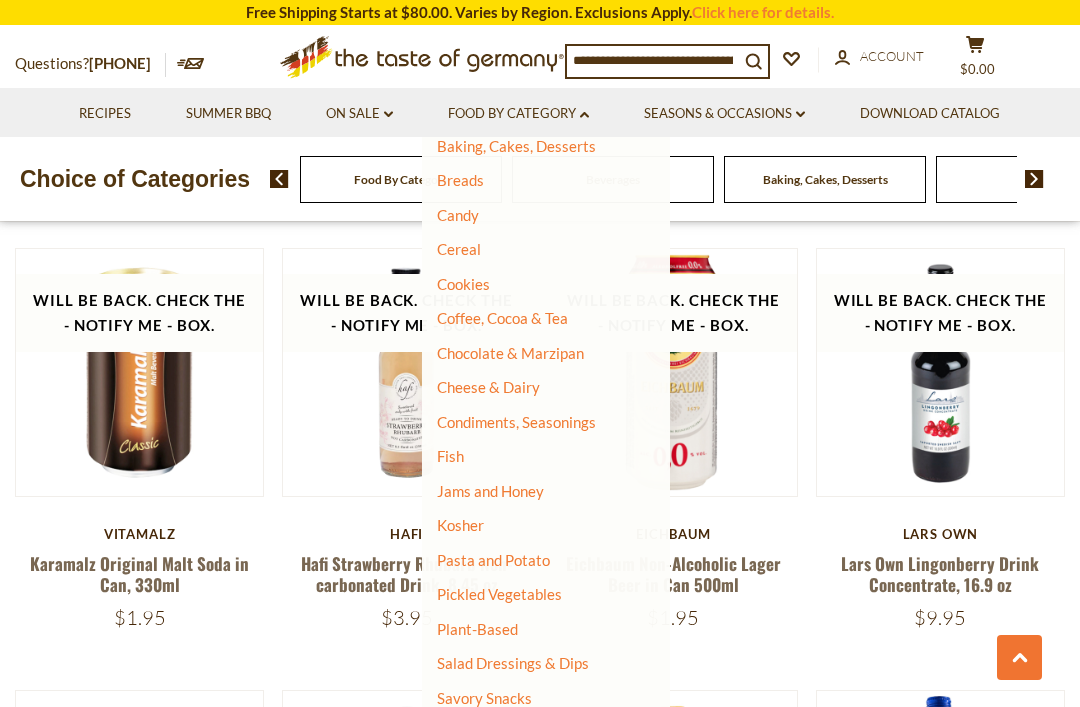 click on "Jams and Honey" at bounding box center (490, 491) 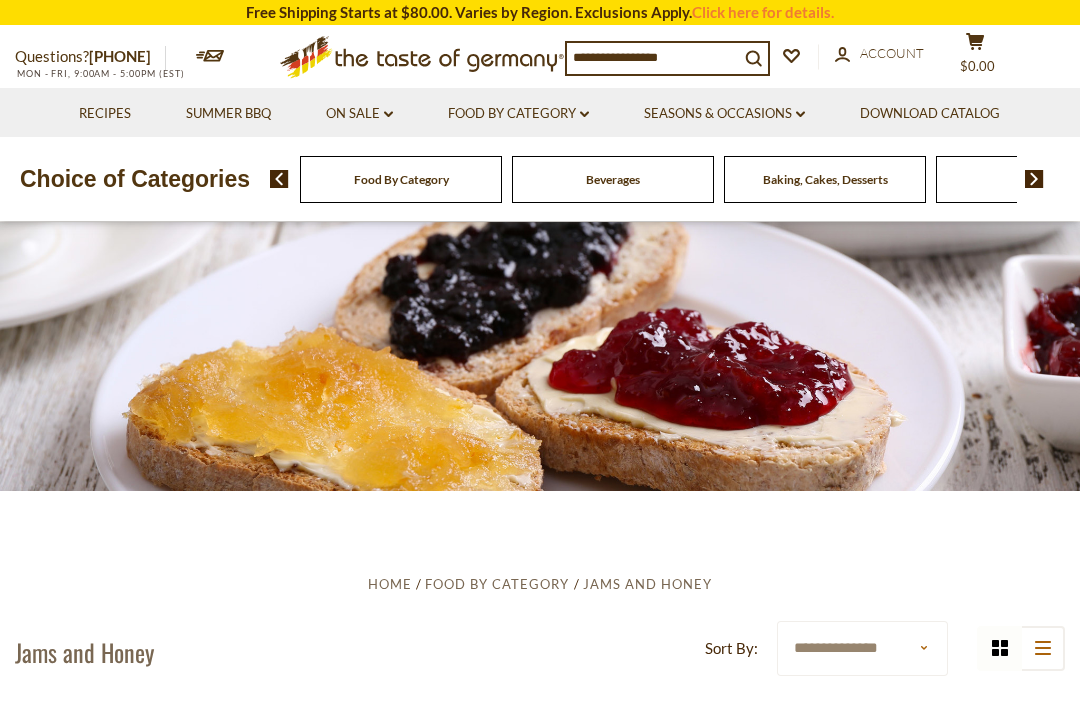 scroll, scrollTop: 0, scrollLeft: 0, axis: both 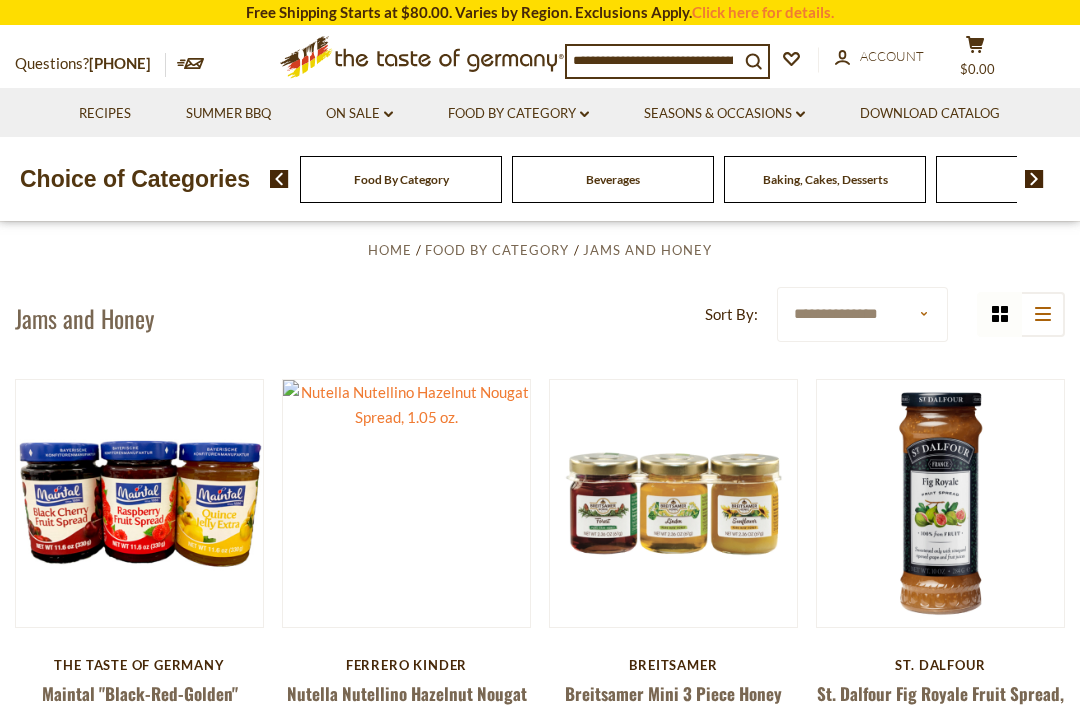 click on "**********" at bounding box center [540, 2419] 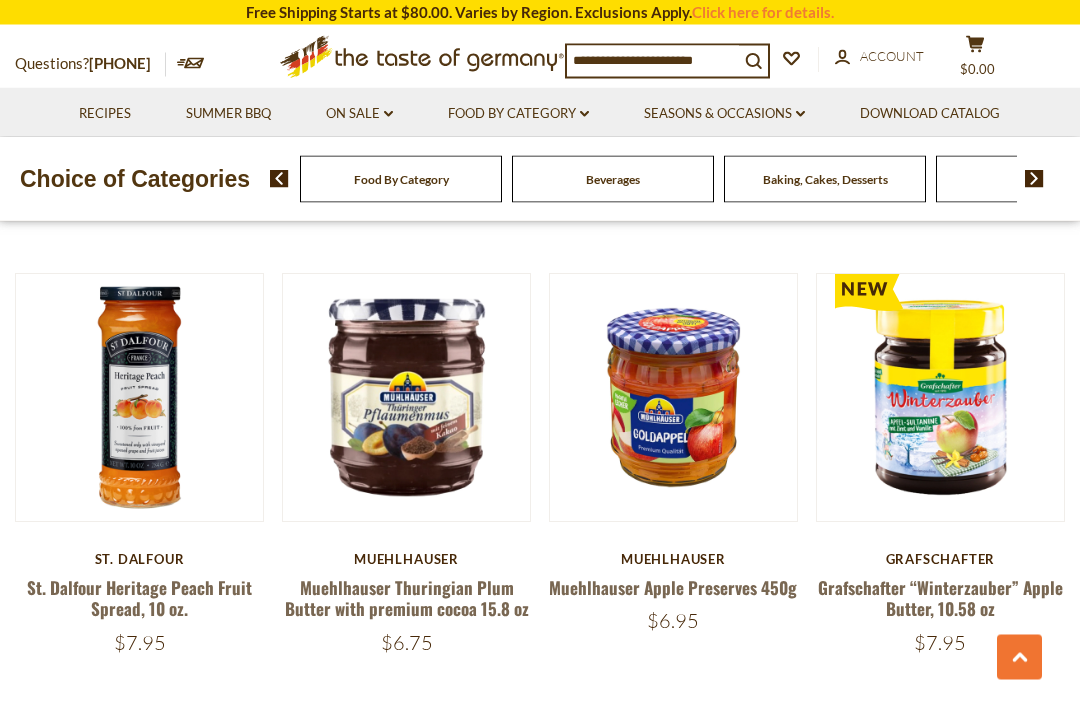 scroll, scrollTop: 903, scrollLeft: 0, axis: vertical 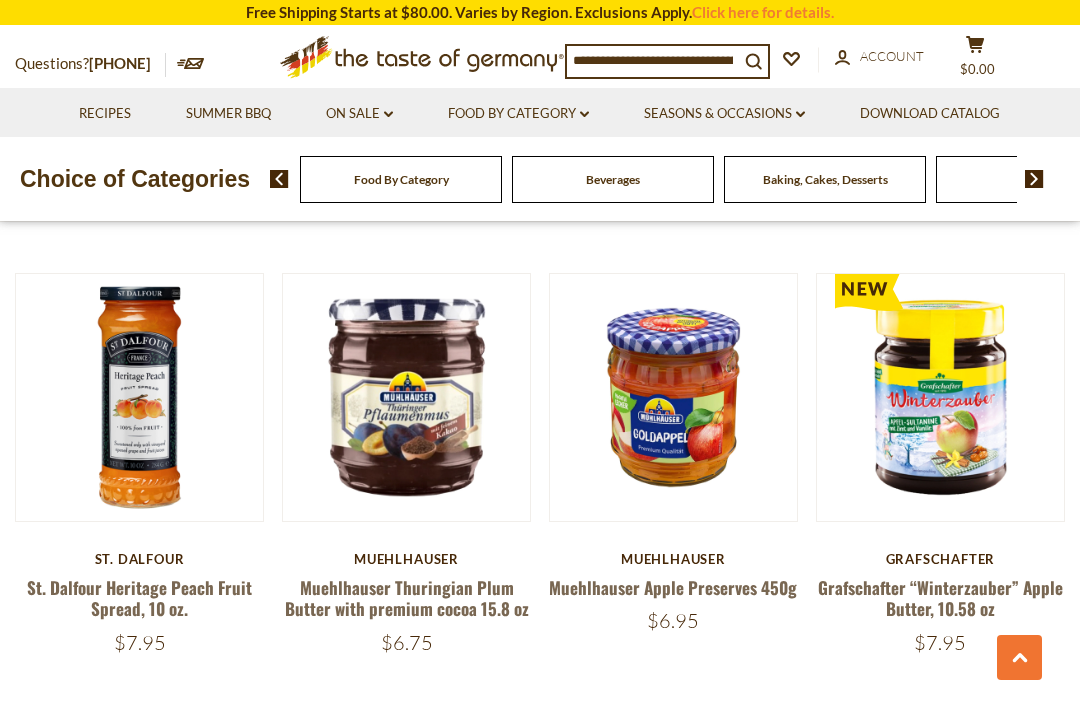 click on "Grafschafter “Winterzauber” Apple Butter, 10.58 oz" at bounding box center (940, 598) 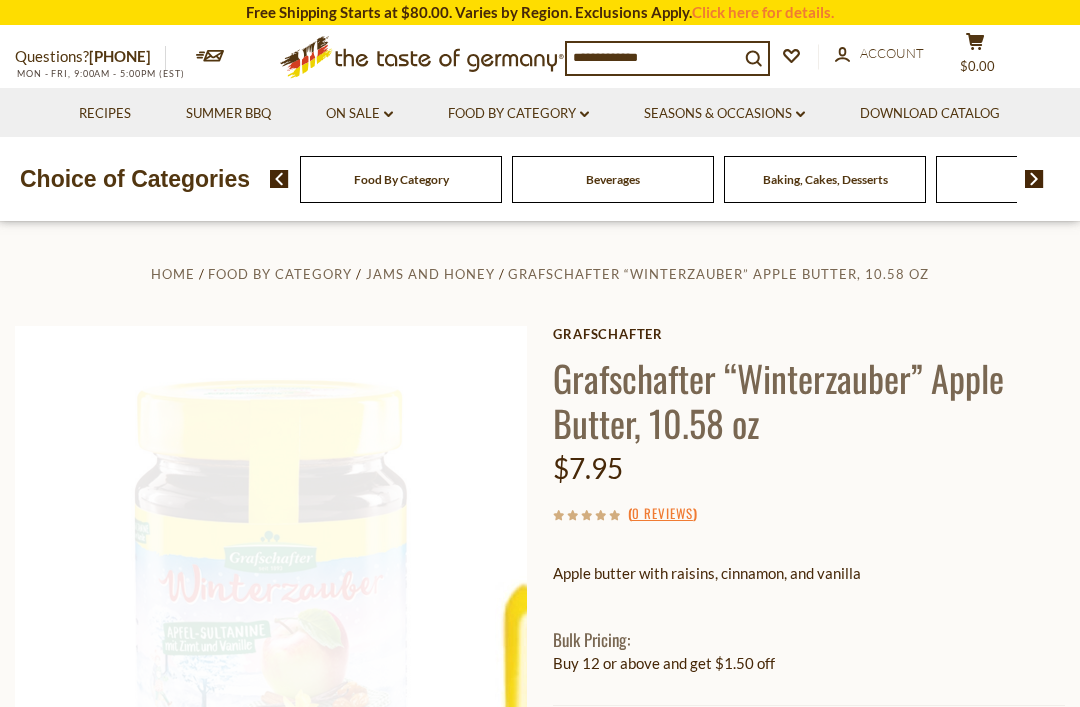 scroll, scrollTop: 0, scrollLeft: 0, axis: both 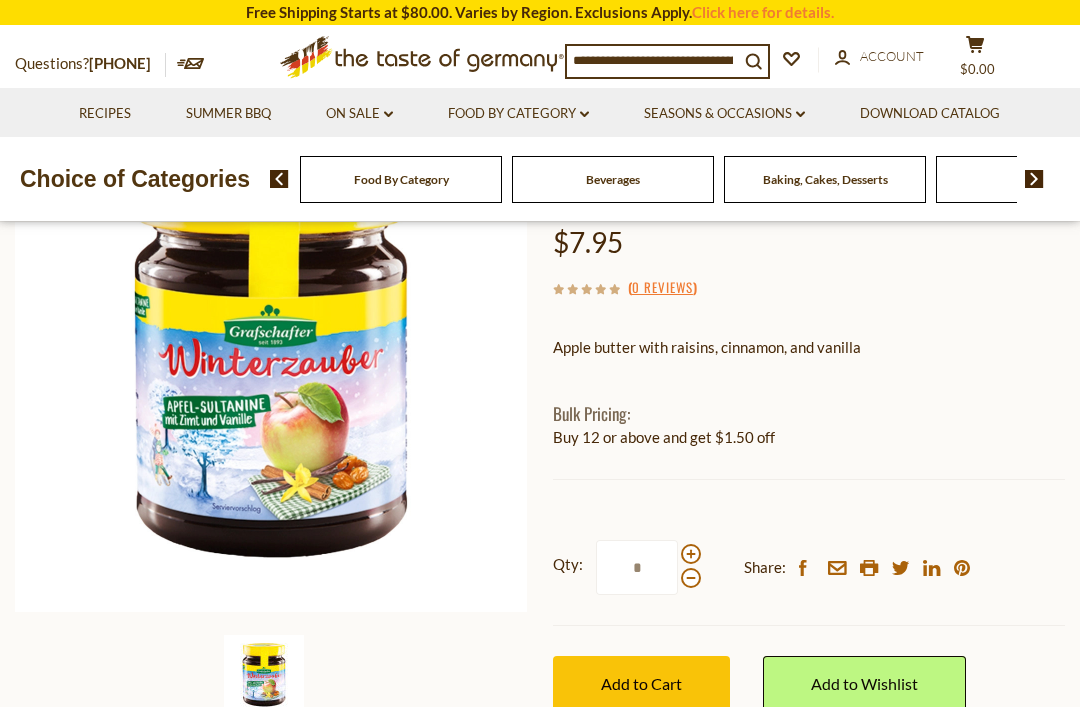 click on "Add to Cart" at bounding box center [641, 683] 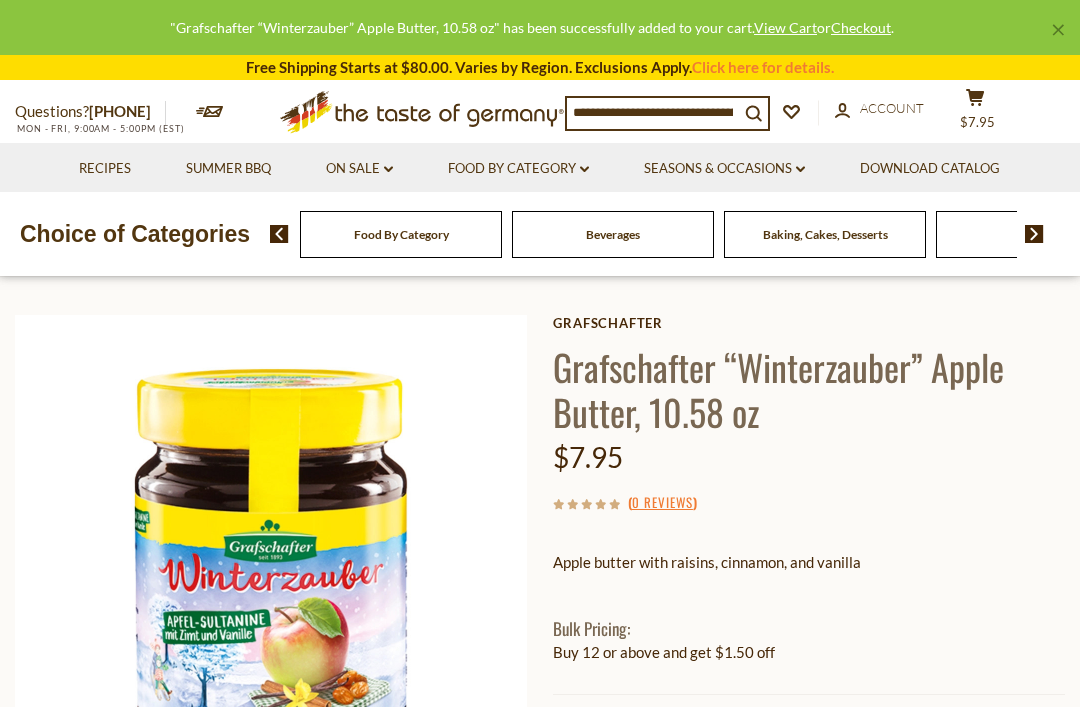 scroll, scrollTop: 0, scrollLeft: 0, axis: both 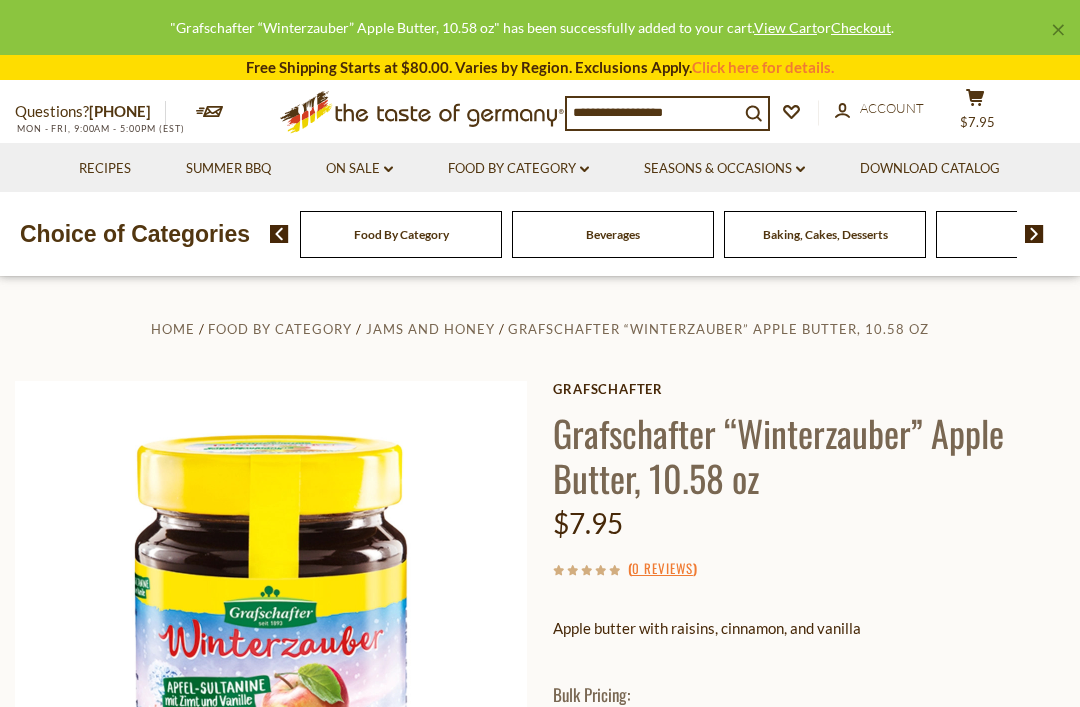 click on "×
"Grafschafter “Winterzauber” Apple Butter, 10.58 oz" has been successfully added to your cart.  View Cart  or  Checkout ." at bounding box center [540, 27] 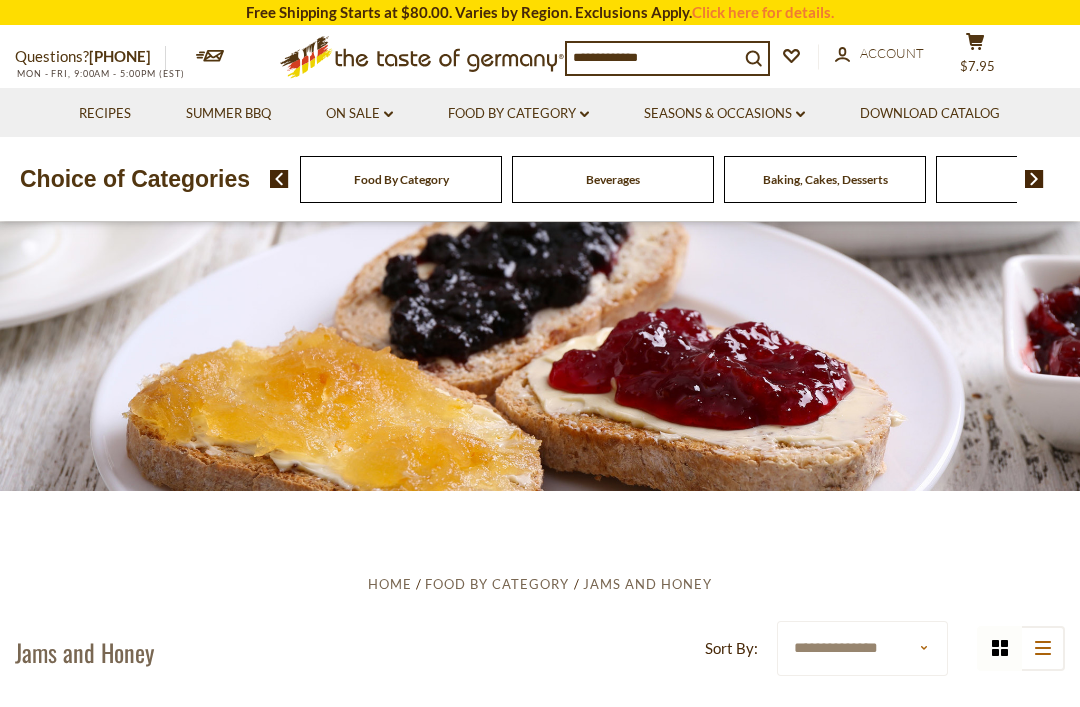 scroll, scrollTop: 967, scrollLeft: 0, axis: vertical 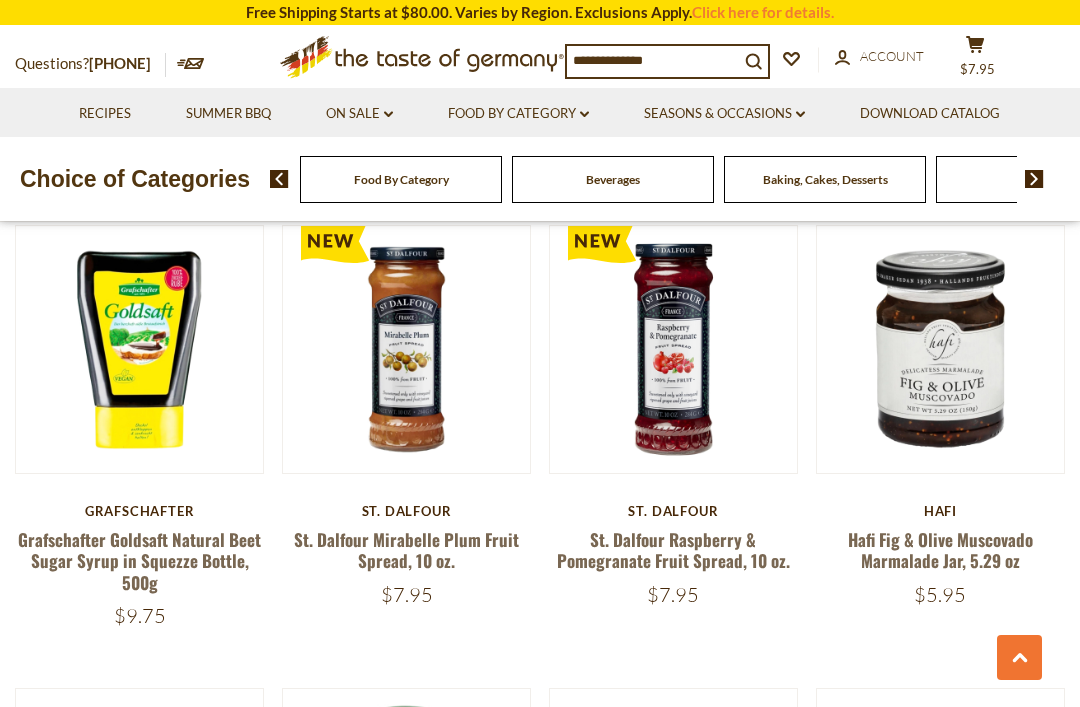 click on "St. Dalfour Raspberry & Pomegranate Fruit Spread, 10 oz." at bounding box center [673, 550] 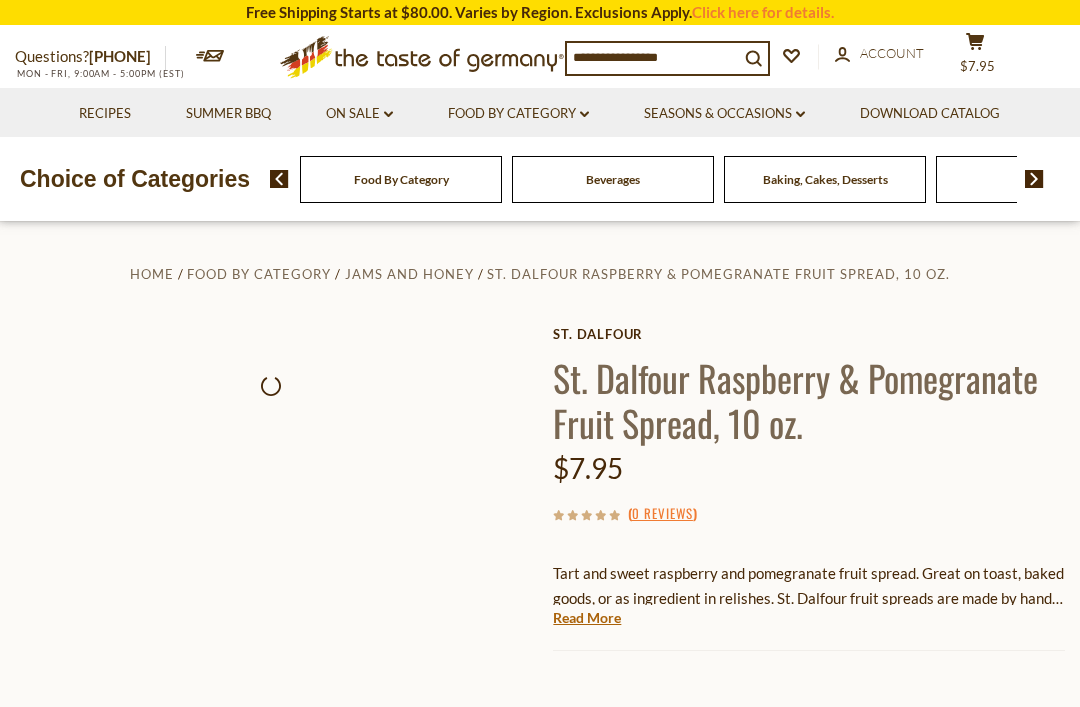 scroll, scrollTop: 0, scrollLeft: 0, axis: both 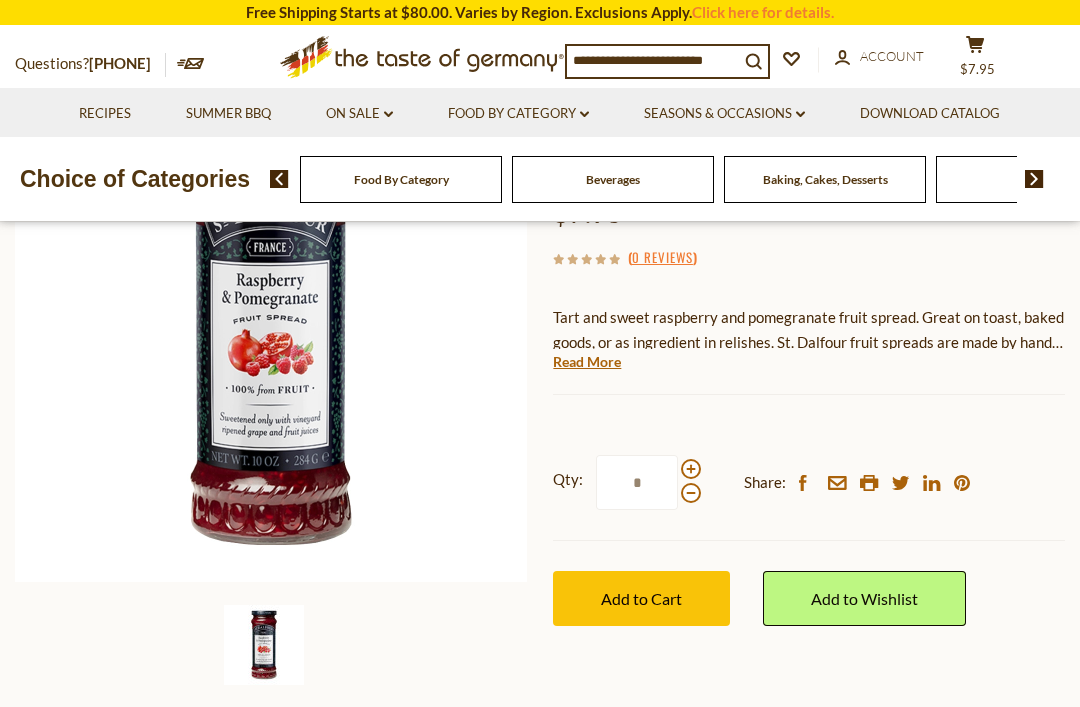 click on "Add to Cart" at bounding box center (641, 598) 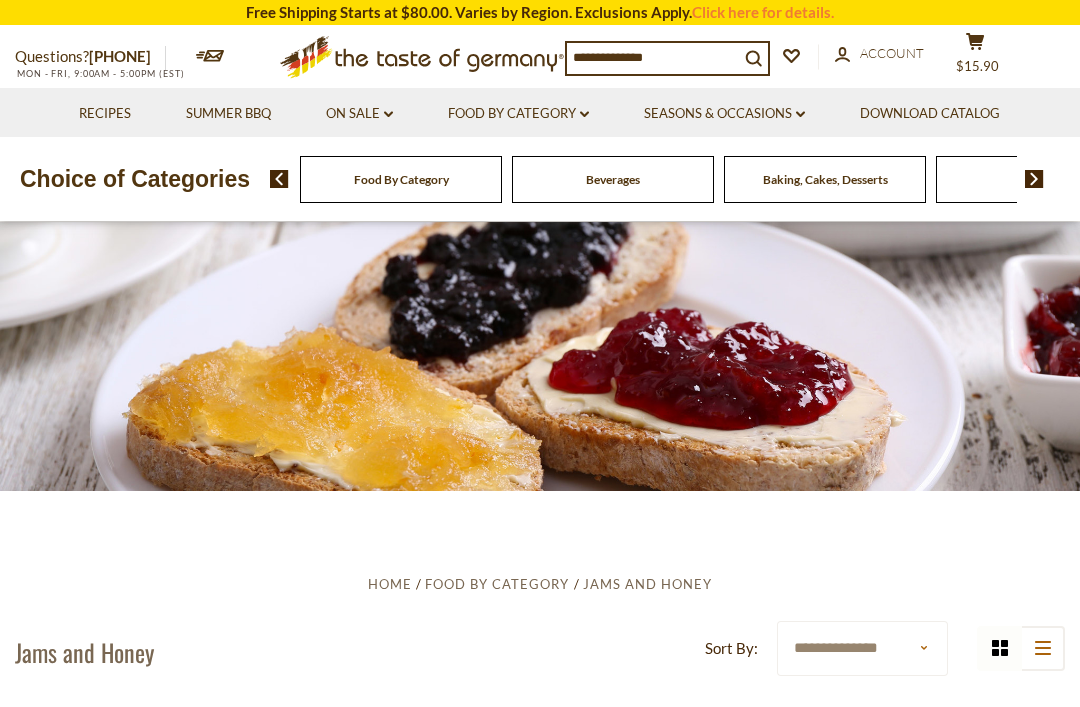 scroll, scrollTop: 1457, scrollLeft: 0, axis: vertical 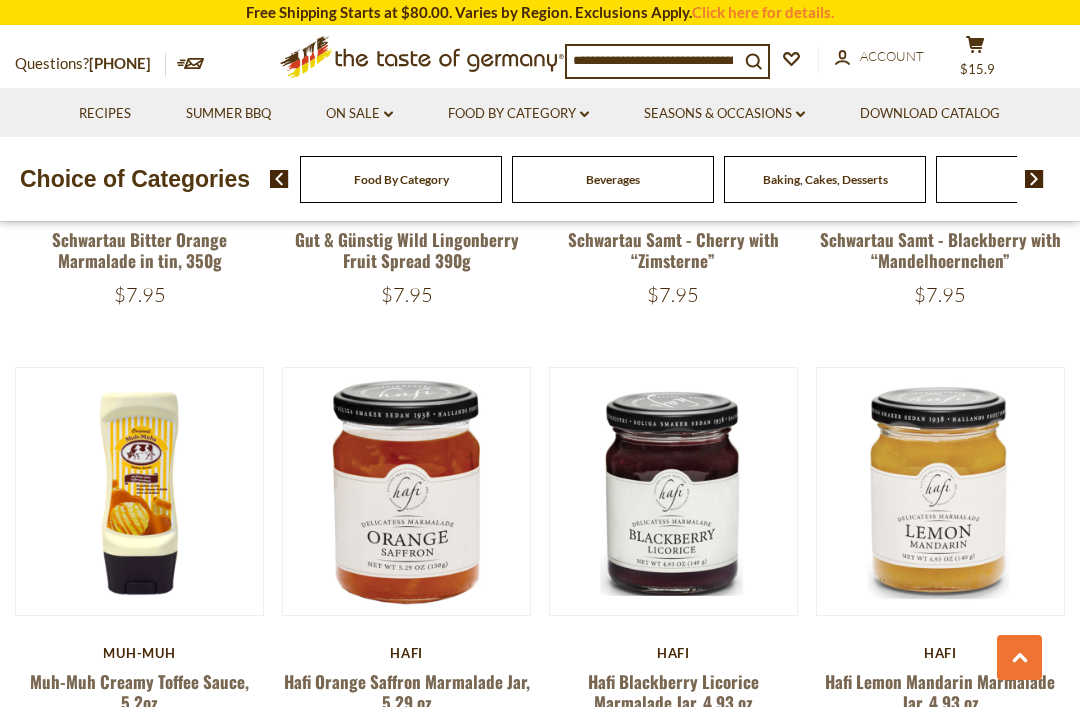 click on "Hafi Lemon Mandarin Marmalade Jar, 4.93 oz" at bounding box center (940, 692) 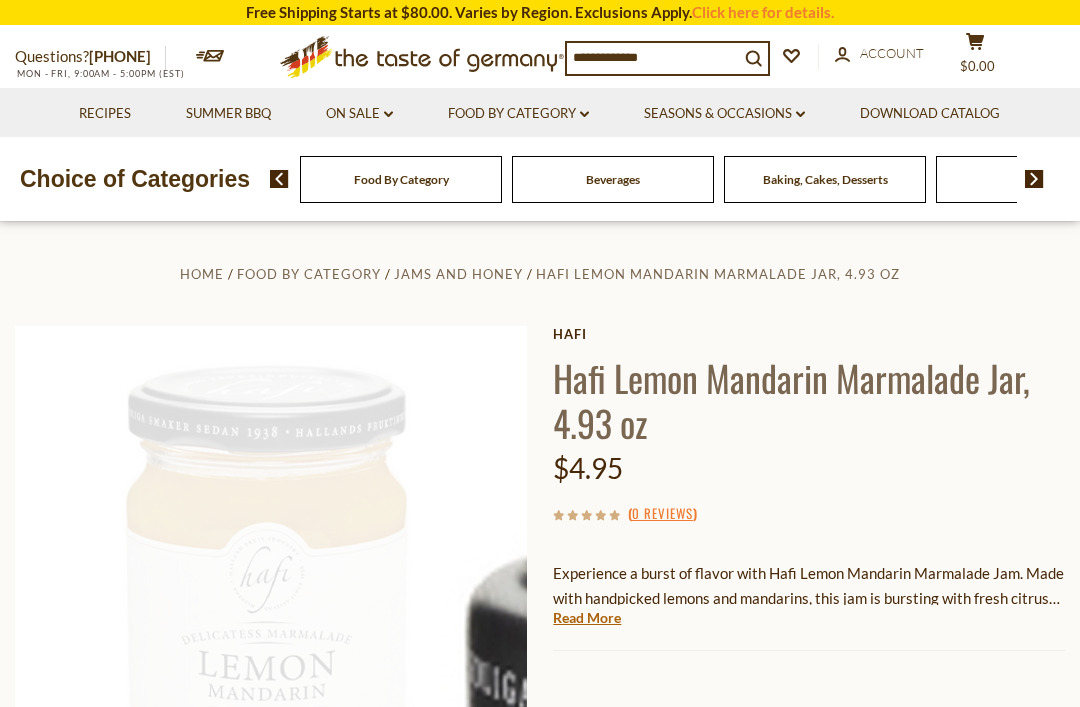 scroll, scrollTop: 0, scrollLeft: 0, axis: both 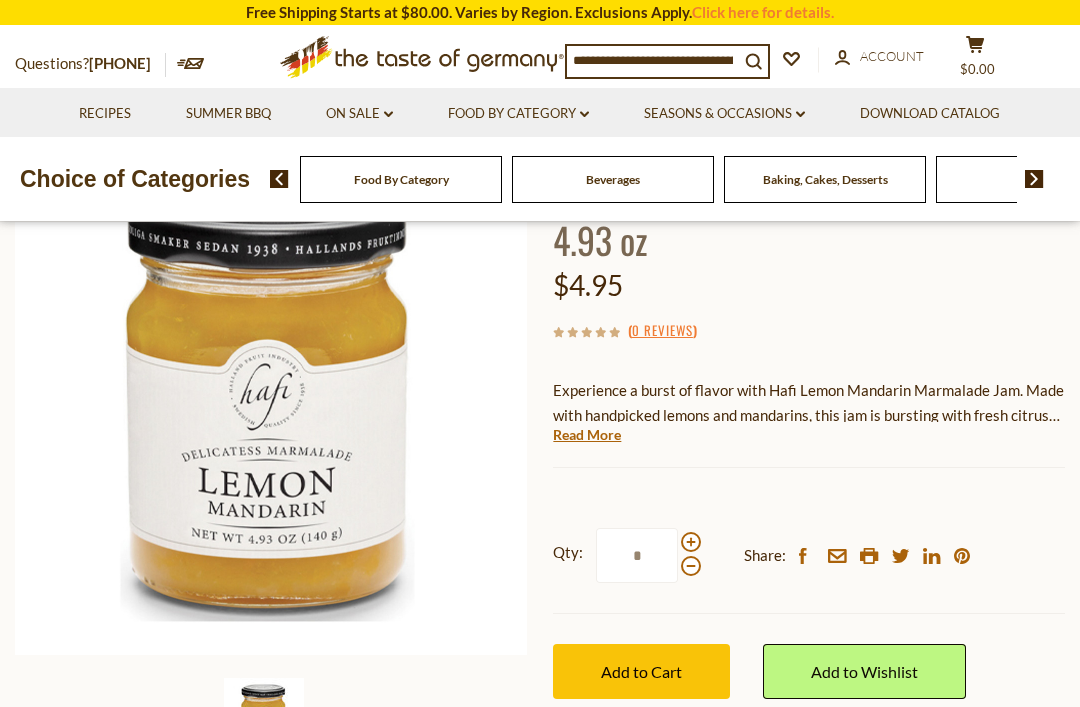 click on "Add to Cart" at bounding box center (641, 671) 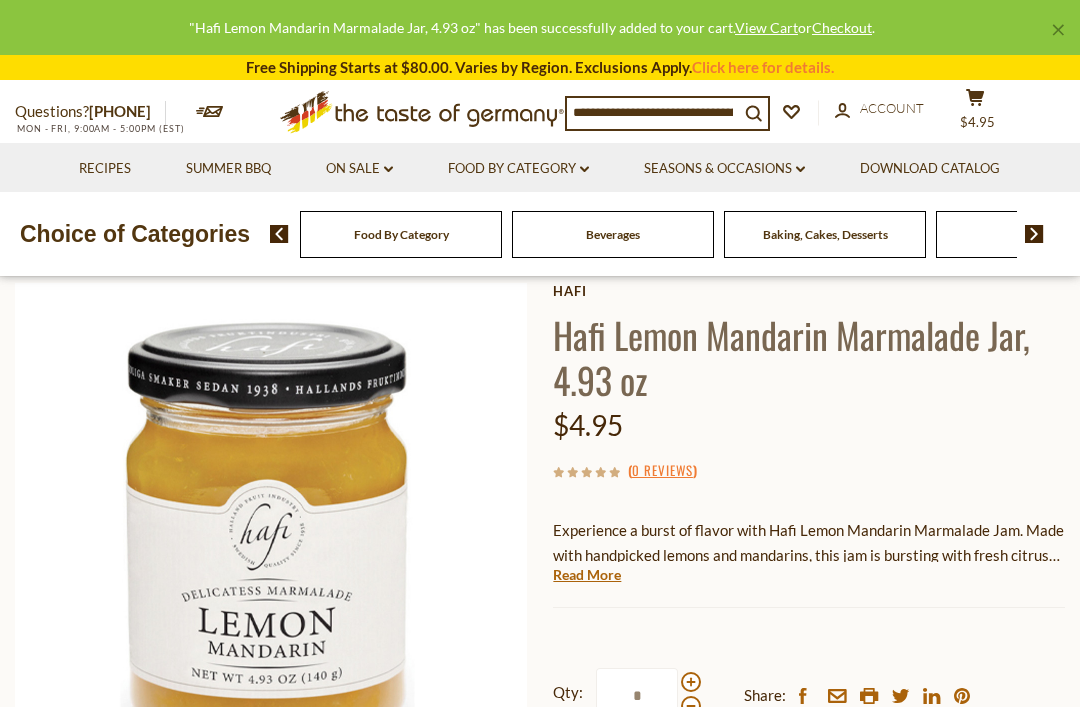 scroll, scrollTop: 0, scrollLeft: 0, axis: both 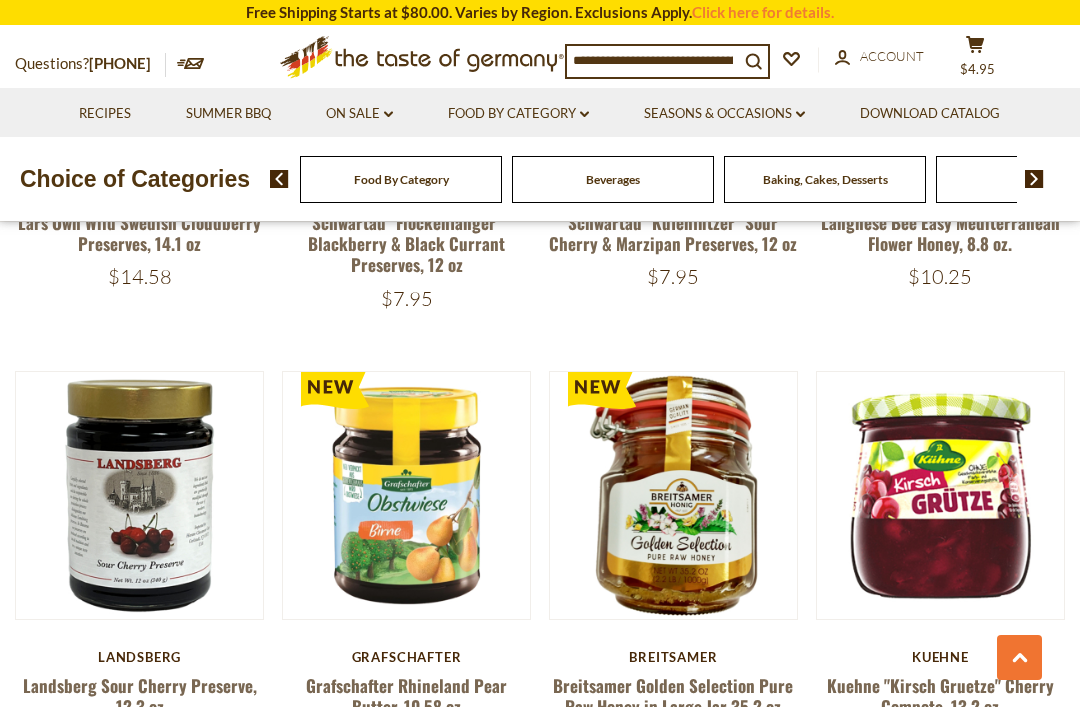 click on "Grafschafter Rhineland Pear Butter, 10.58 oz" at bounding box center (406, 696) 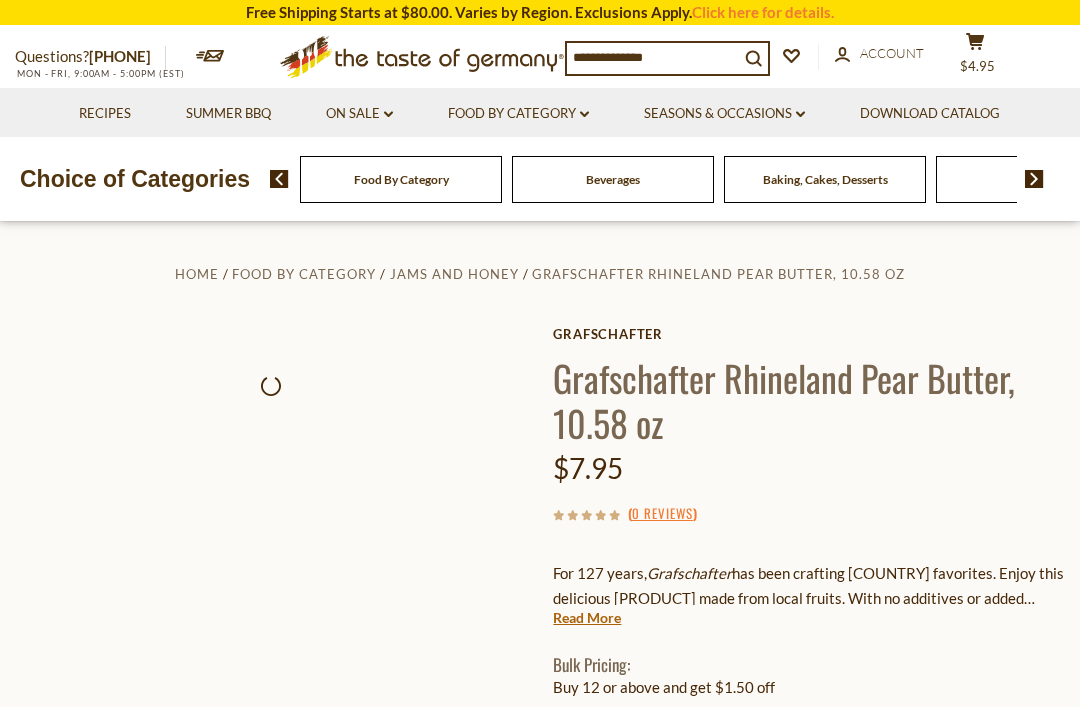 scroll, scrollTop: 0, scrollLeft: 0, axis: both 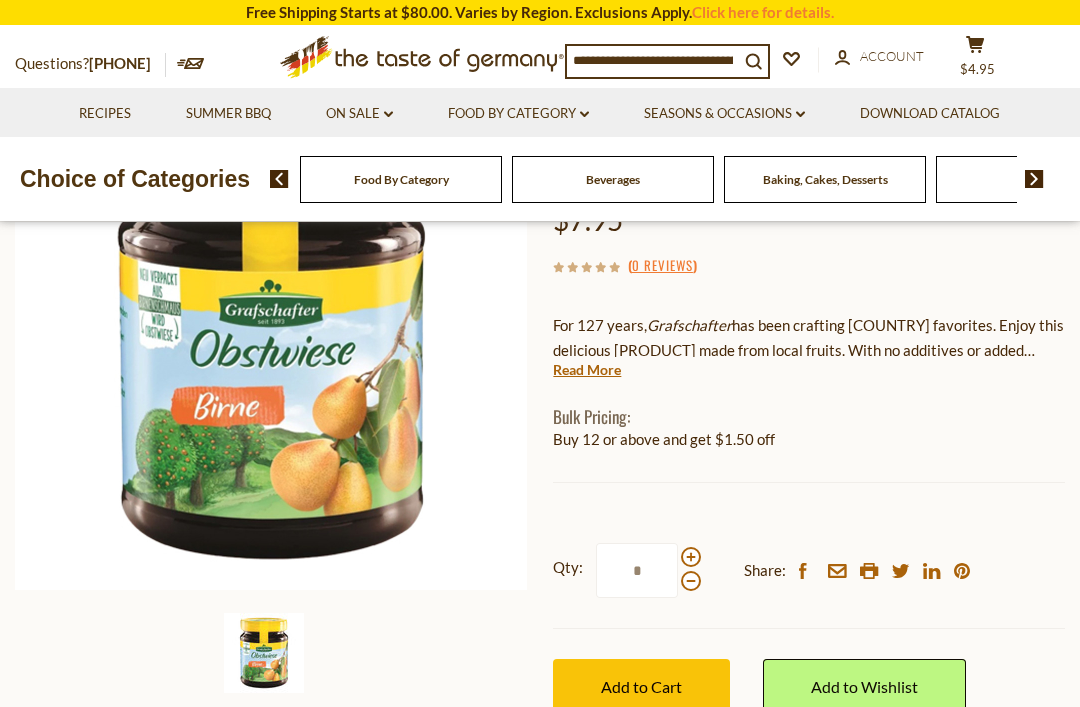 click on "Add to Cart" at bounding box center (641, 686) 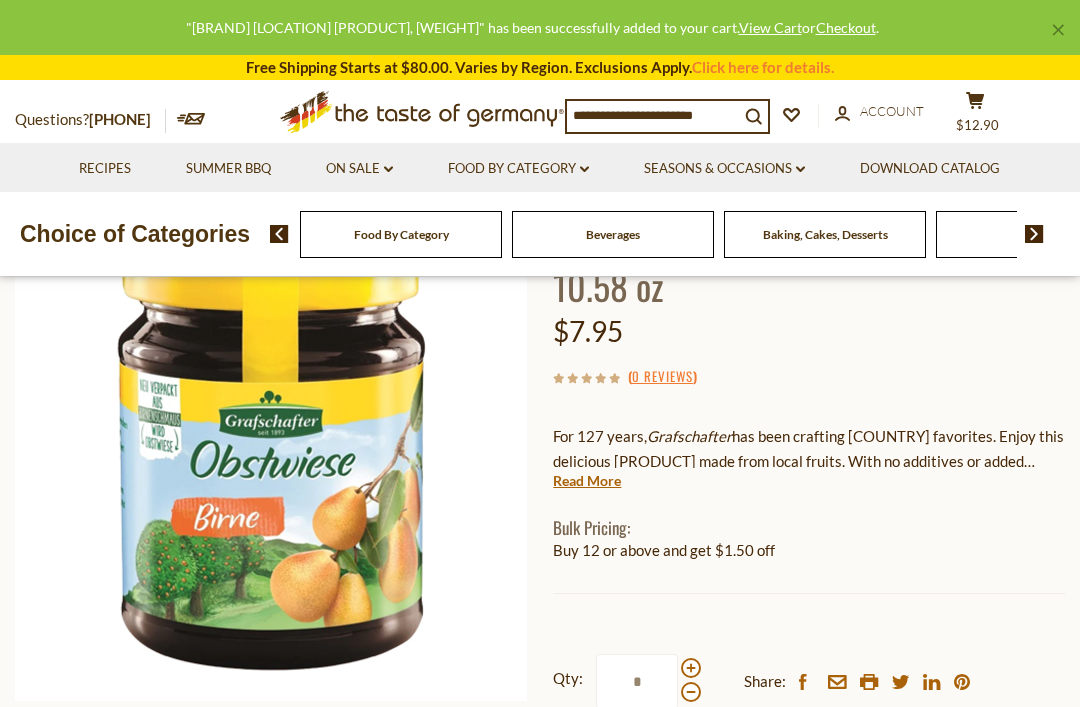 scroll, scrollTop: 0, scrollLeft: 0, axis: both 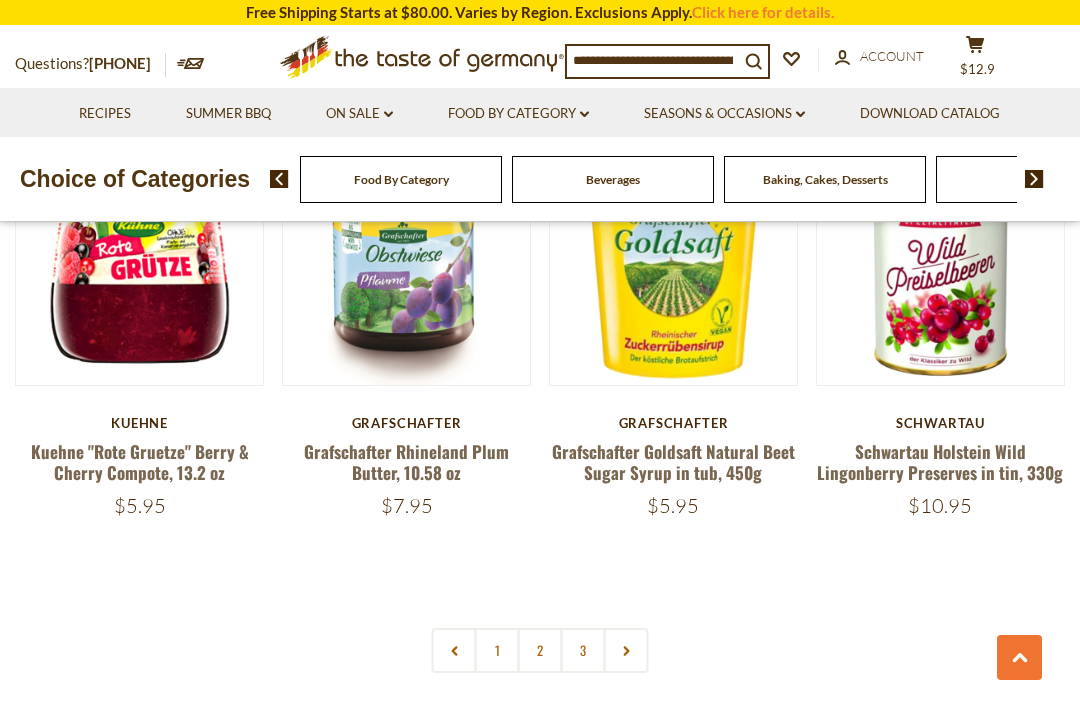 click on "2" at bounding box center (540, 650) 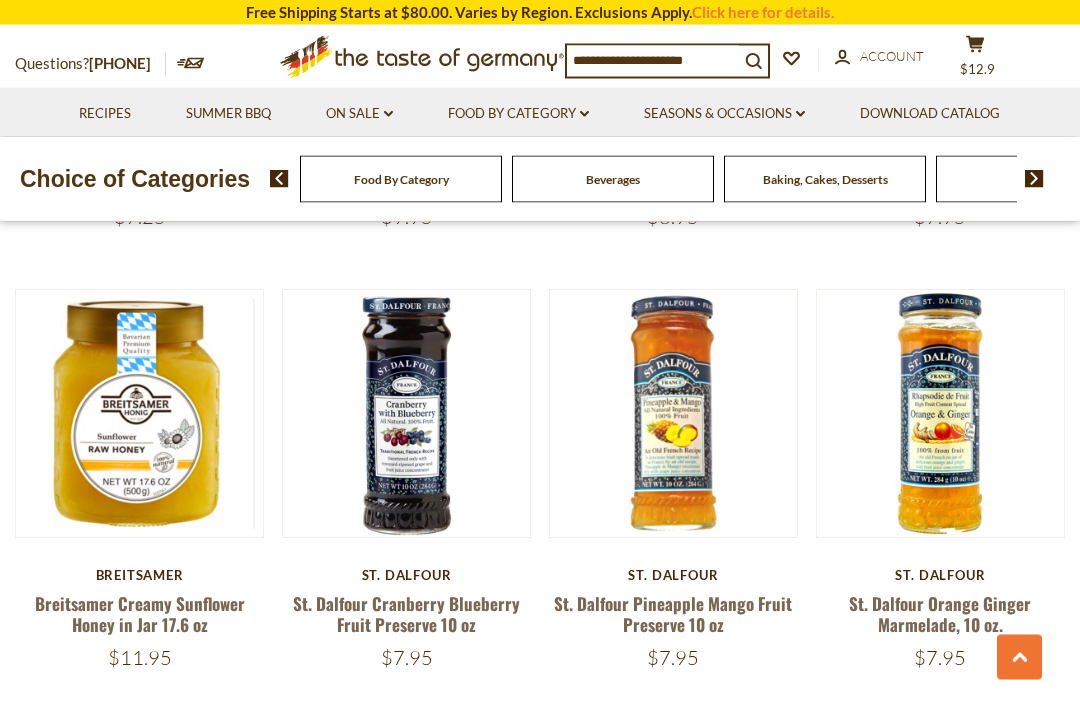 scroll, scrollTop: 864, scrollLeft: 0, axis: vertical 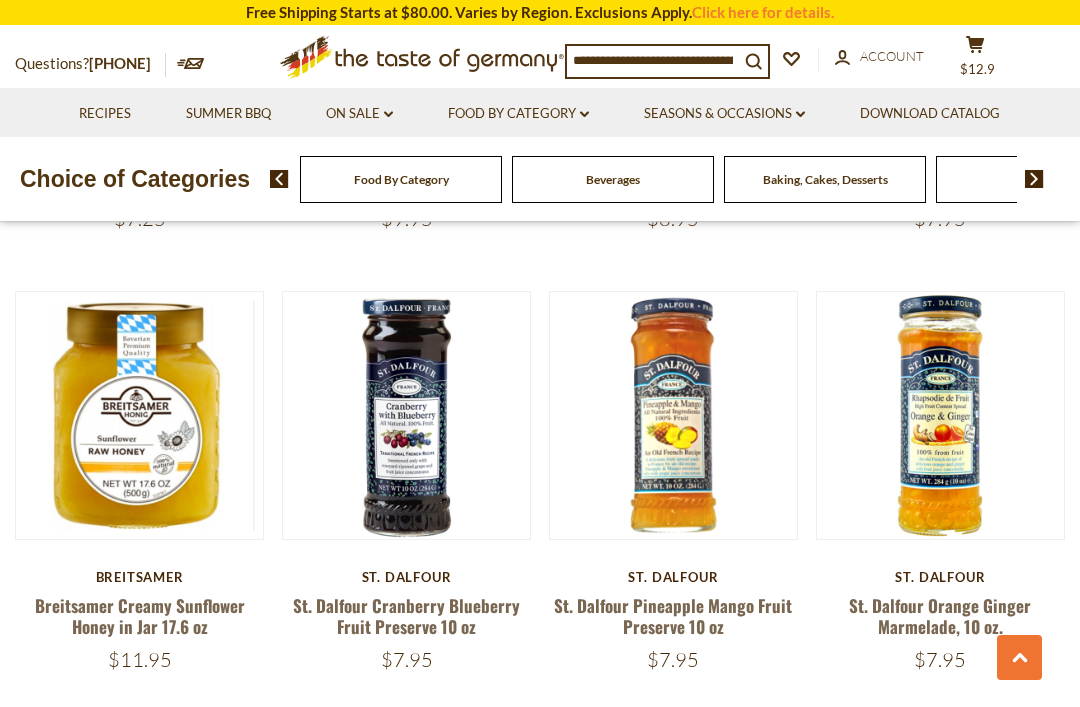 click on "St. Dalfour Cranberry Blueberry Fruit Preserve 10 oz" at bounding box center (406, 616) 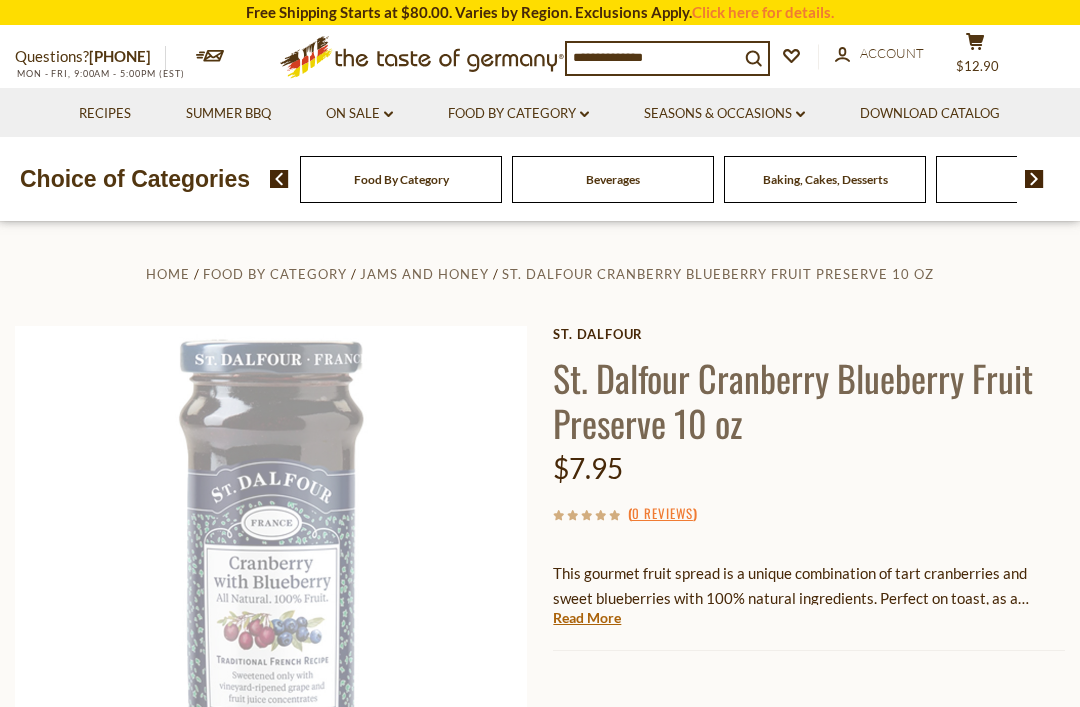 scroll, scrollTop: 0, scrollLeft: 0, axis: both 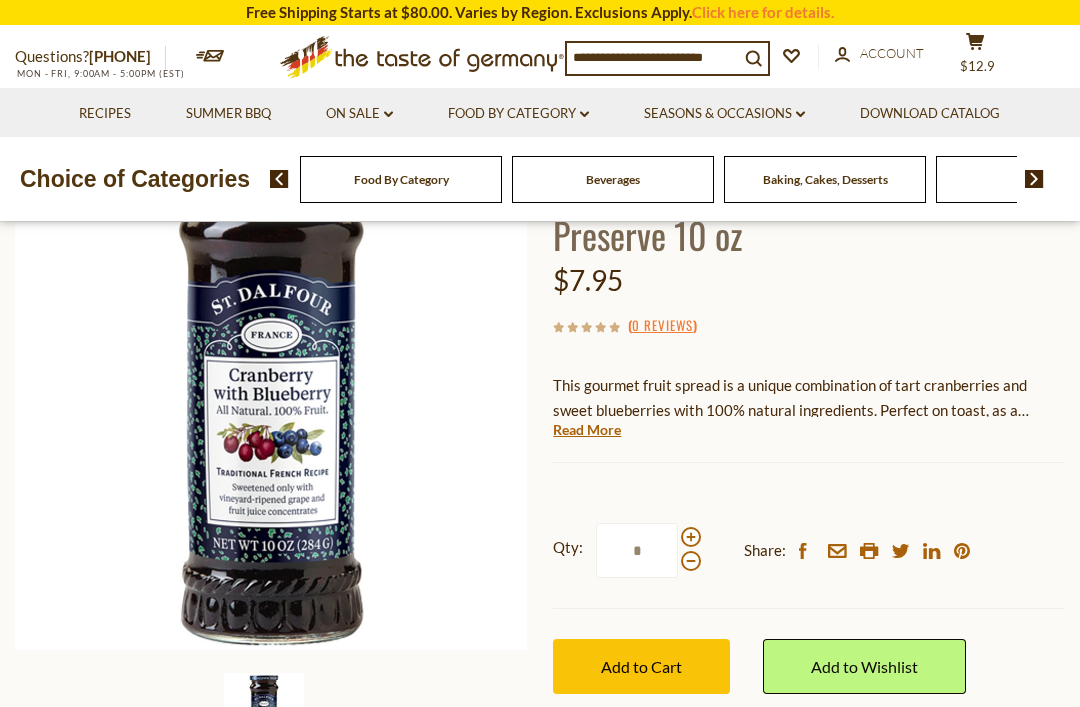 click on "Add to Cart" at bounding box center (641, 666) 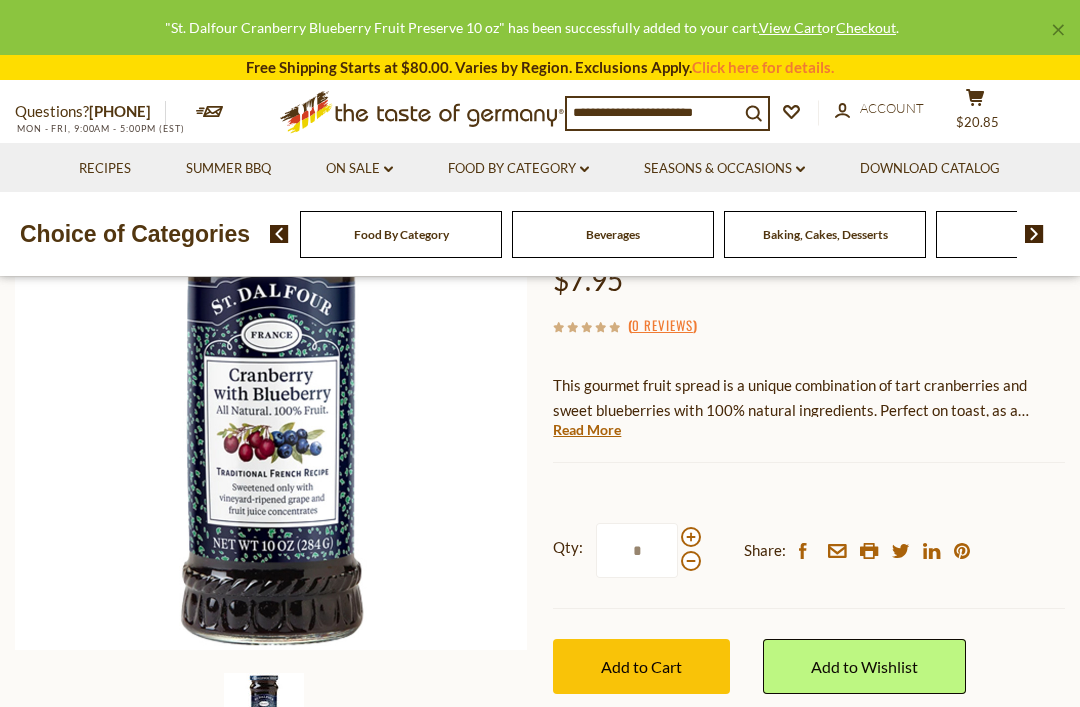 scroll, scrollTop: 0, scrollLeft: 0, axis: both 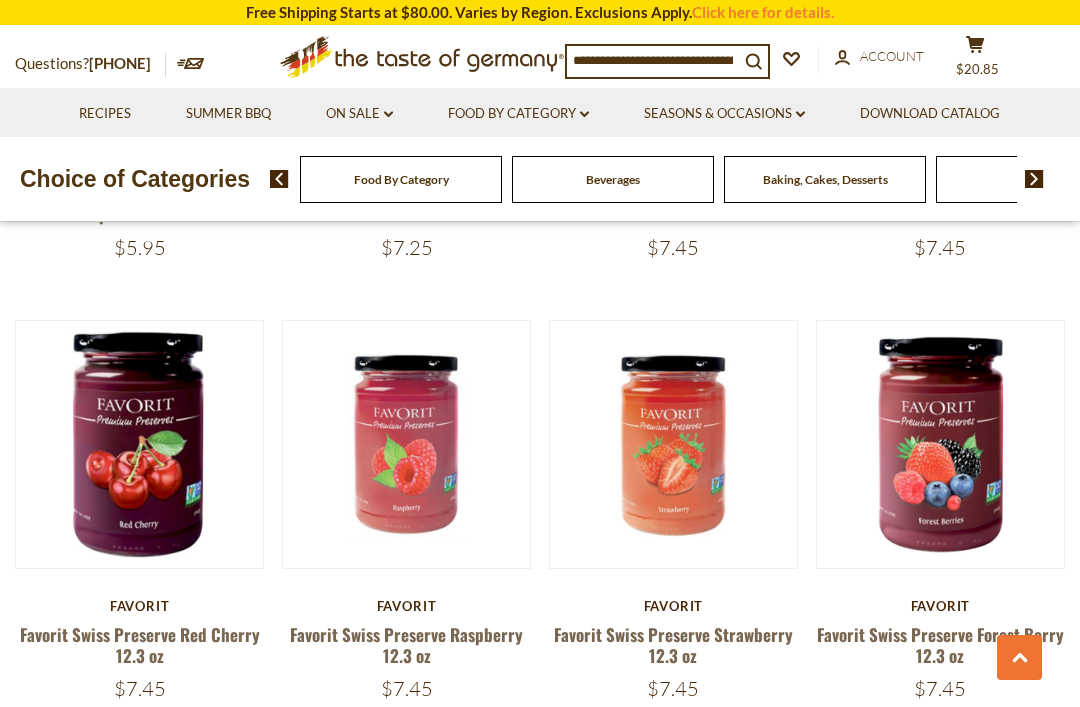 click on "Favorit Swiss Preserve Raspberry 12.3 oz" at bounding box center (406, 645) 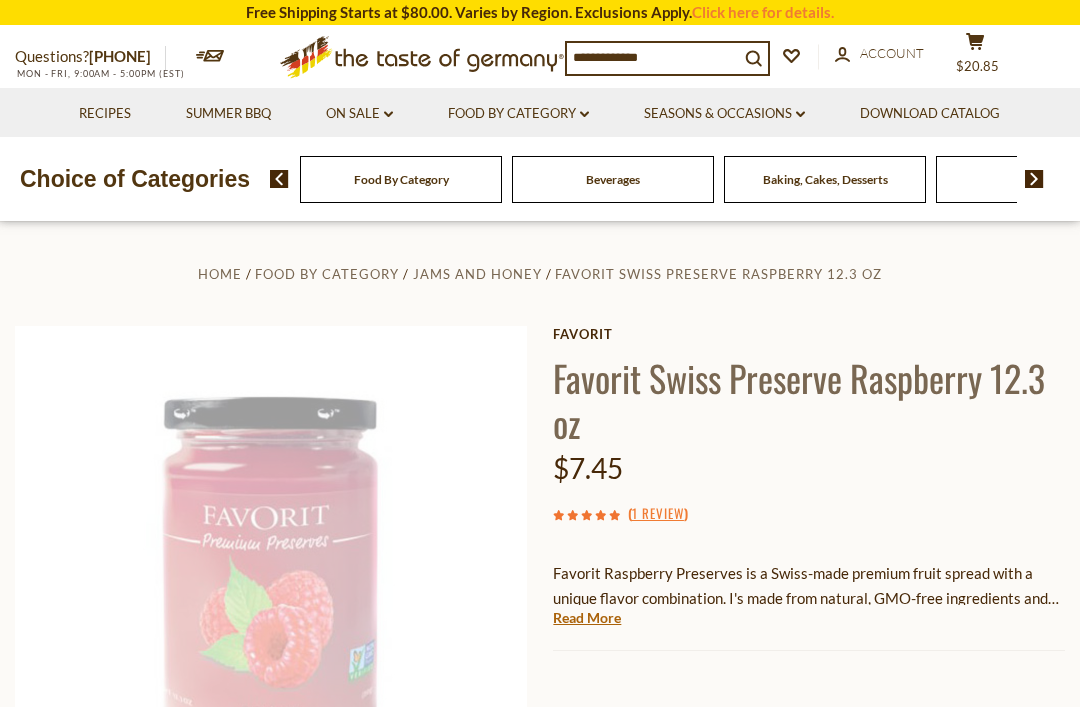 scroll, scrollTop: 0, scrollLeft: 0, axis: both 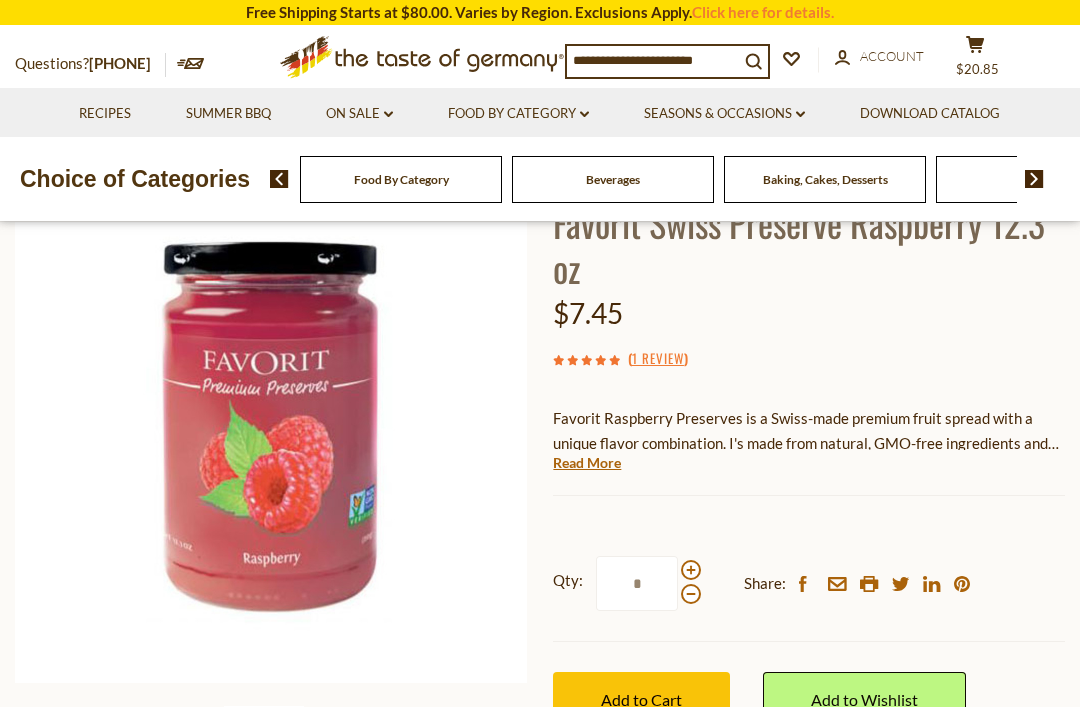 click on "Add to Cart" at bounding box center (641, 699) 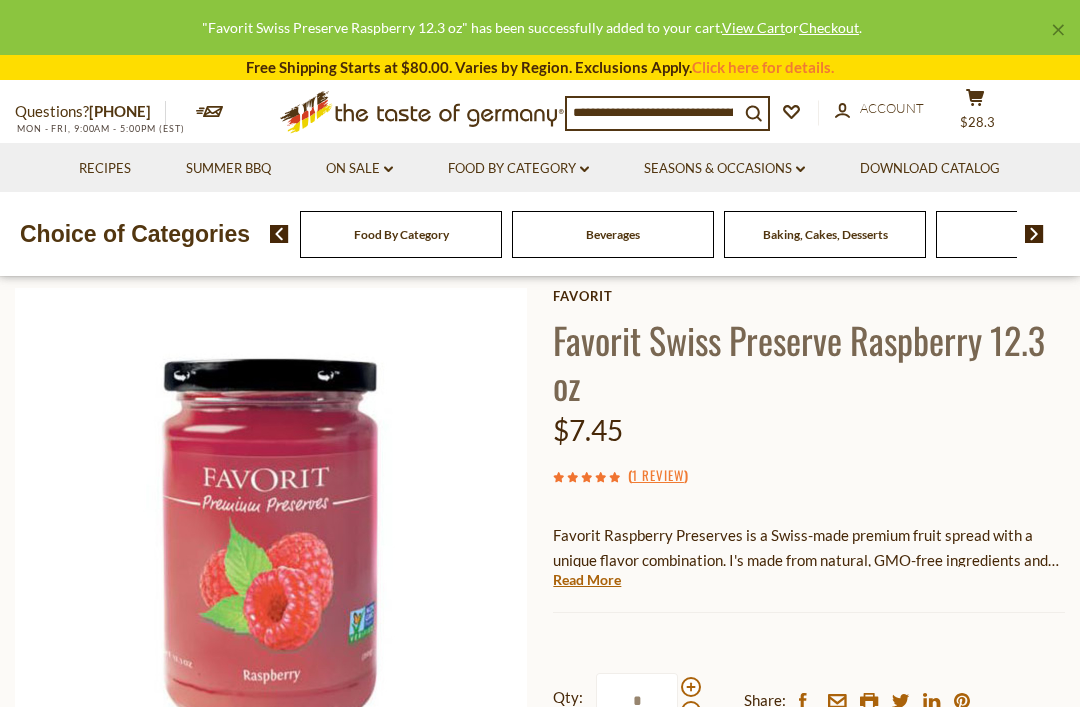 scroll, scrollTop: 0, scrollLeft: 0, axis: both 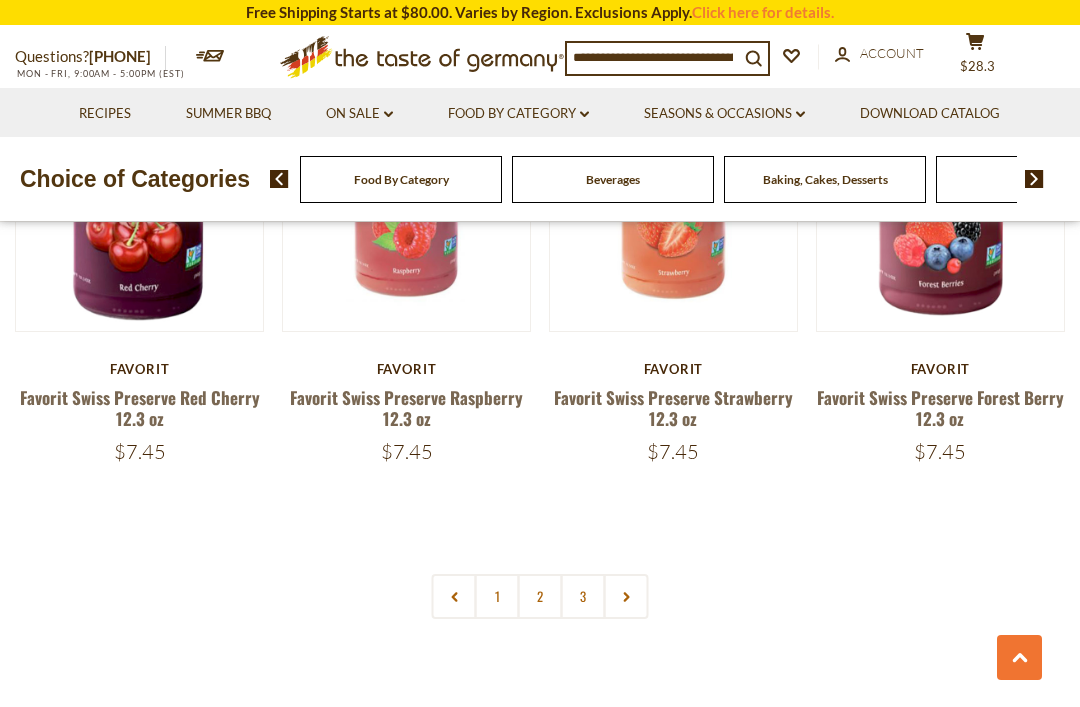 click on "3" at bounding box center (583, 596) 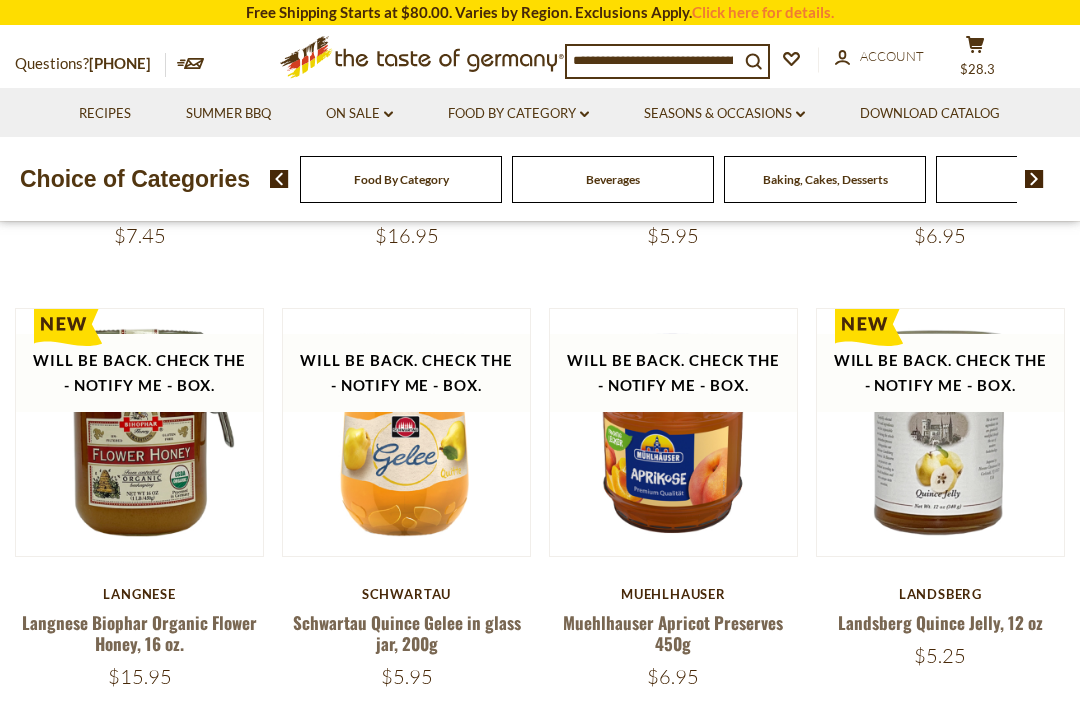 scroll, scrollTop: 619, scrollLeft: 0, axis: vertical 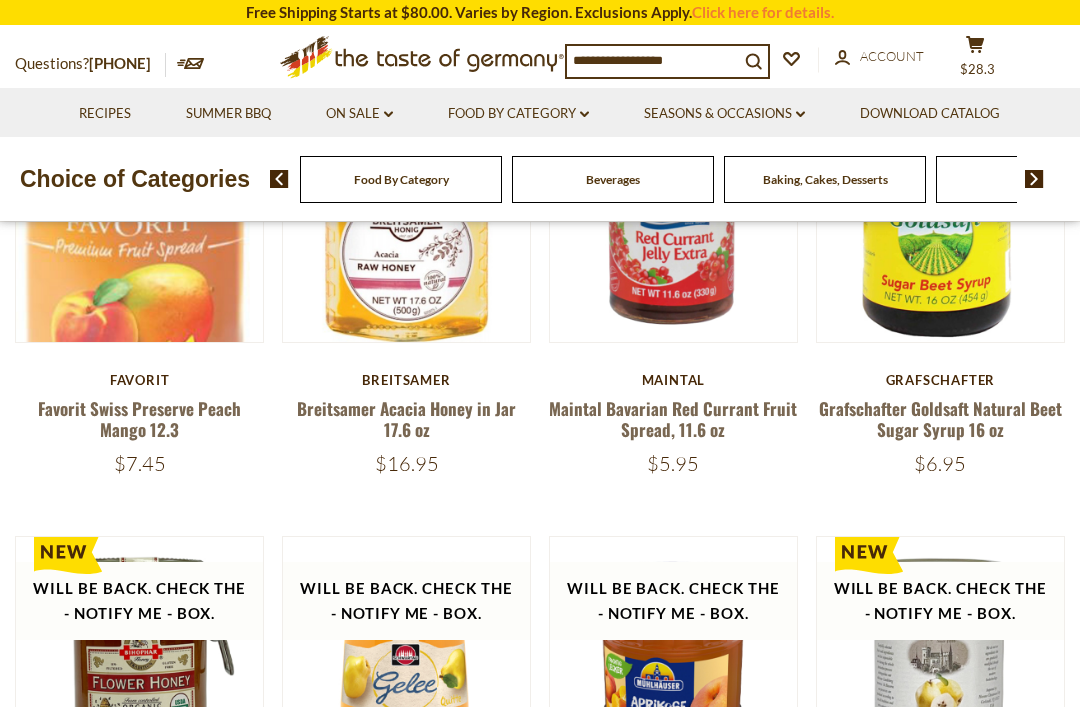 click on "Grafschafter Goldsaft Natural Beet Sugar Syrup 16 oz" at bounding box center [940, 419] 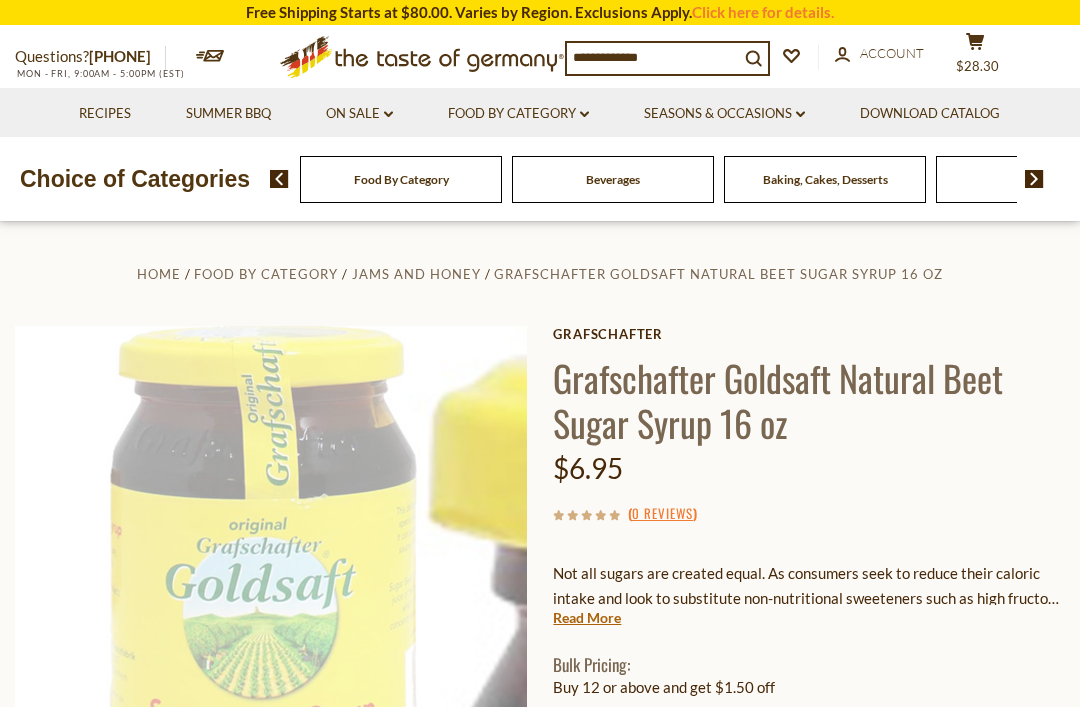 scroll, scrollTop: 0, scrollLeft: 0, axis: both 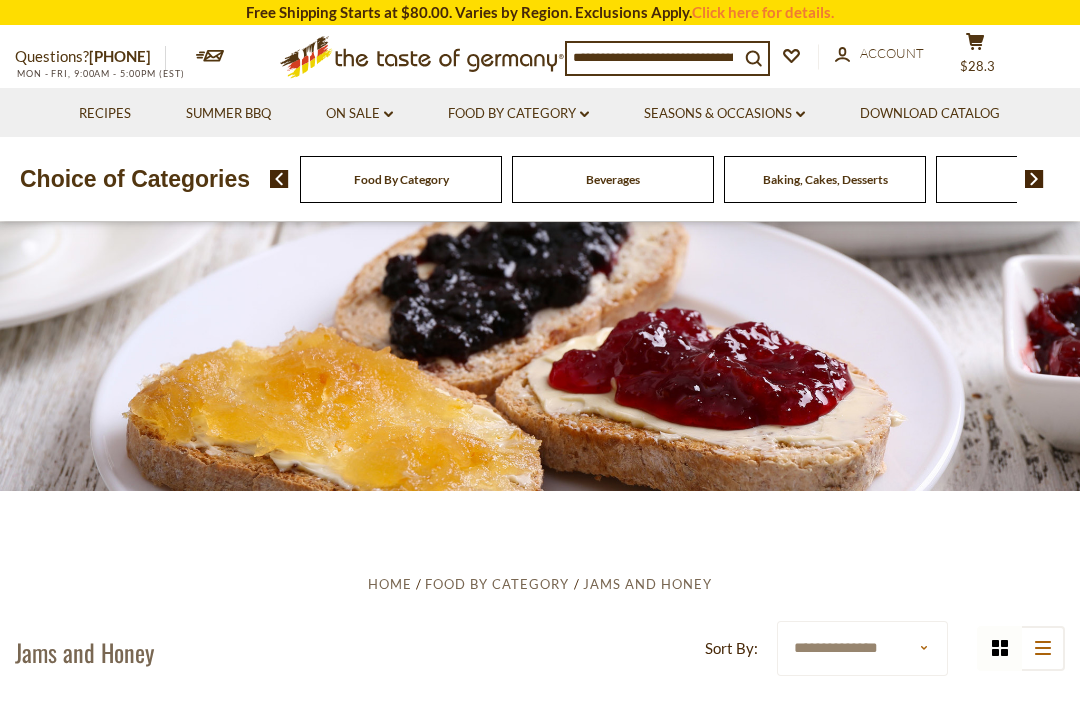 click on "Food By Category
dropdown_arrow" at bounding box center [518, 114] 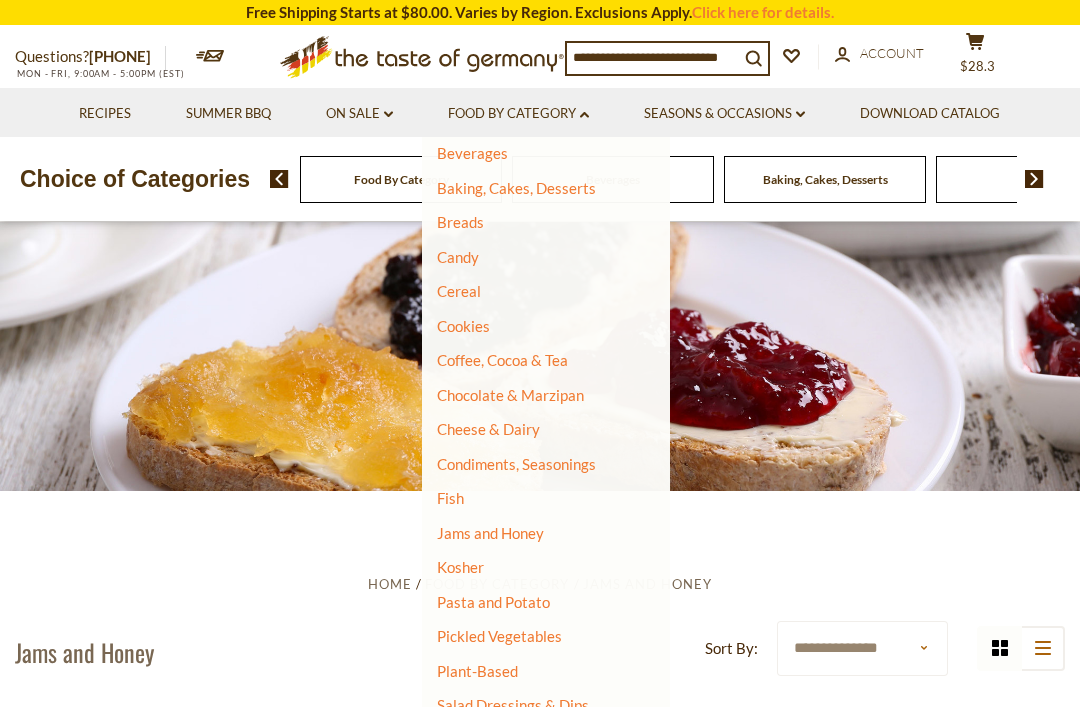 scroll, scrollTop: 121, scrollLeft: 0, axis: vertical 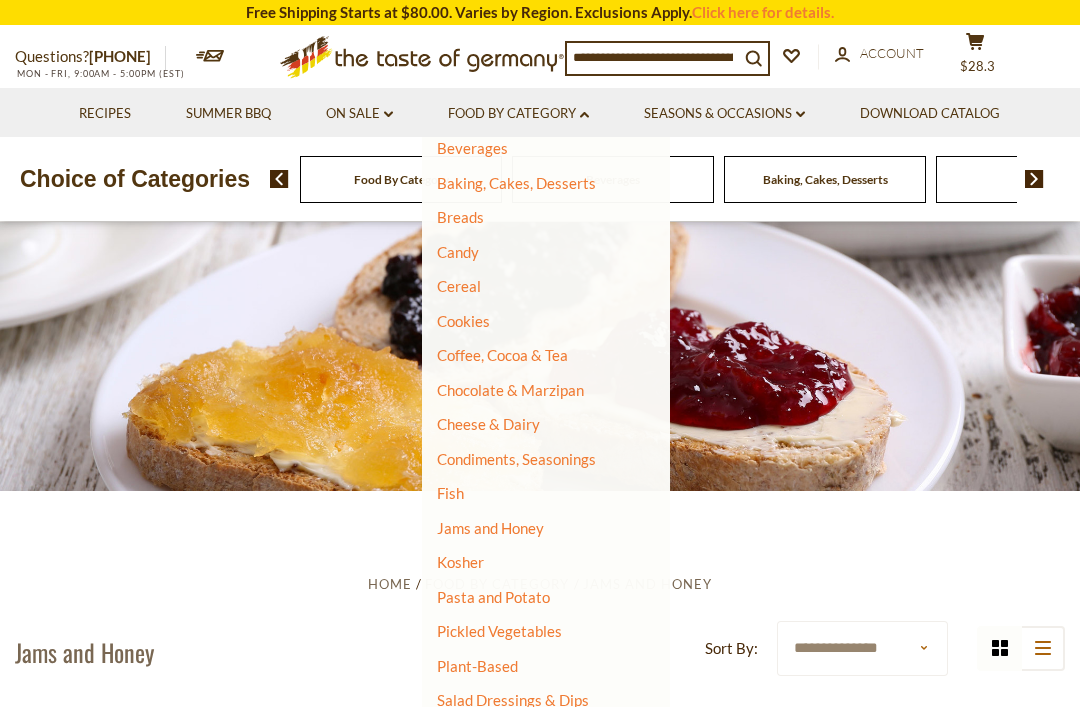 click on "Pasta and Potato" at bounding box center [493, 597] 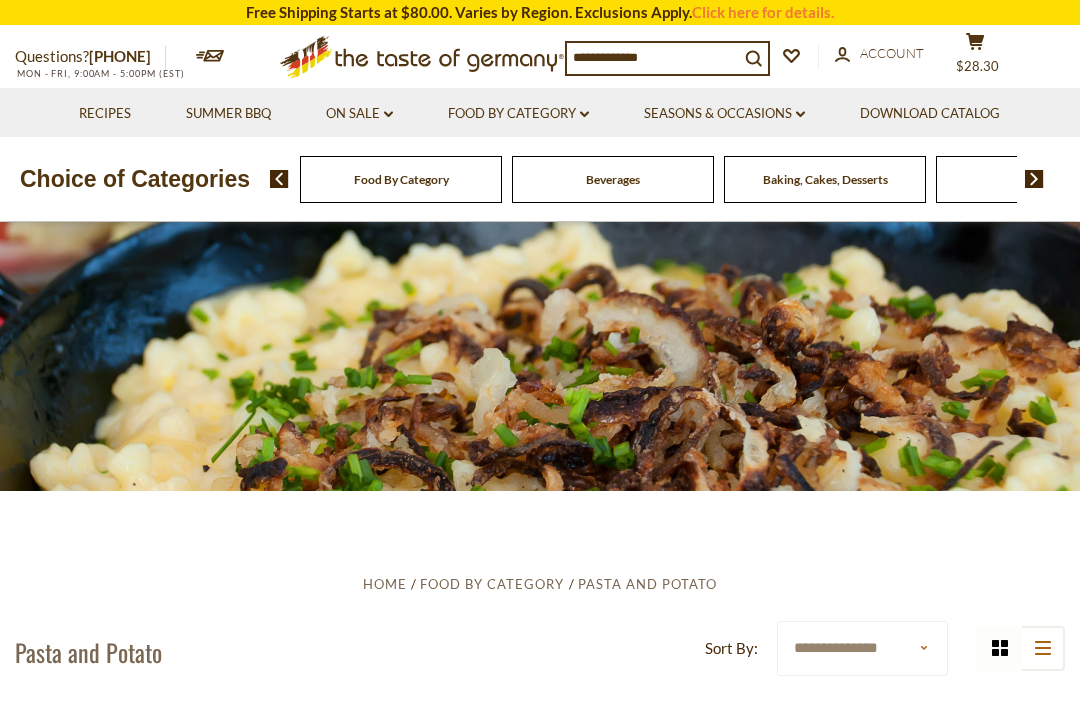 scroll, scrollTop: 0, scrollLeft: 0, axis: both 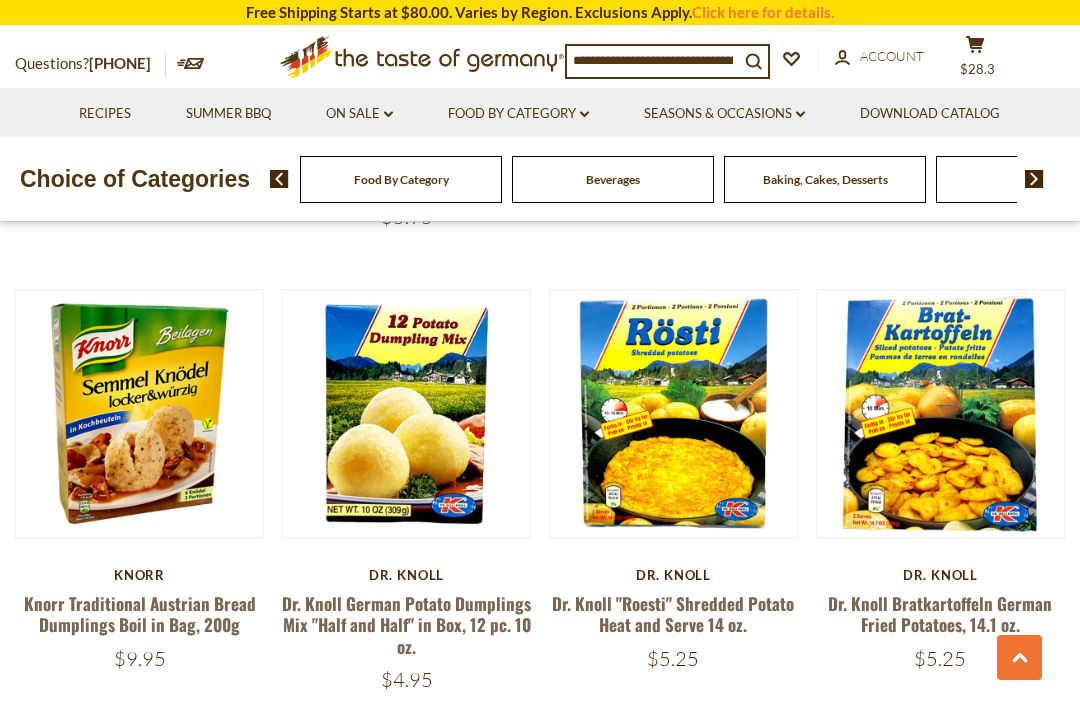 click on "Dr. Knoll German Potato Dumplings Mix "Half and Half" in Box, 12 pc. 10 oz." at bounding box center (406, 625) 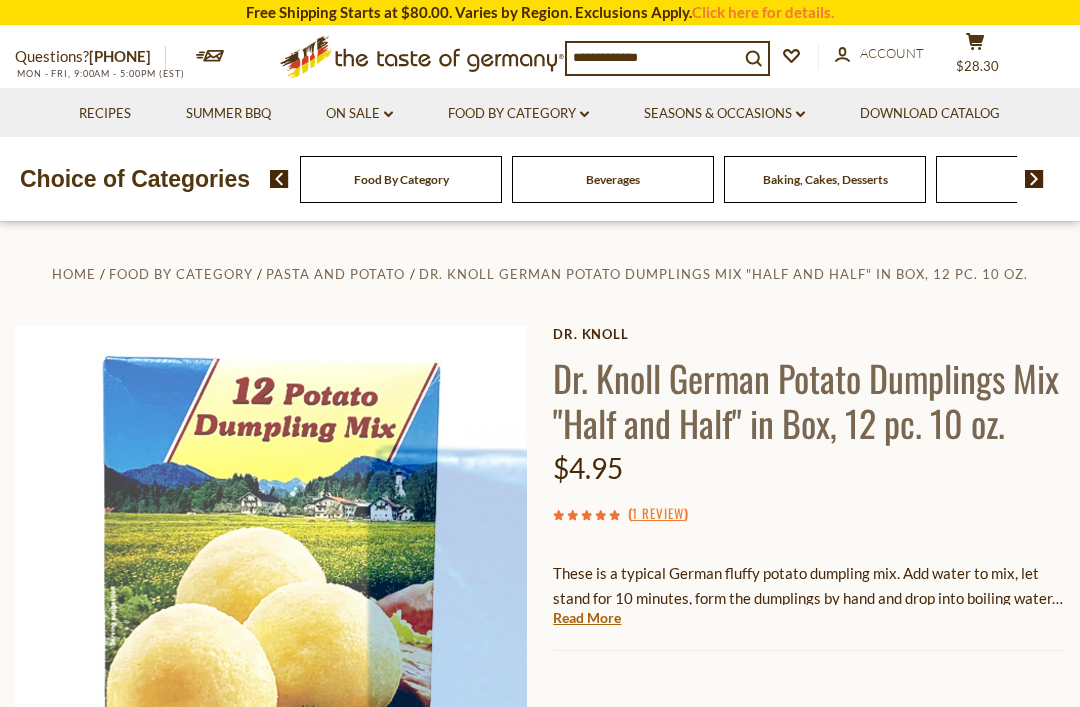 scroll, scrollTop: 0, scrollLeft: 0, axis: both 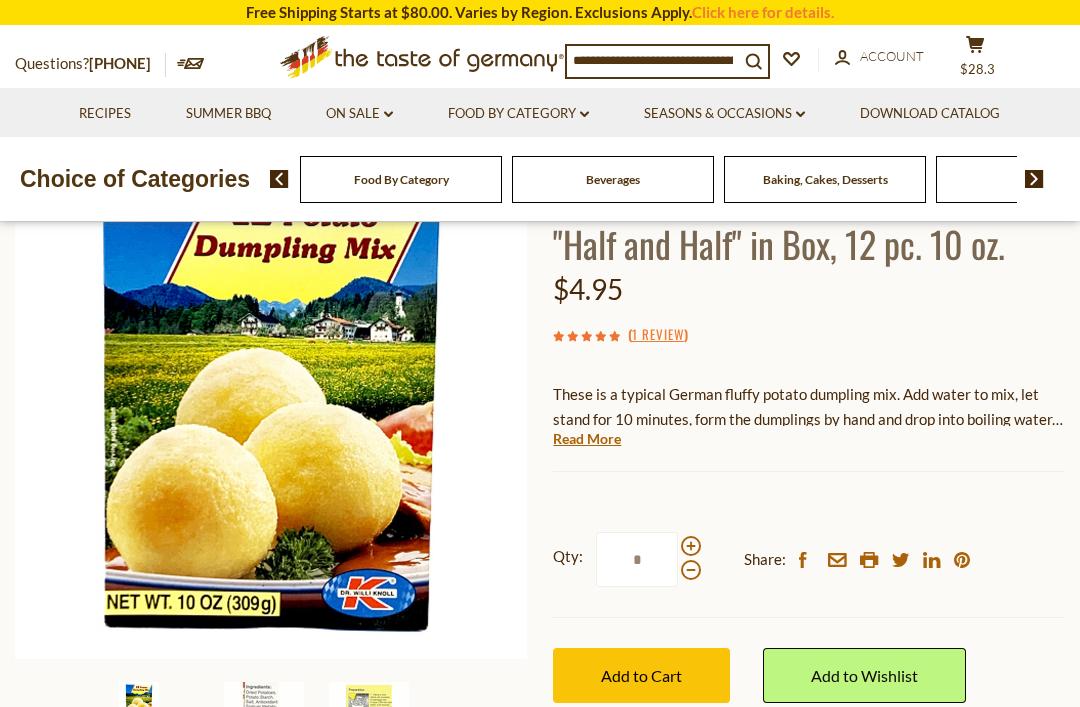 click at bounding box center (691, 546) 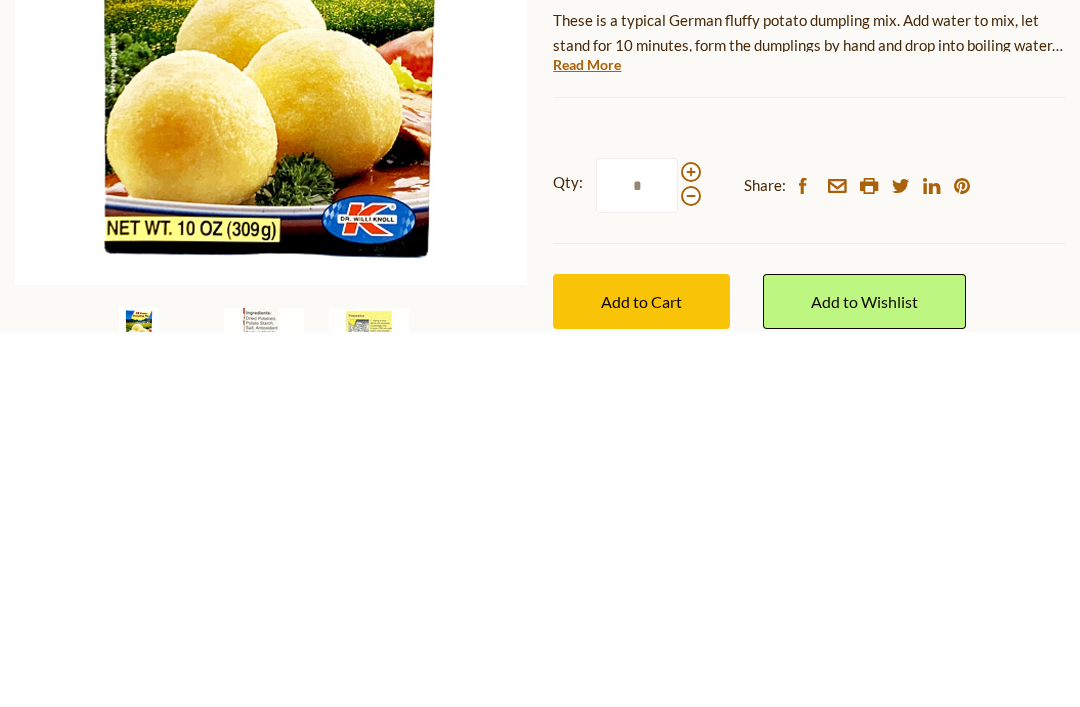 click at bounding box center (691, 571) 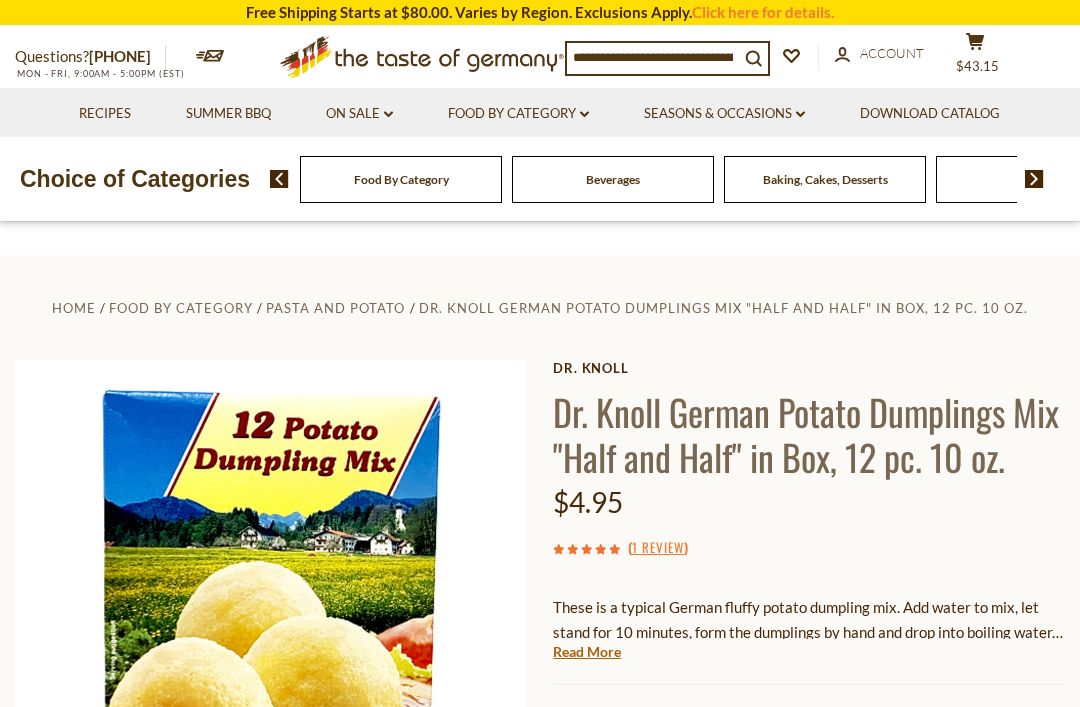scroll, scrollTop: 0, scrollLeft: 0, axis: both 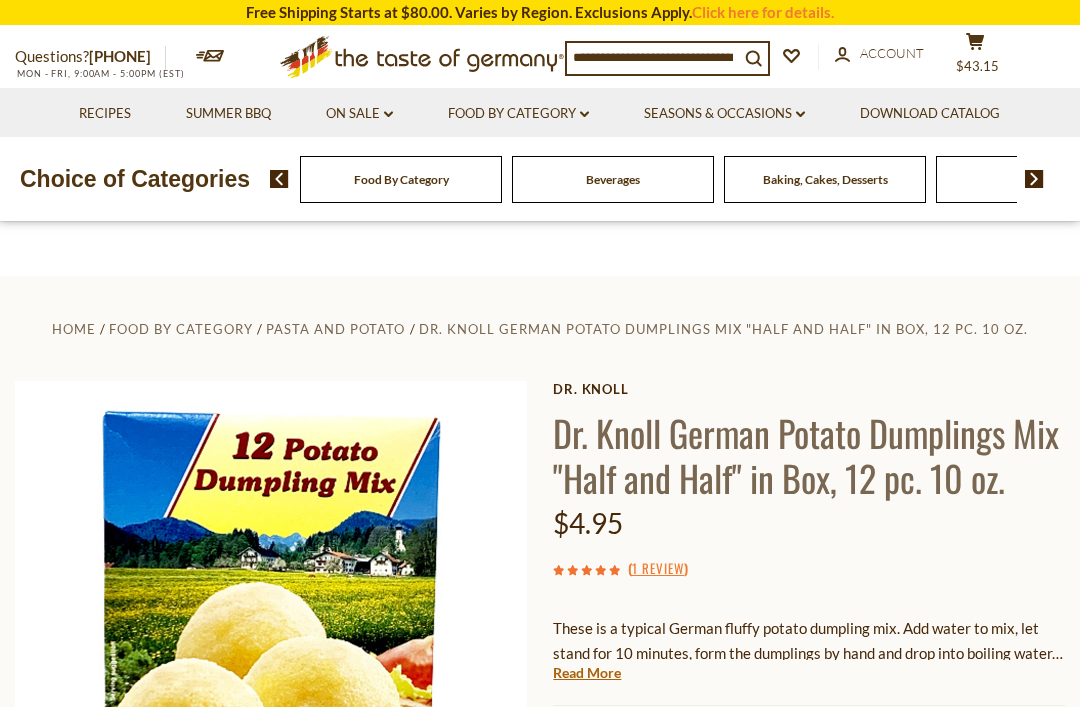 click on "cart" 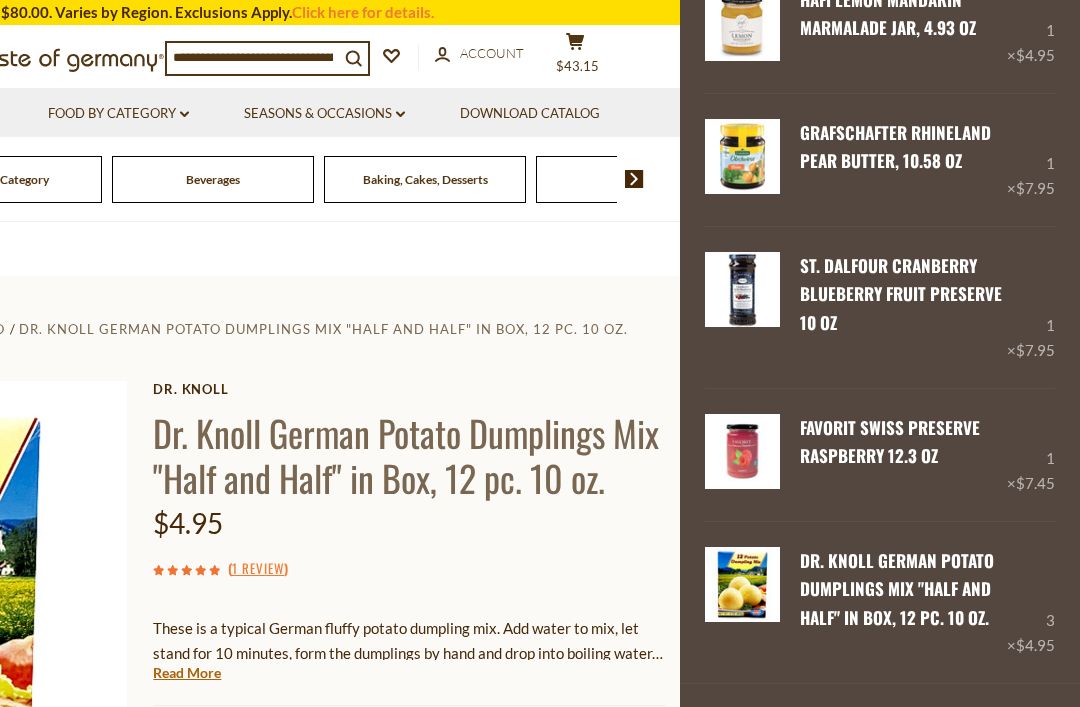scroll, scrollTop: 136, scrollLeft: 0, axis: vertical 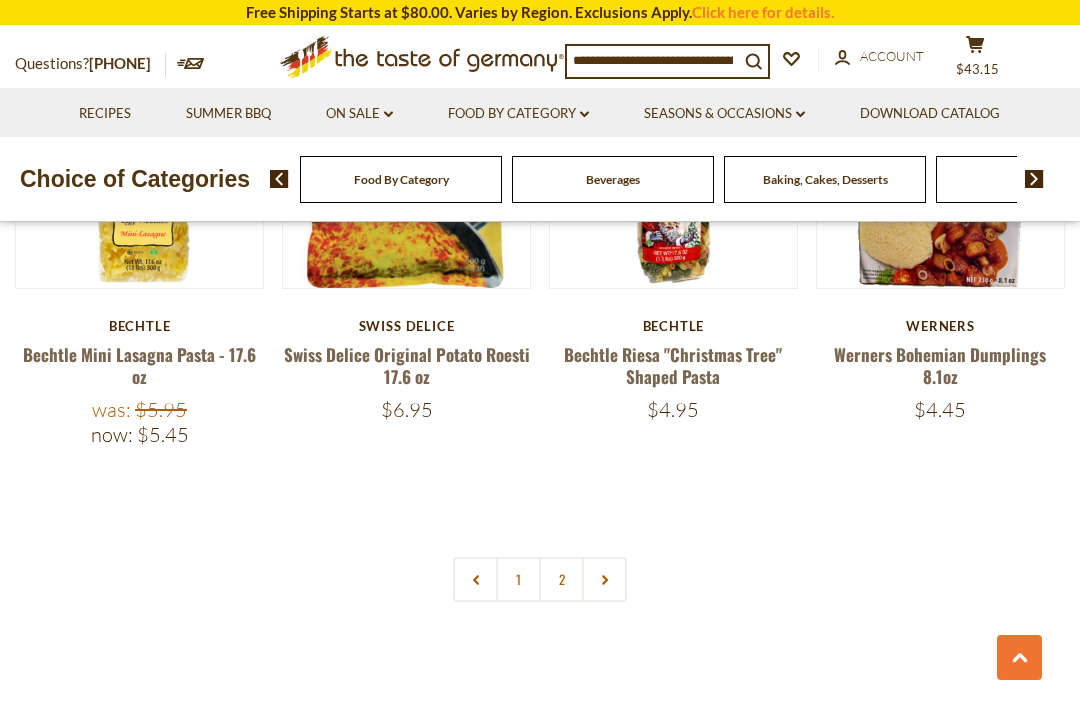 click on "2" at bounding box center [561, 579] 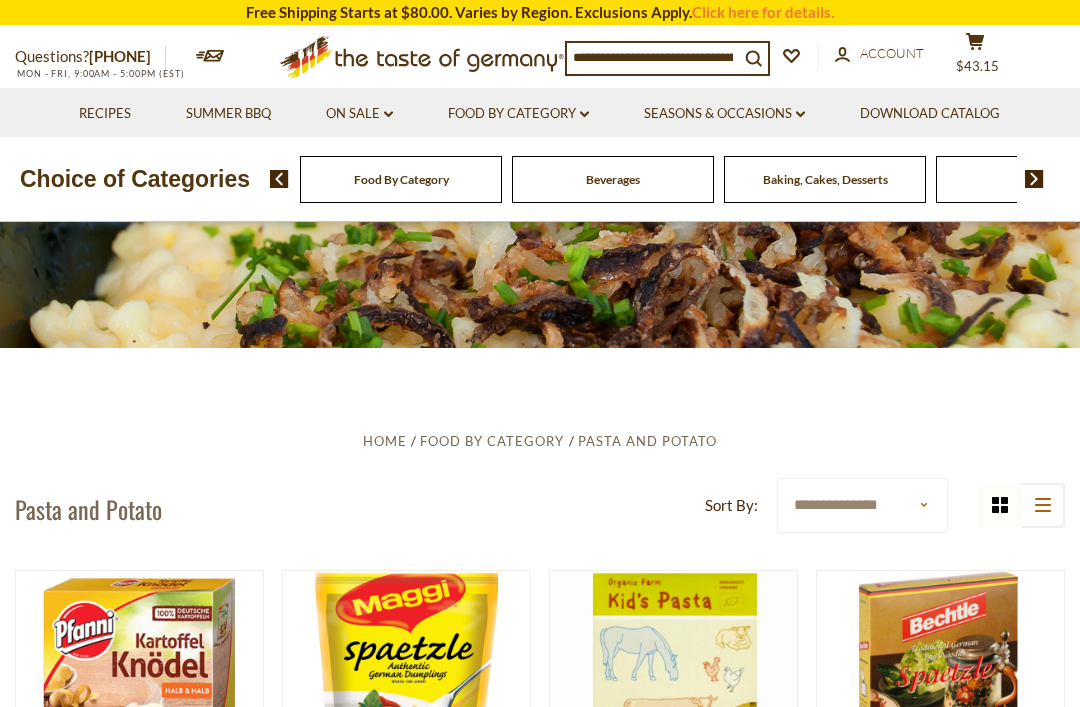 scroll, scrollTop: 0, scrollLeft: 0, axis: both 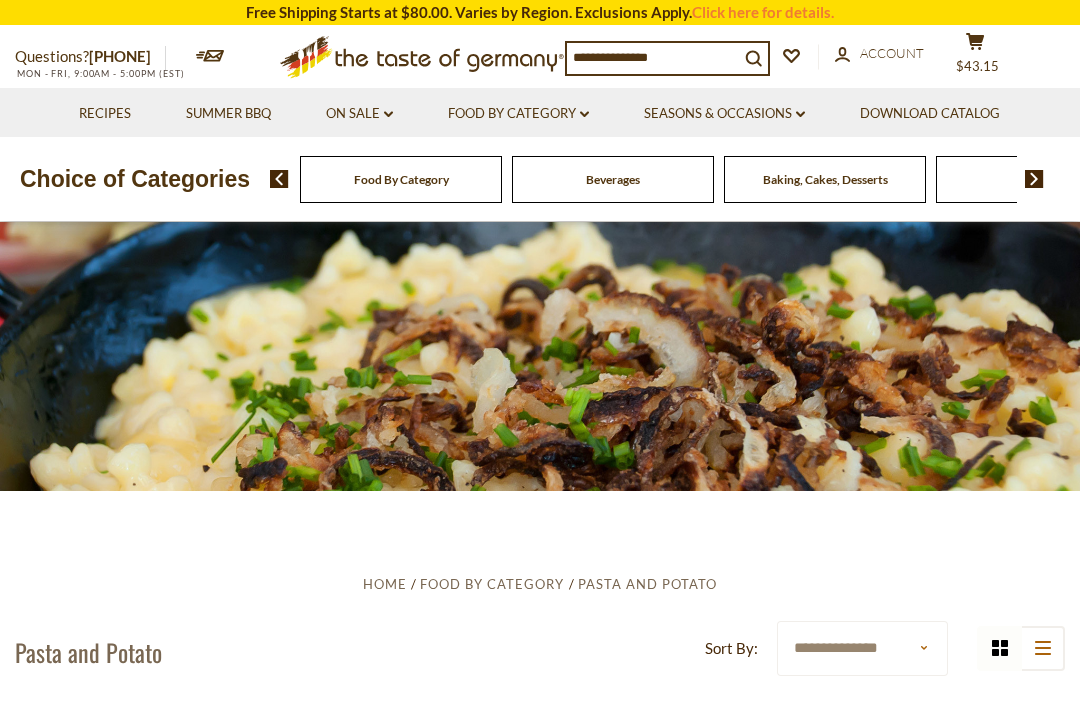 click 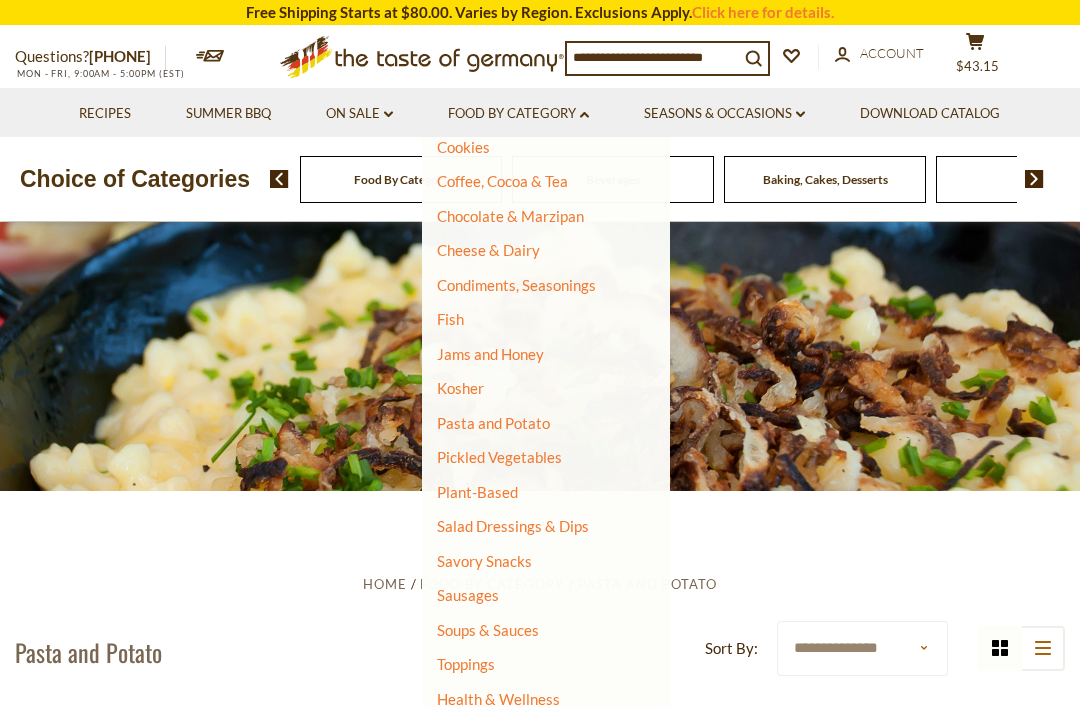 scroll, scrollTop: 294, scrollLeft: 0, axis: vertical 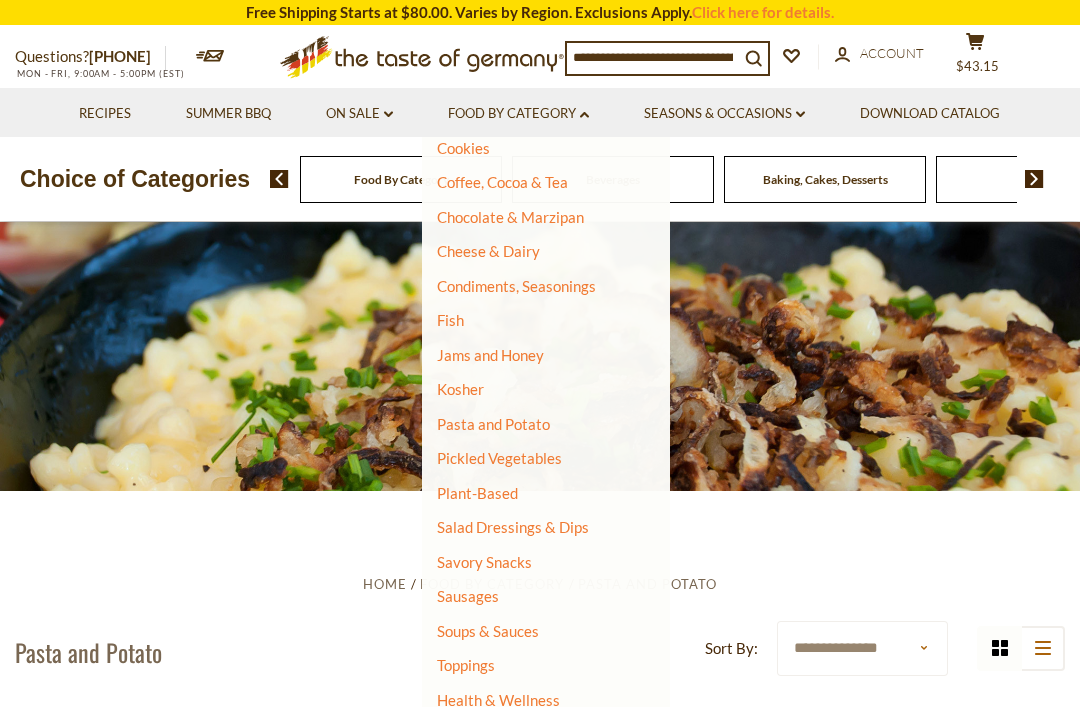 click on "Soups & Sauces" at bounding box center (488, 631) 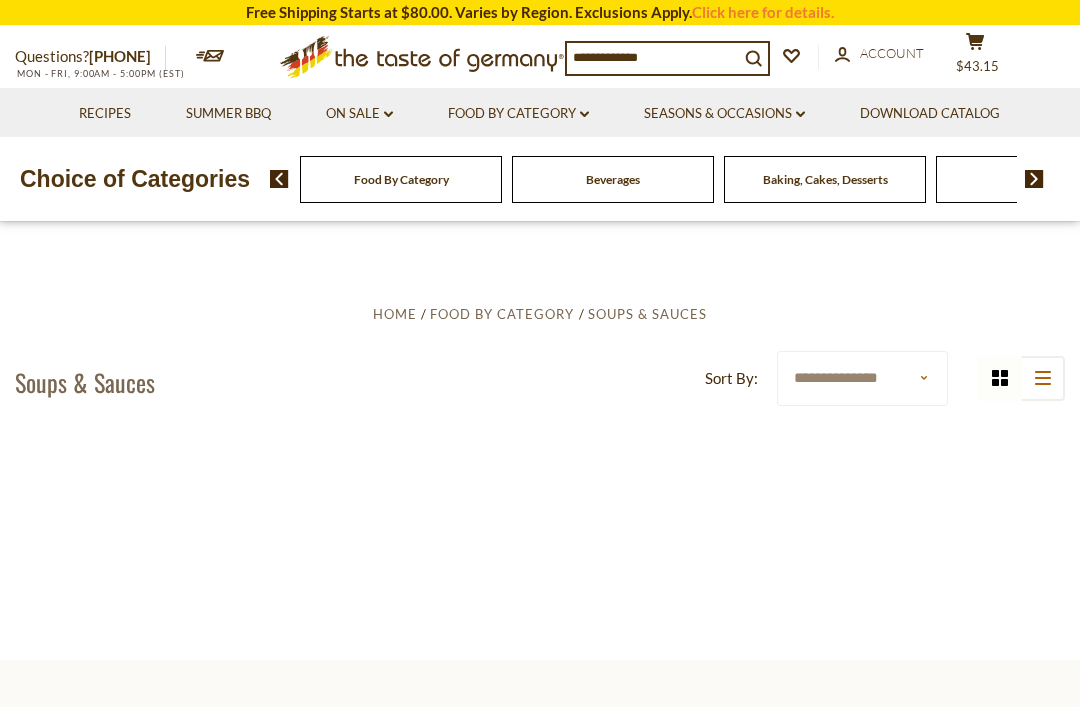scroll, scrollTop: 0, scrollLeft: 0, axis: both 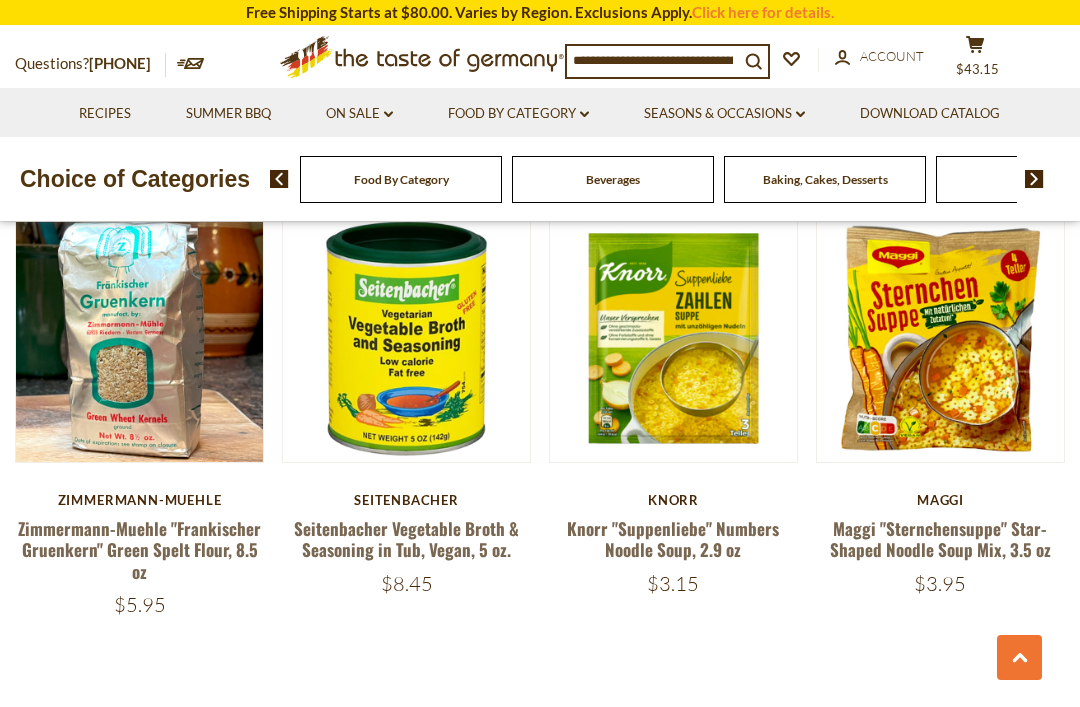 click on "2" at bounding box center [540, 749] 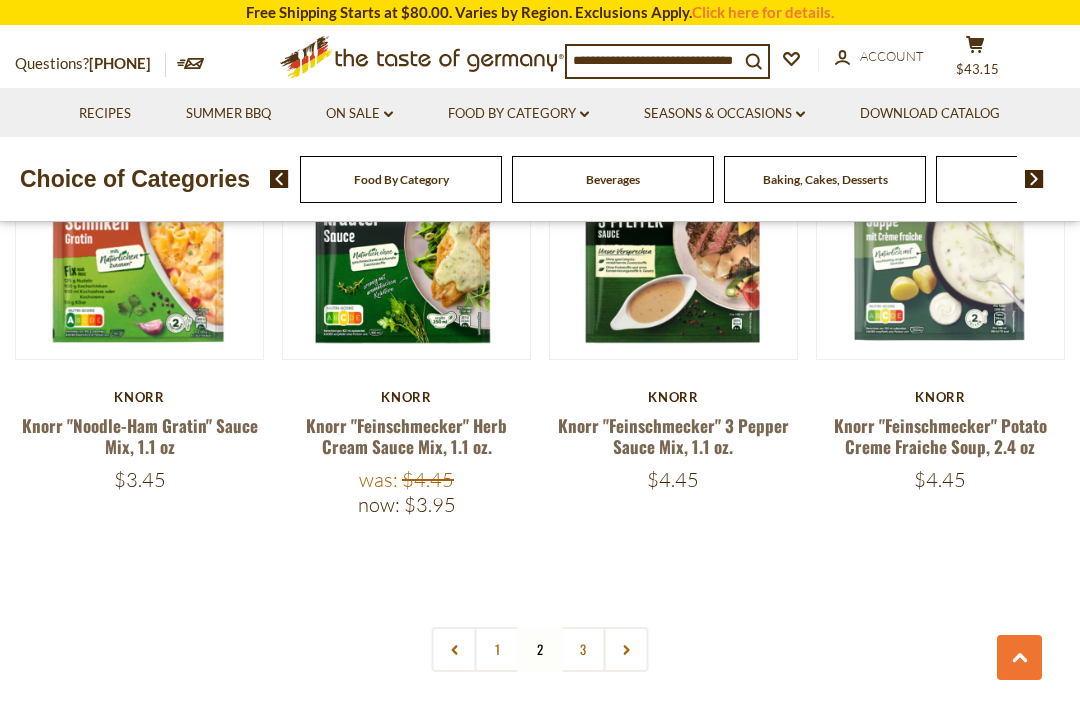 scroll, scrollTop: 4002, scrollLeft: 0, axis: vertical 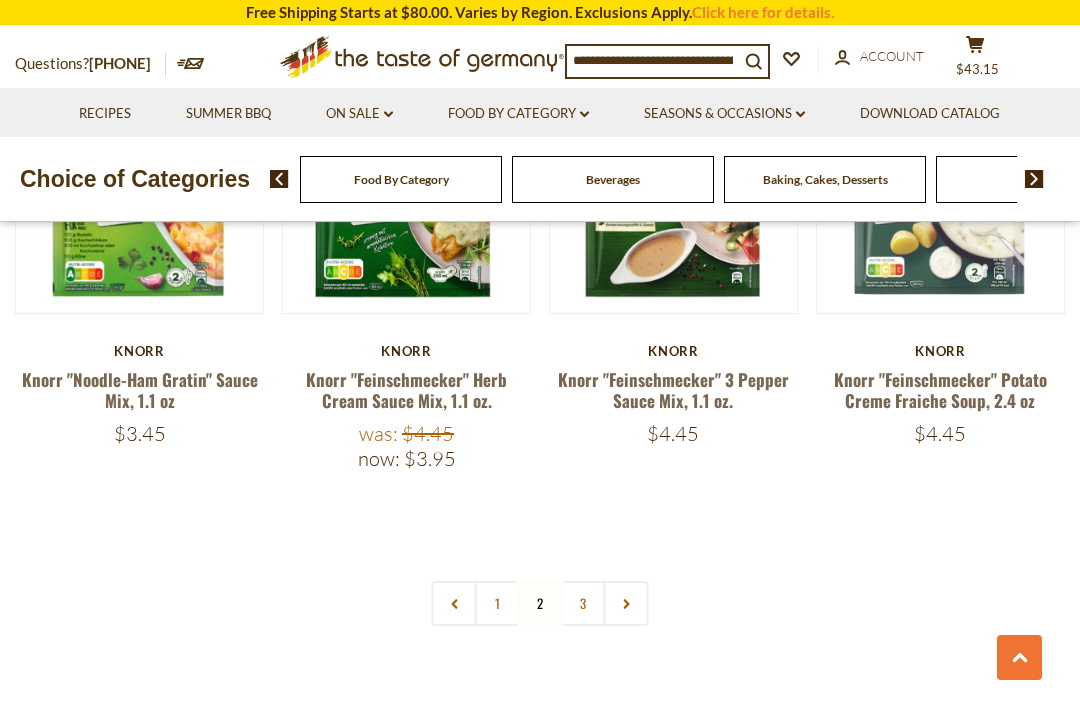click on "3" at bounding box center [583, 603] 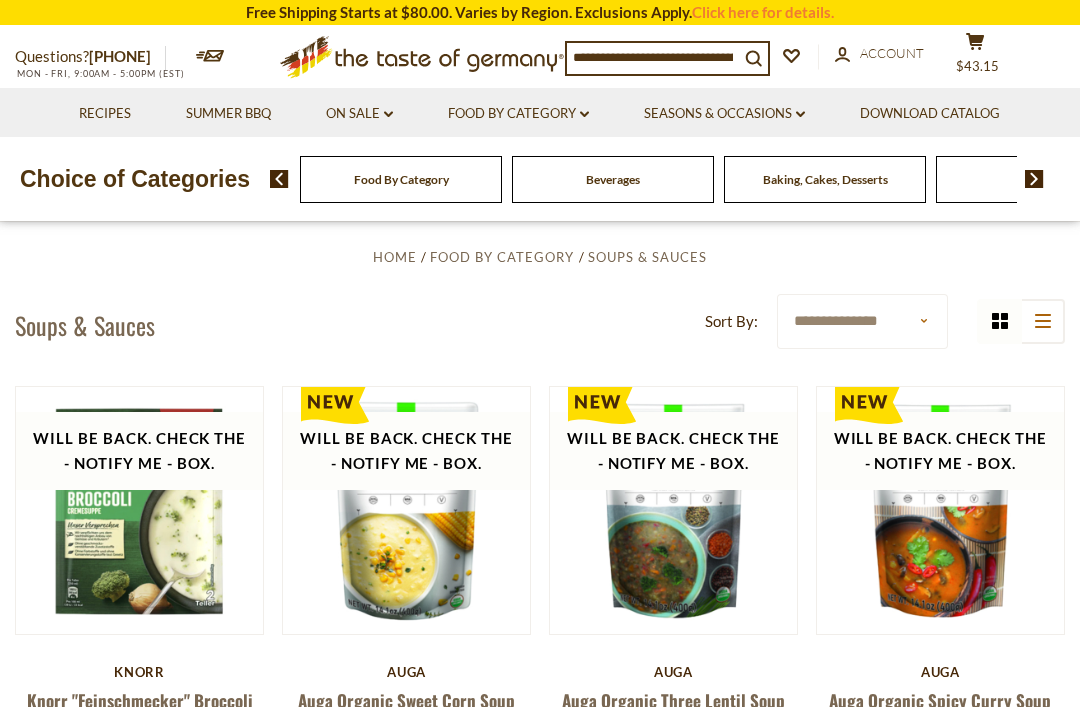 scroll, scrollTop: 0, scrollLeft: 0, axis: both 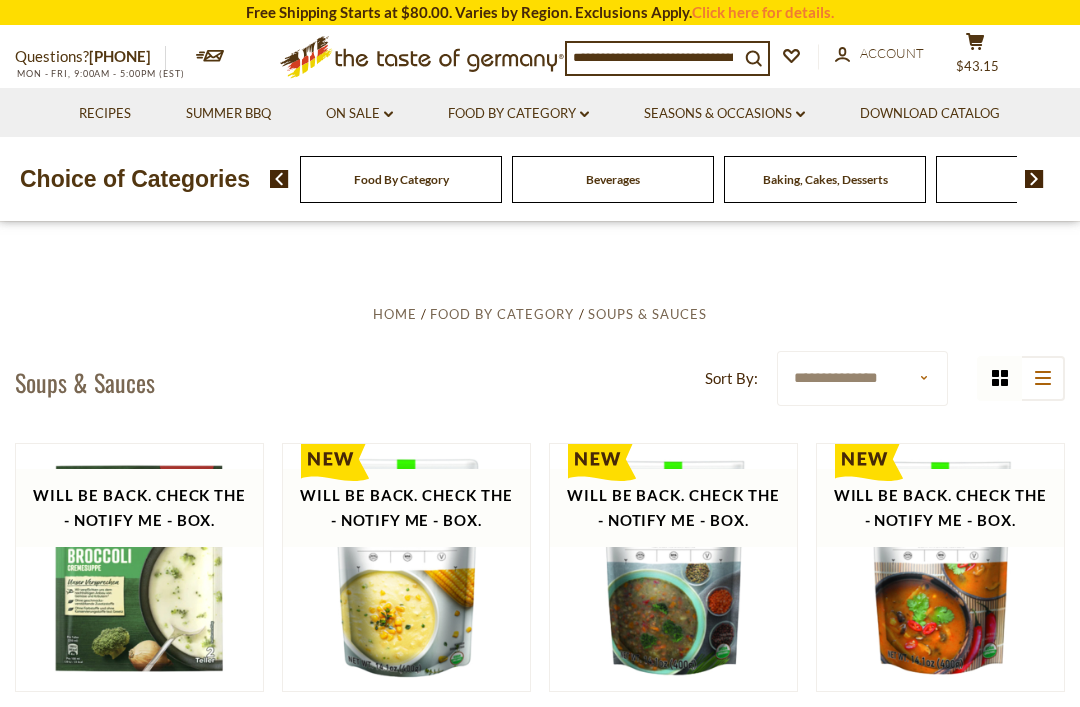 click on "Food By Category
dropdown_arrow" at bounding box center (518, 114) 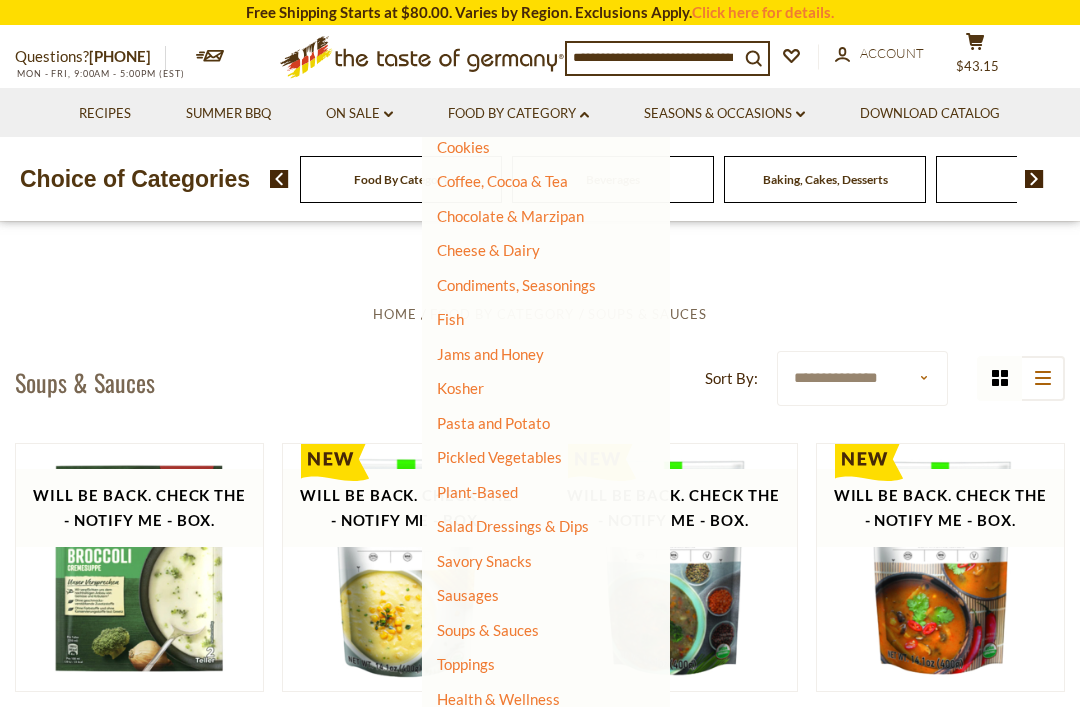 scroll, scrollTop: 294, scrollLeft: 0, axis: vertical 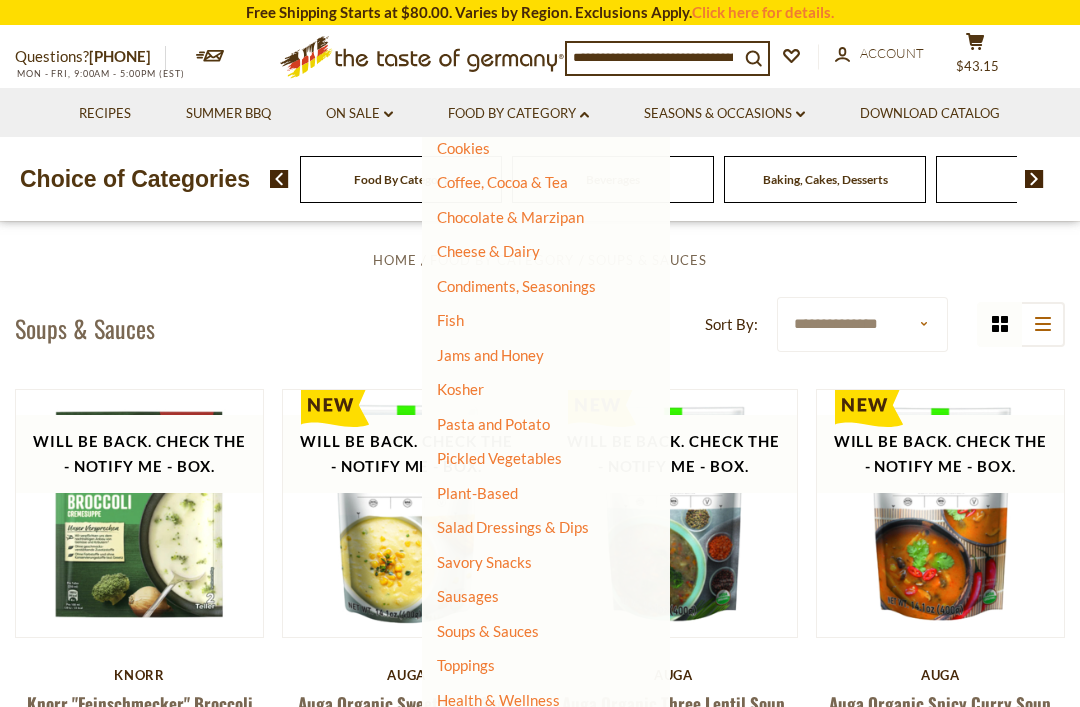 click on "Soups & Sauces" at bounding box center [488, 631] 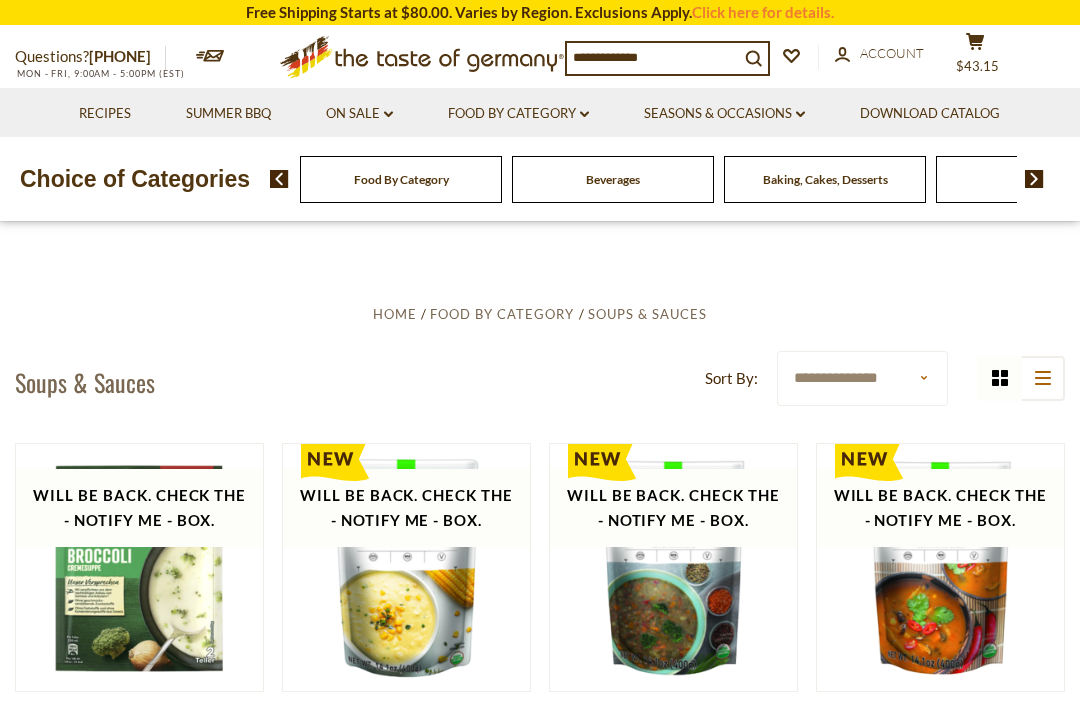 scroll, scrollTop: 0, scrollLeft: 0, axis: both 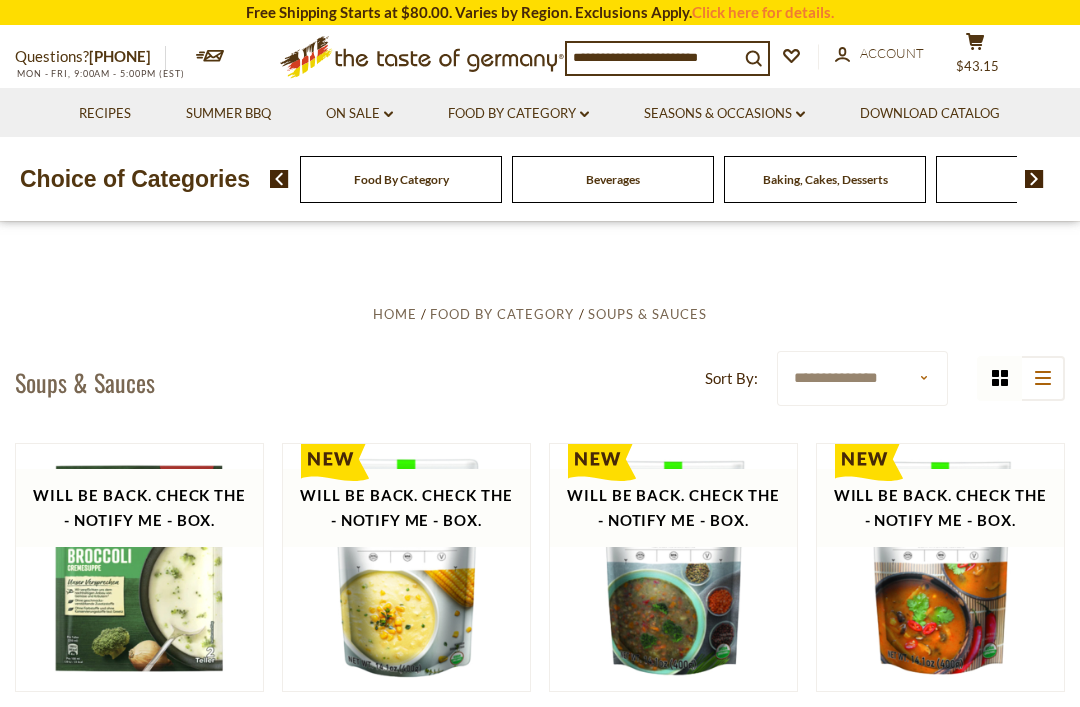 click on "Food By Category
dropdown_arrow" at bounding box center [518, 114] 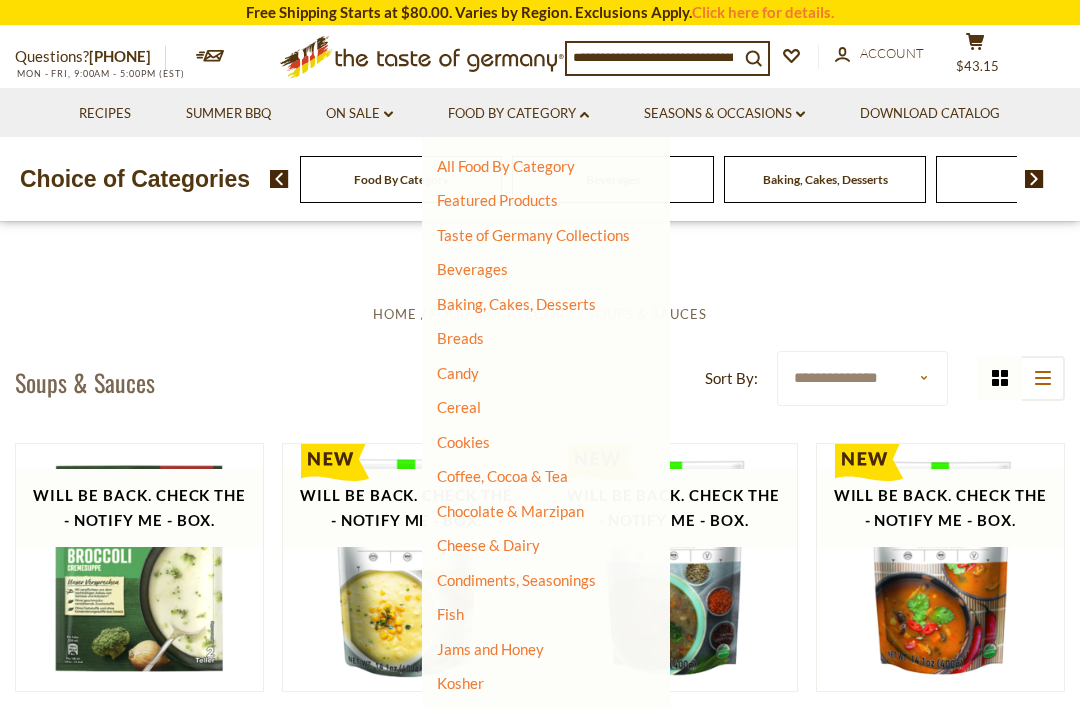click on "Condiments, Seasonings" at bounding box center (516, 580) 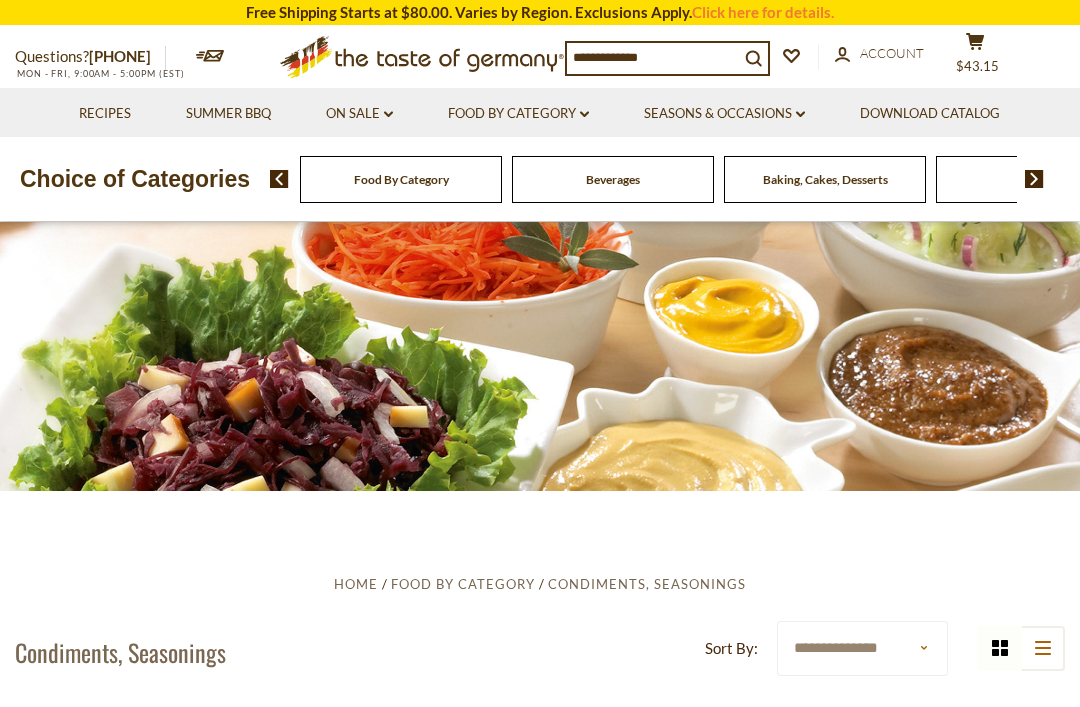 scroll, scrollTop: 0, scrollLeft: 0, axis: both 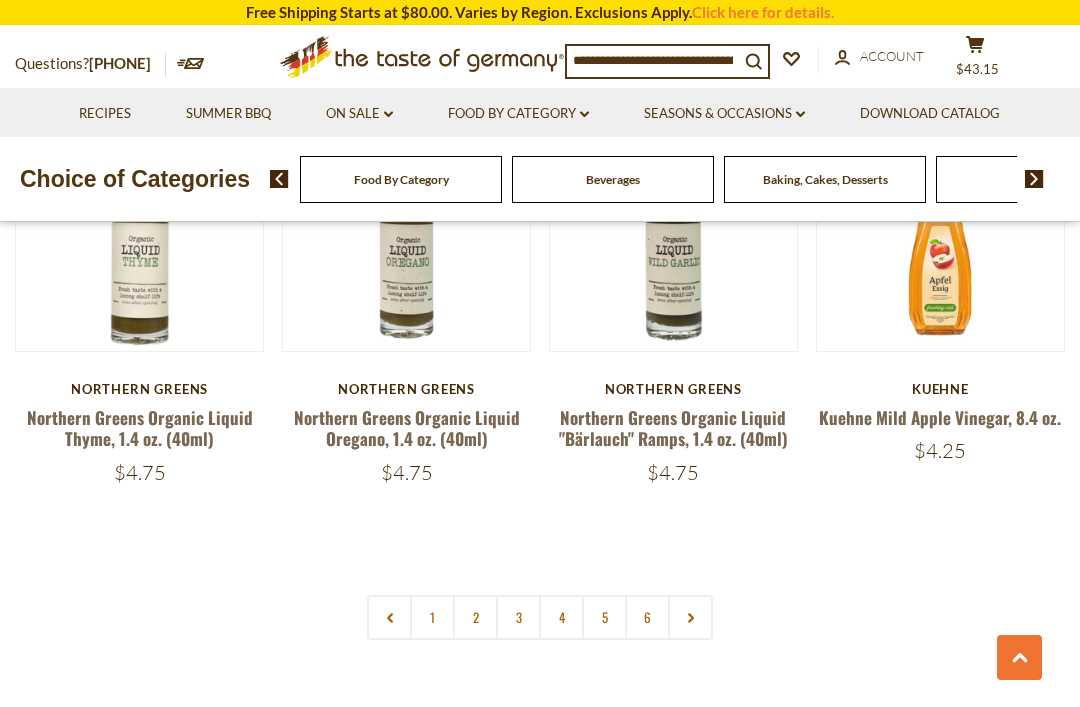 click on "2" at bounding box center [475, 617] 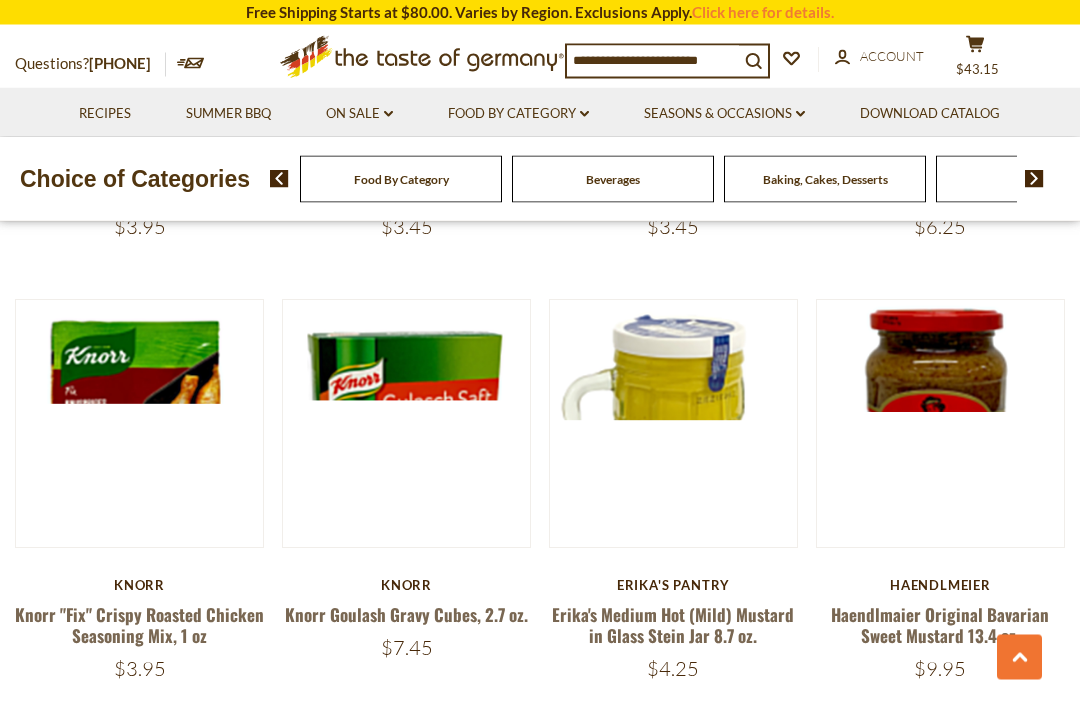 scroll, scrollTop: 3113, scrollLeft: 0, axis: vertical 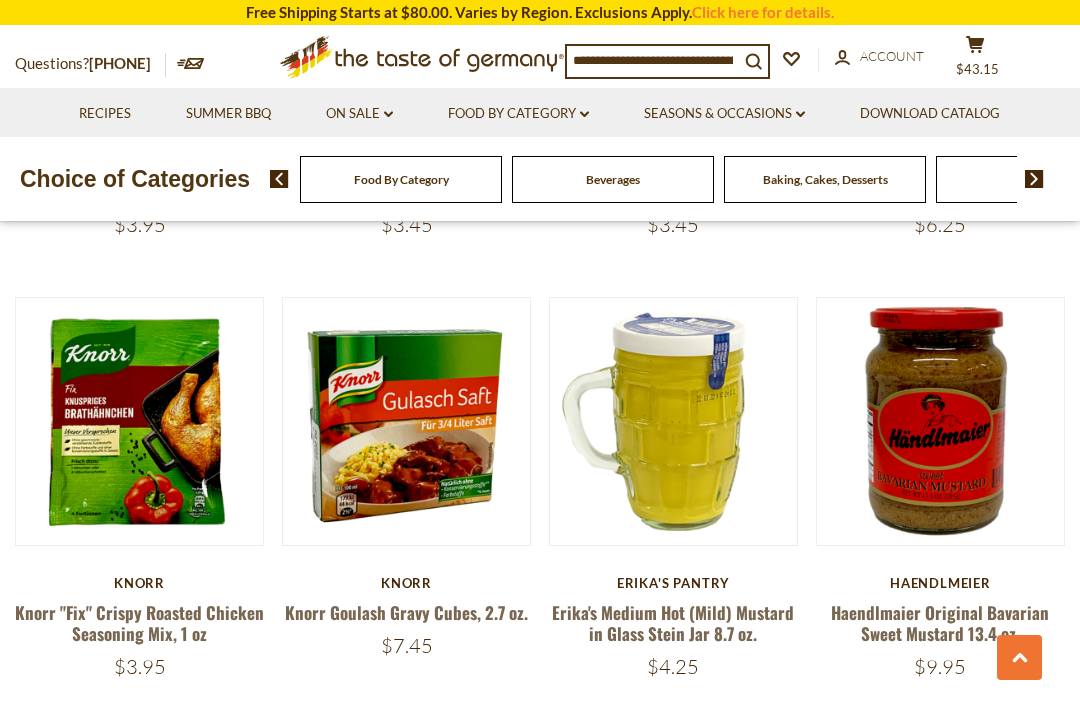 click on "Knorr "Fix" Crispy Roasted Chicken Seasoning Mix, 1 oz" at bounding box center (139, 623) 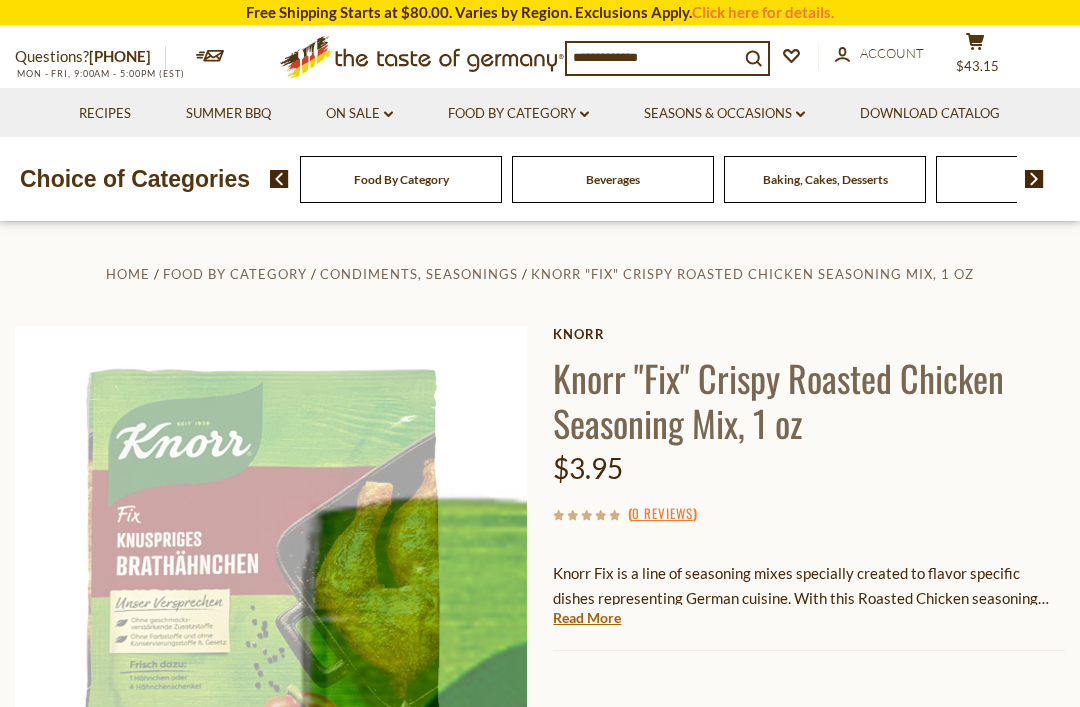 scroll, scrollTop: 0, scrollLeft: 0, axis: both 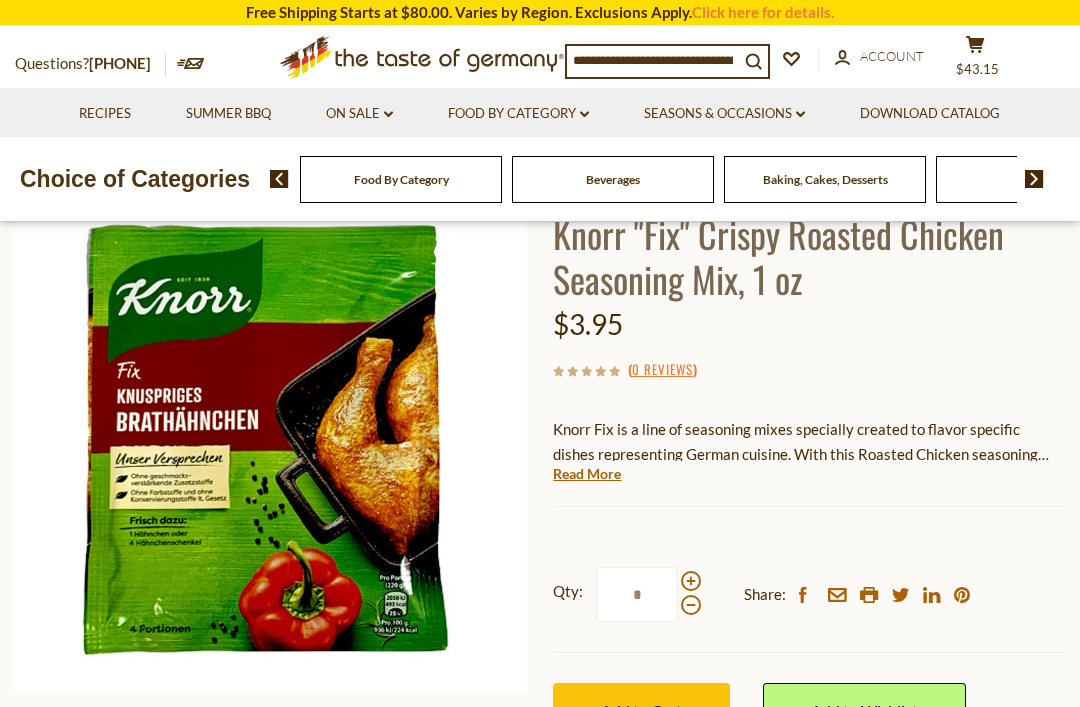 click on "Add to Cart" at bounding box center (641, 710) 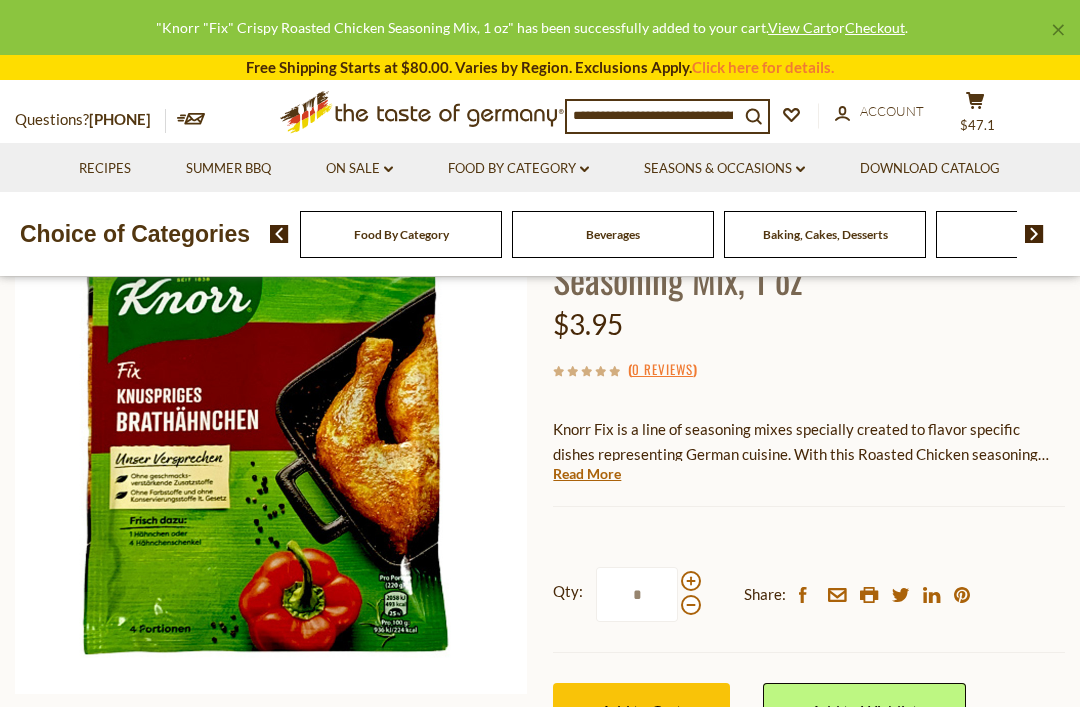 scroll, scrollTop: 0, scrollLeft: 0, axis: both 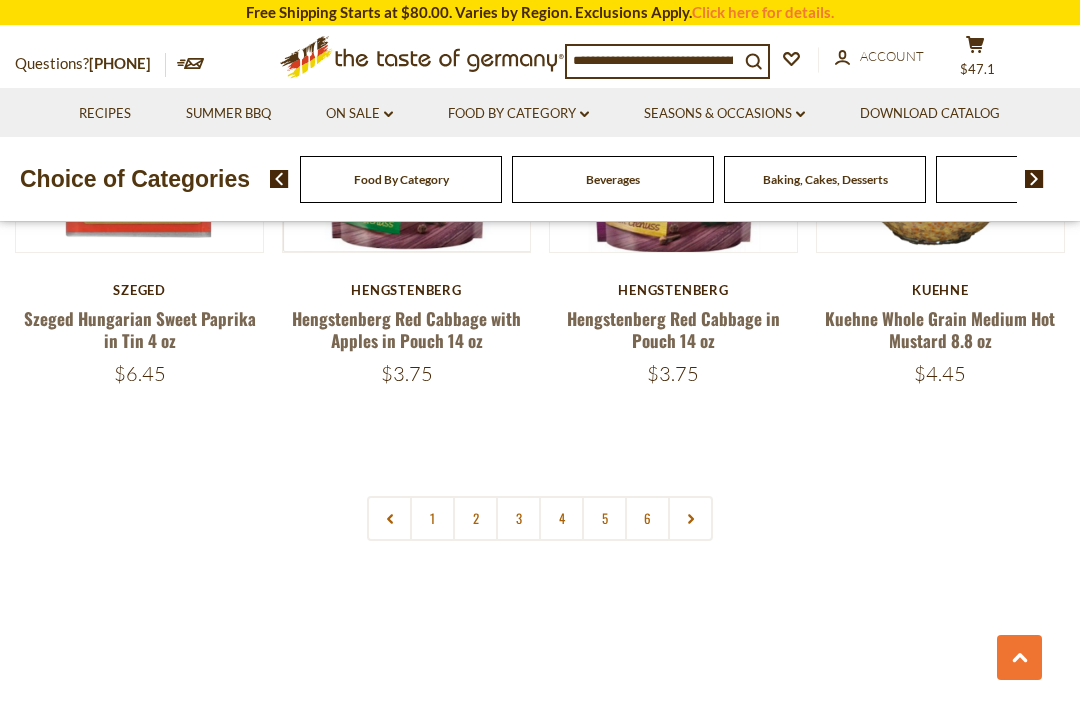 click on "2" at bounding box center [475, 518] 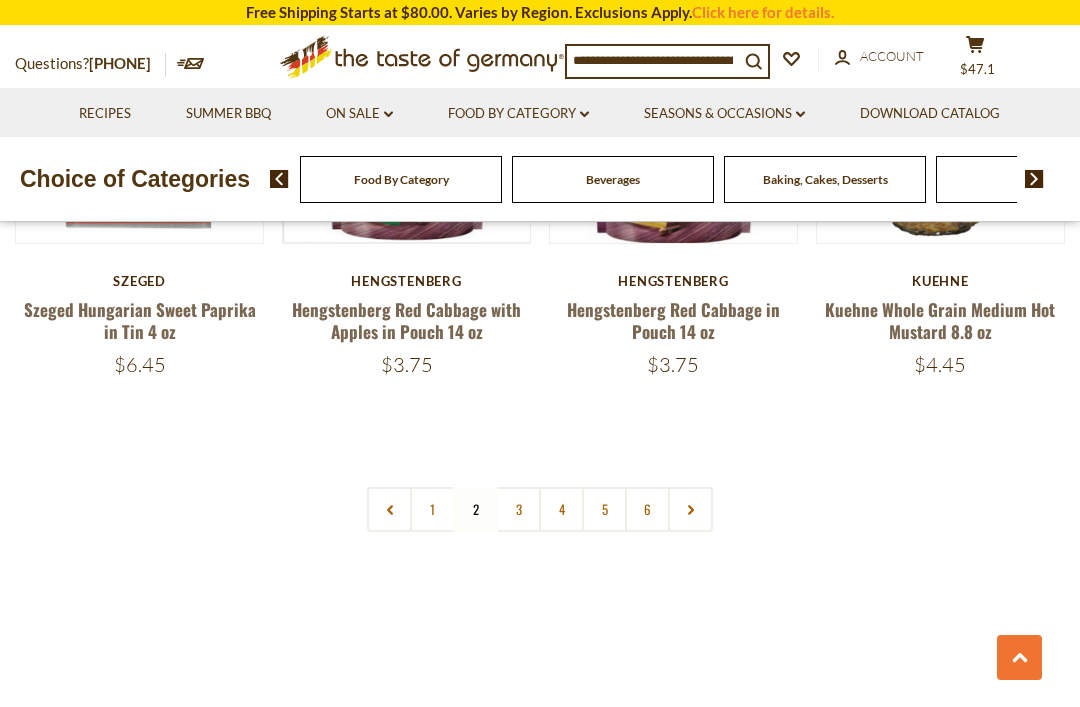 scroll, scrollTop: 4286, scrollLeft: 0, axis: vertical 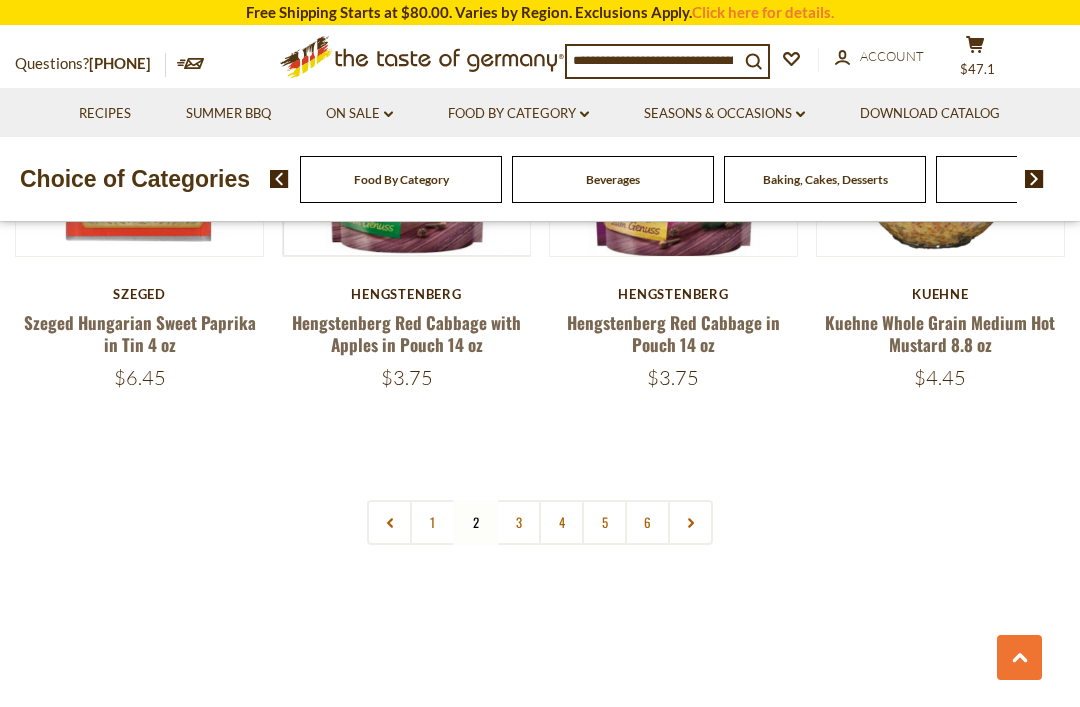 click on "3" at bounding box center [518, 522] 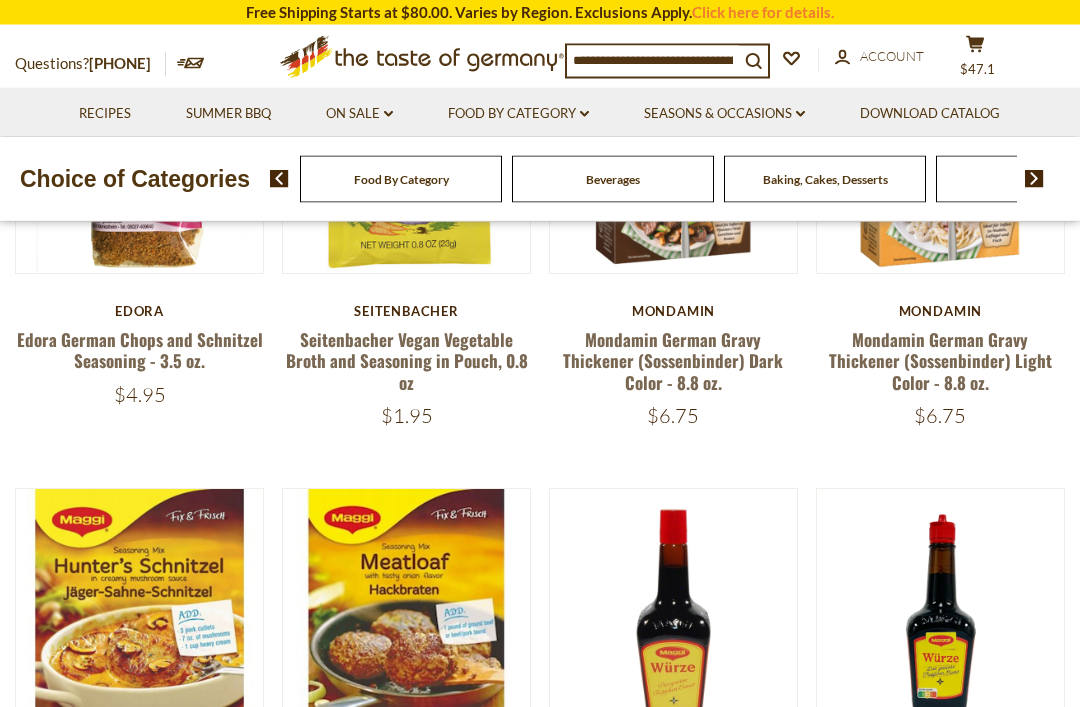 scroll, scrollTop: 689, scrollLeft: 0, axis: vertical 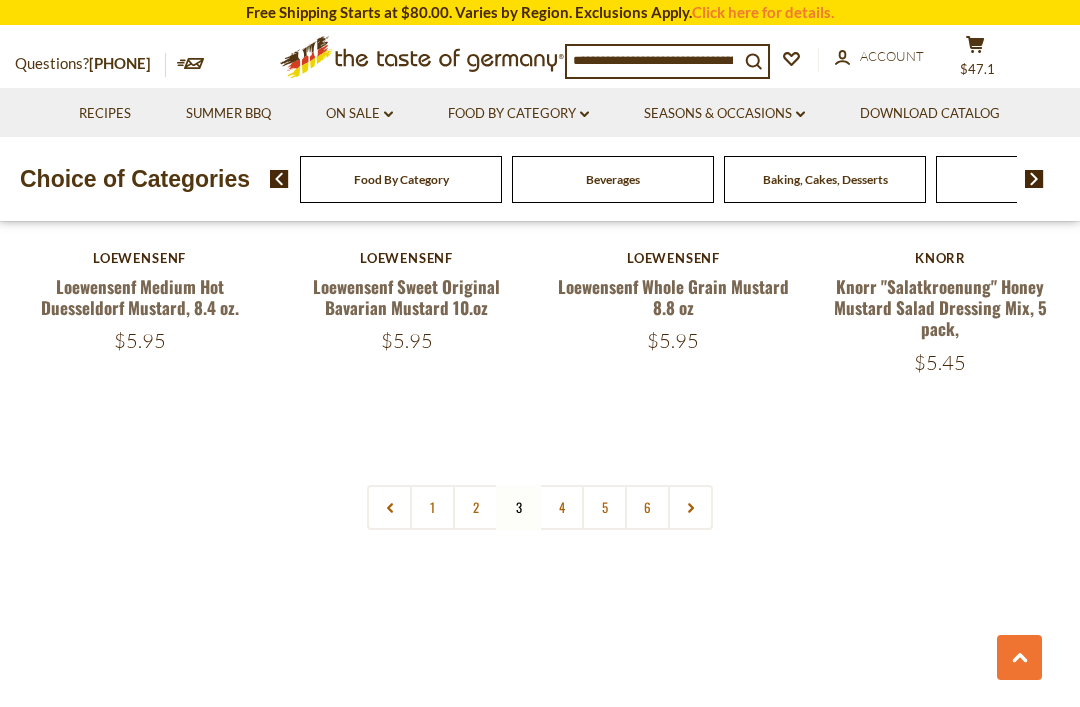 click on "4" at bounding box center (561, 507) 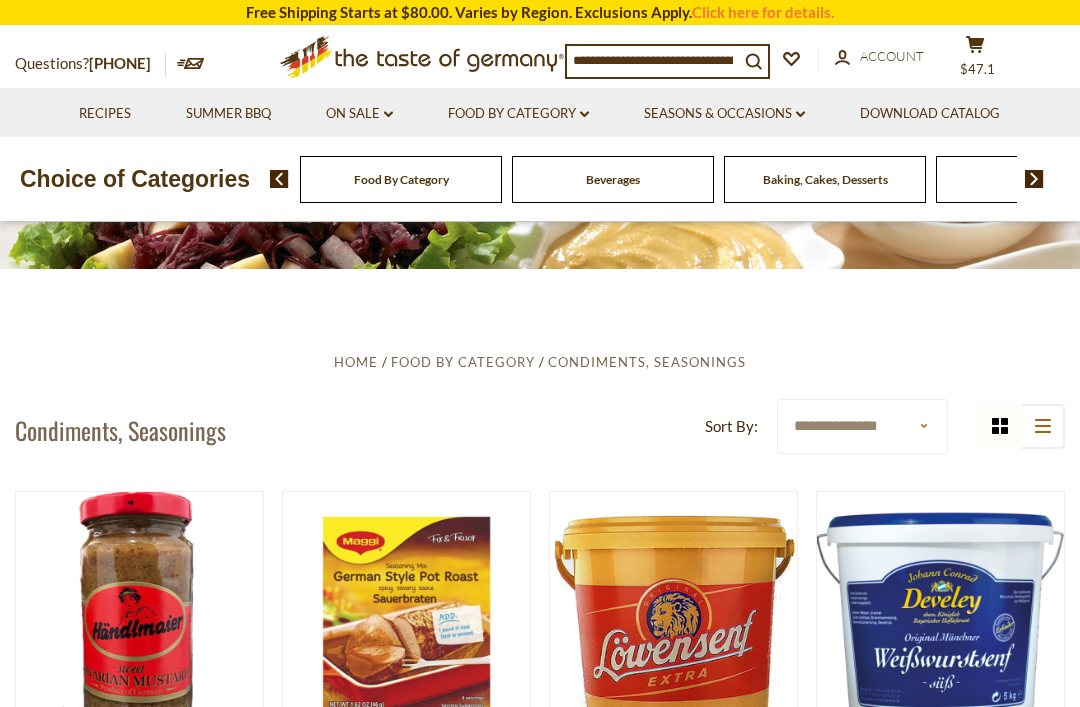 scroll, scrollTop: 0, scrollLeft: 0, axis: both 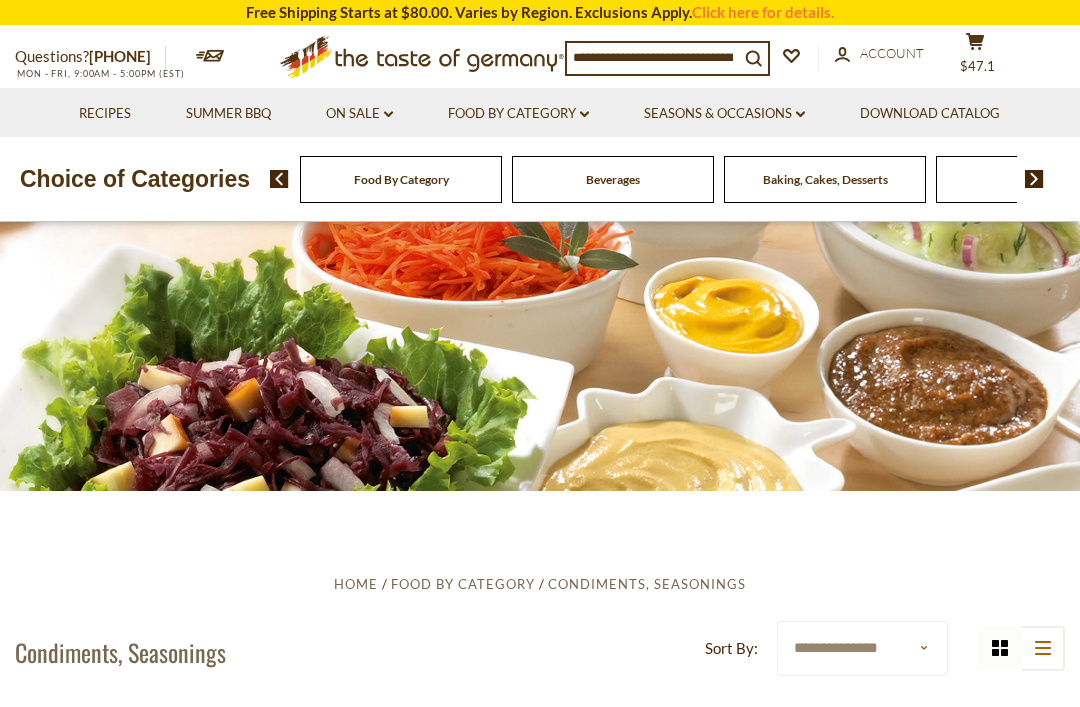 click on "cart" 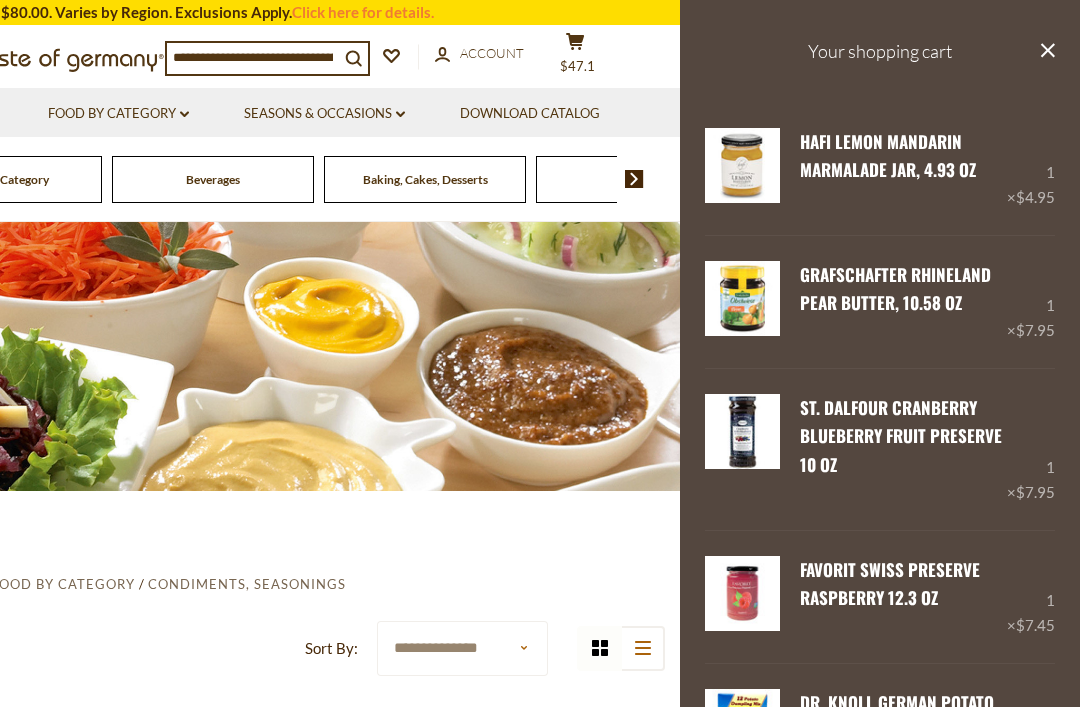 scroll, scrollTop: 0, scrollLeft: 0, axis: both 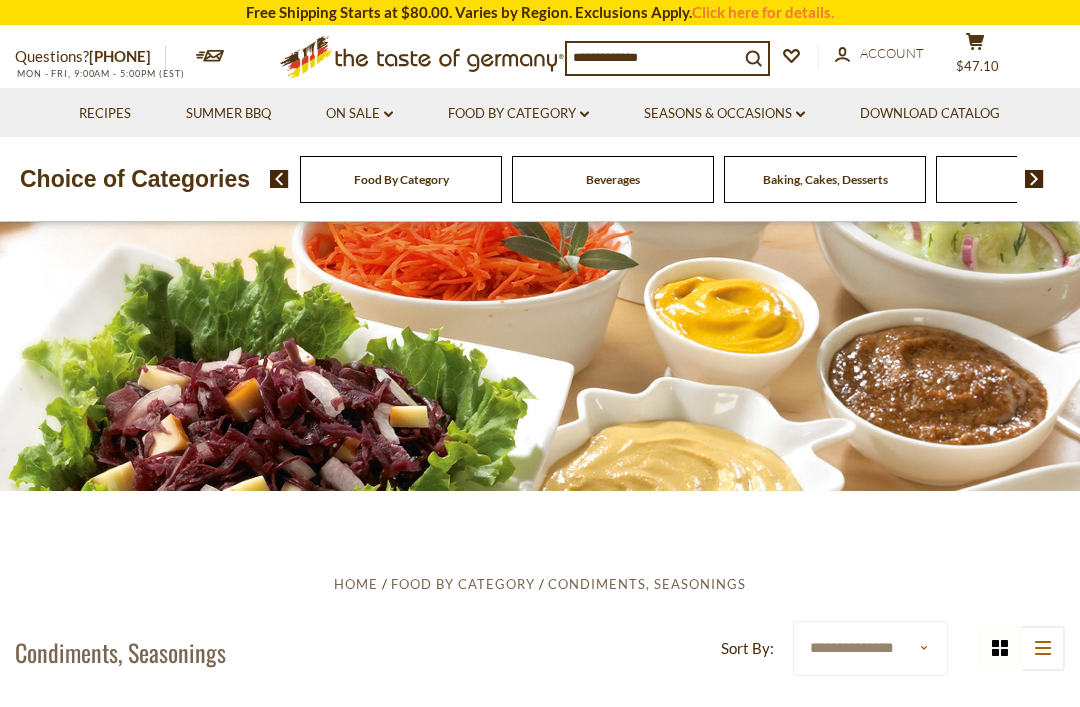 click on "Summer BBQ" at bounding box center (228, 112) 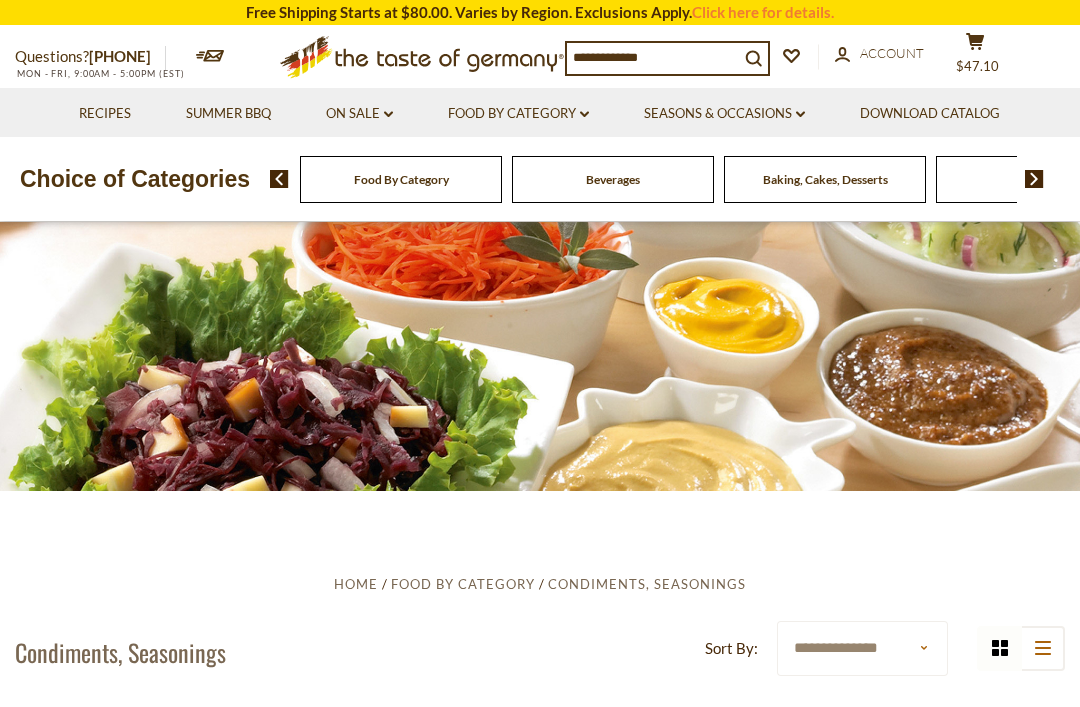 scroll, scrollTop: 0, scrollLeft: 0, axis: both 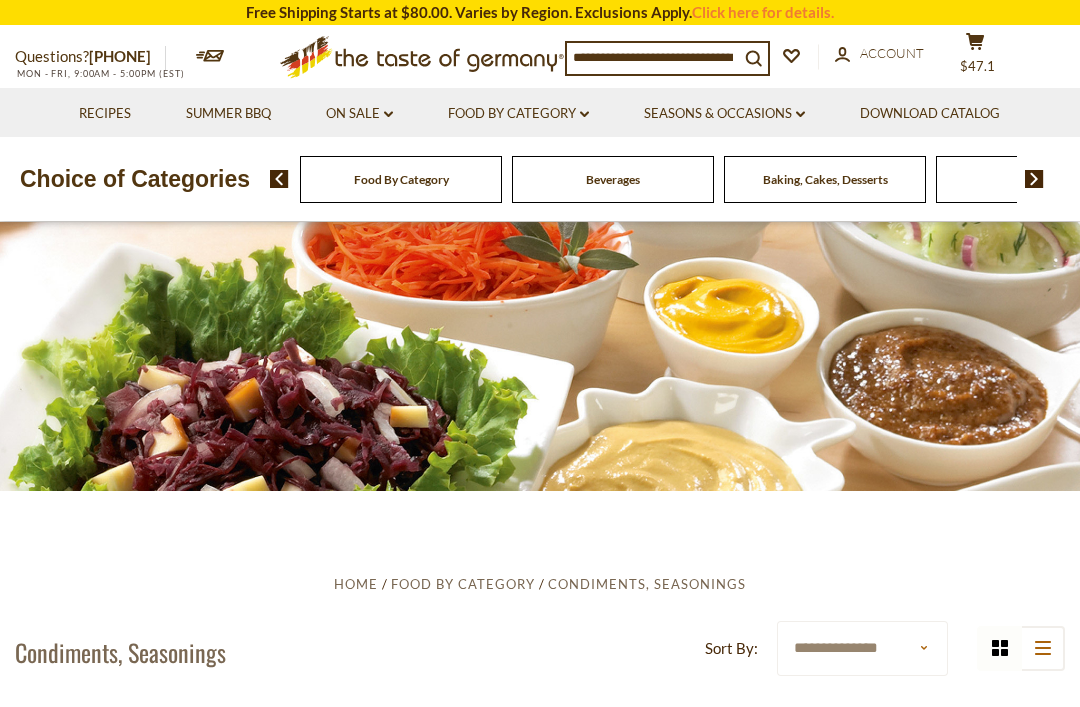 click on "Food By Category
dropdown_arrow" at bounding box center (518, 114) 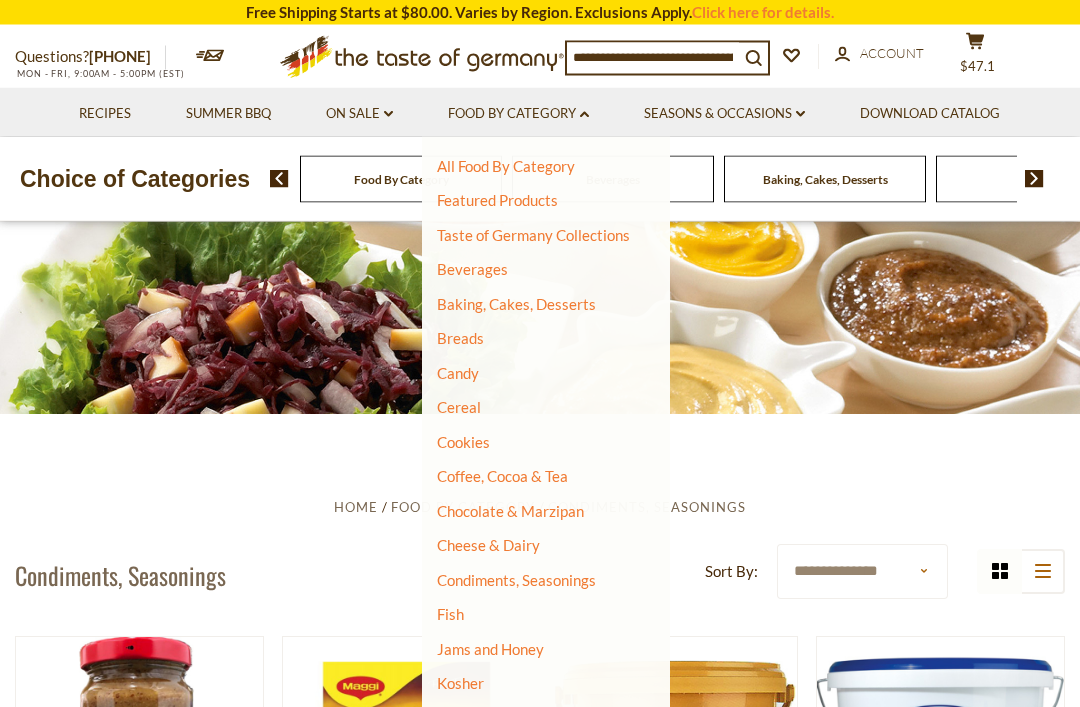 scroll, scrollTop: 77, scrollLeft: 0, axis: vertical 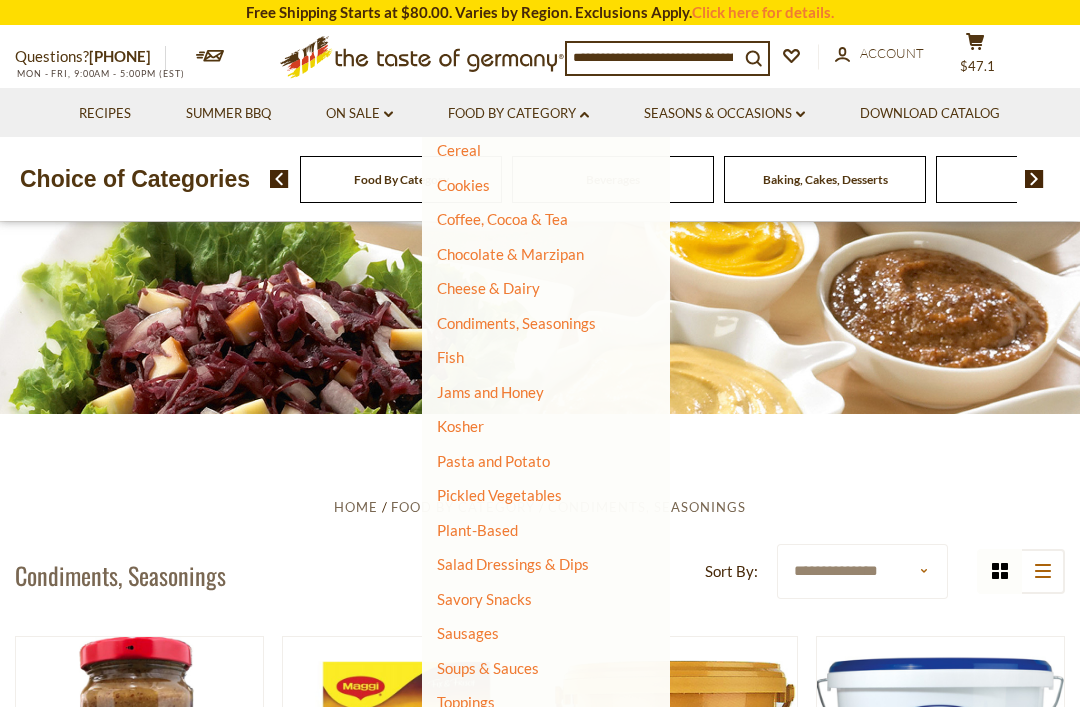 click on "Pickled Vegetables" at bounding box center (499, 495) 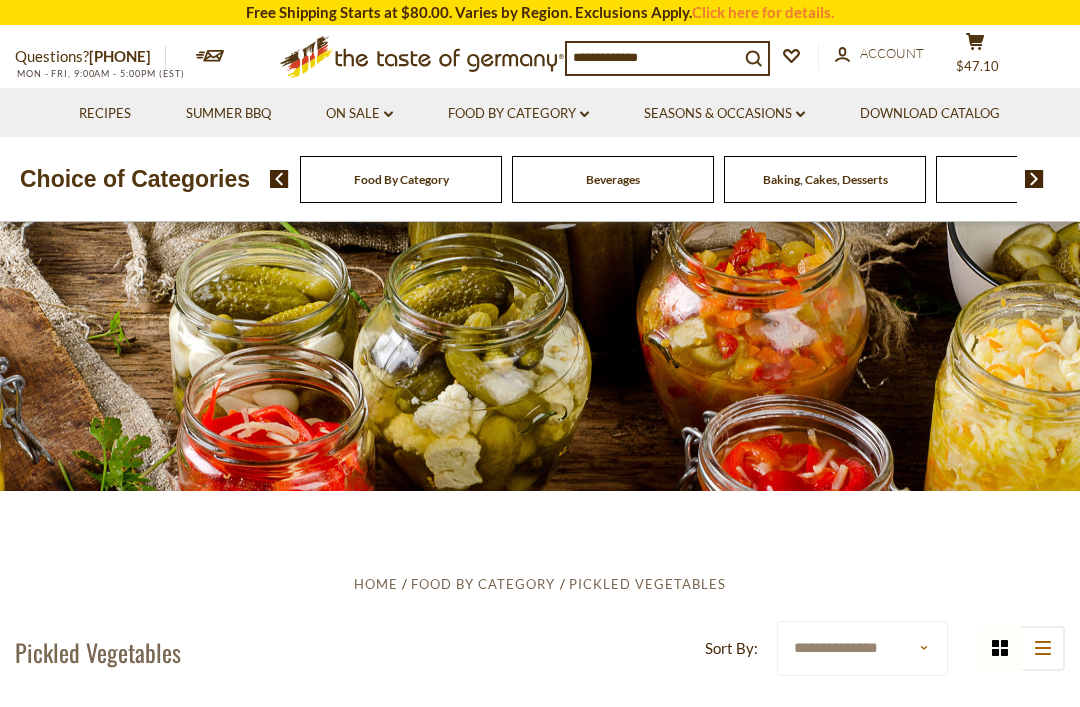 scroll, scrollTop: 0, scrollLeft: 0, axis: both 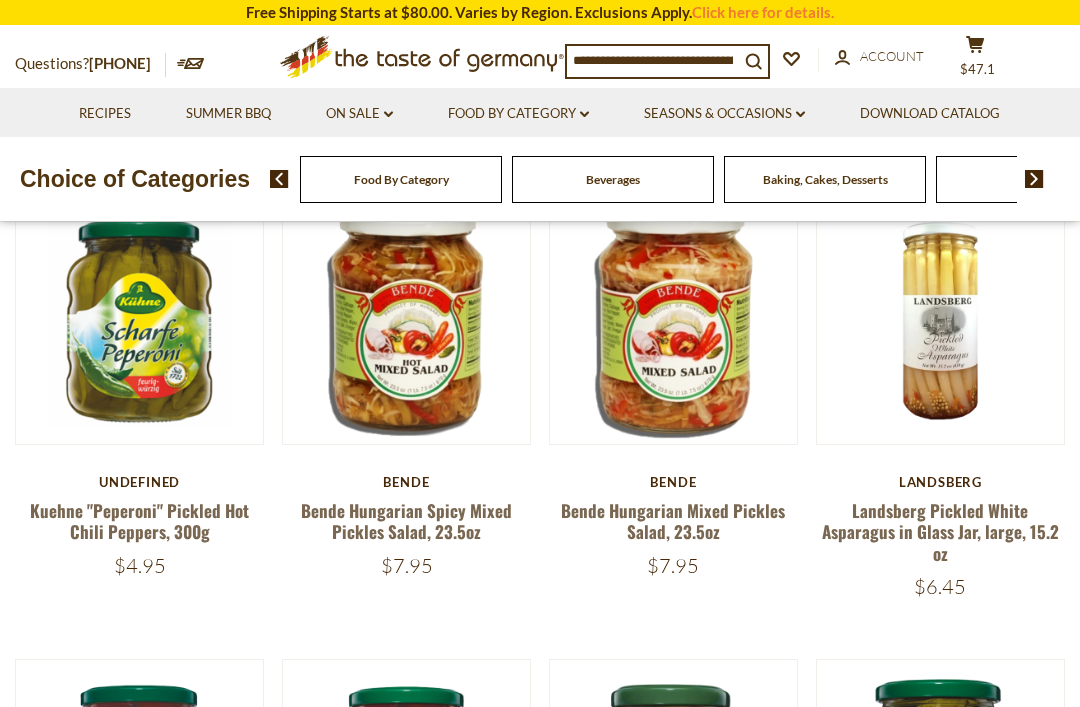 click on "Landsberg Pickled White Asparagus in Glass Jar, large, 15.2 oz" at bounding box center (940, 532) 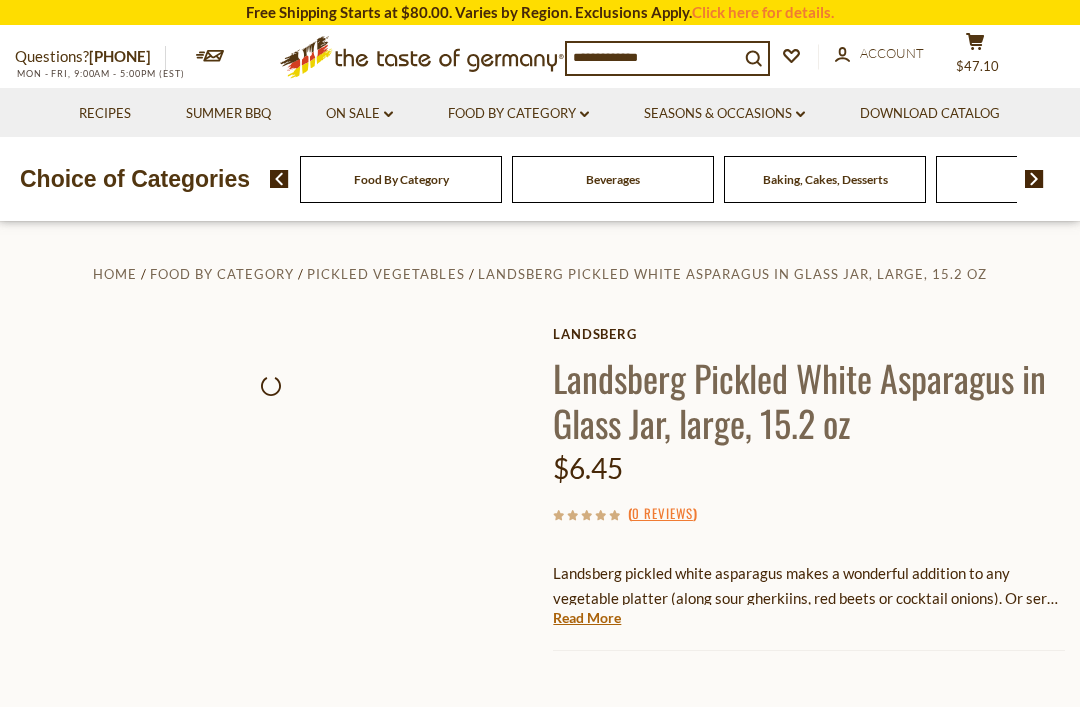 scroll, scrollTop: 0, scrollLeft: 0, axis: both 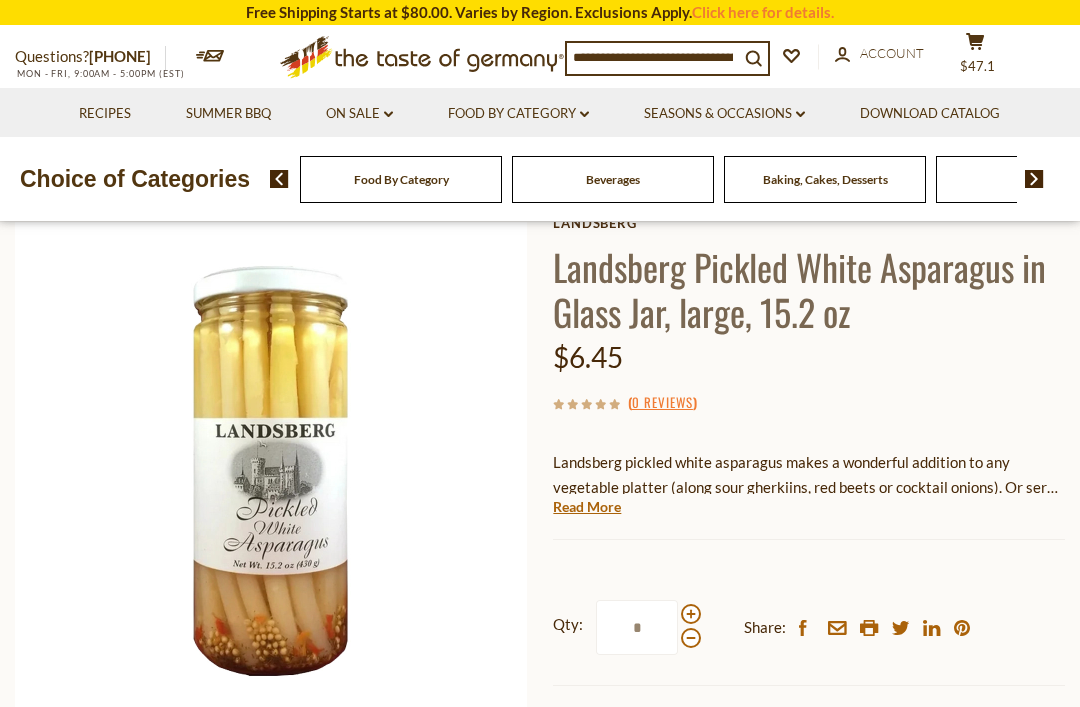 click at bounding box center (691, 614) 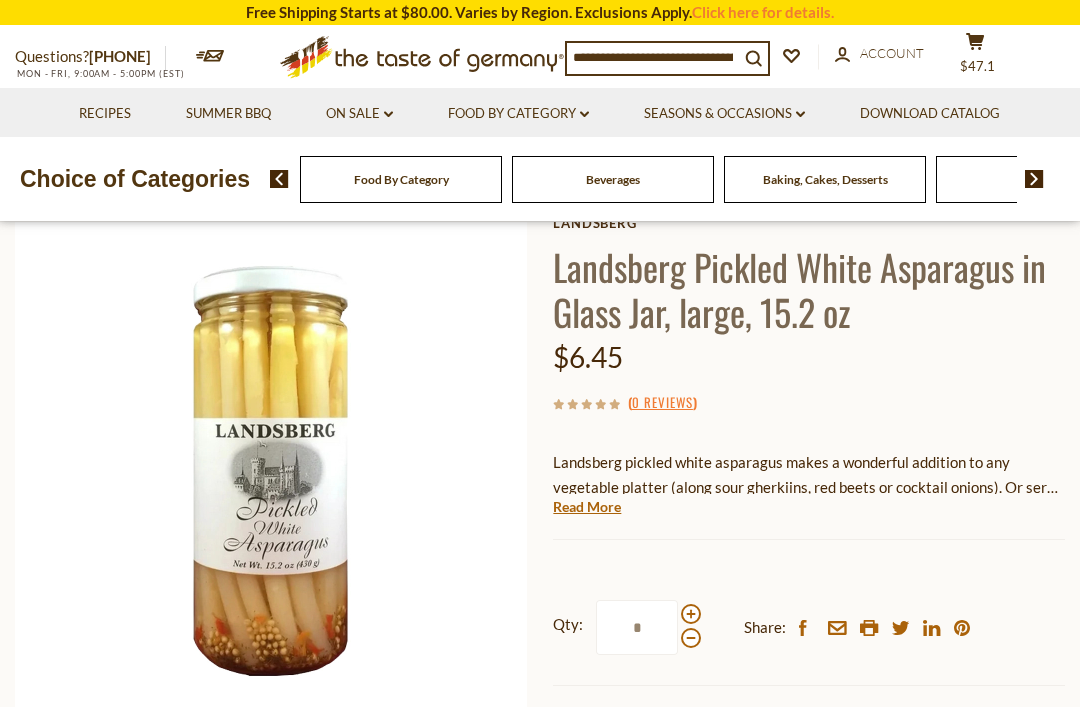 scroll, scrollTop: 145, scrollLeft: 0, axis: vertical 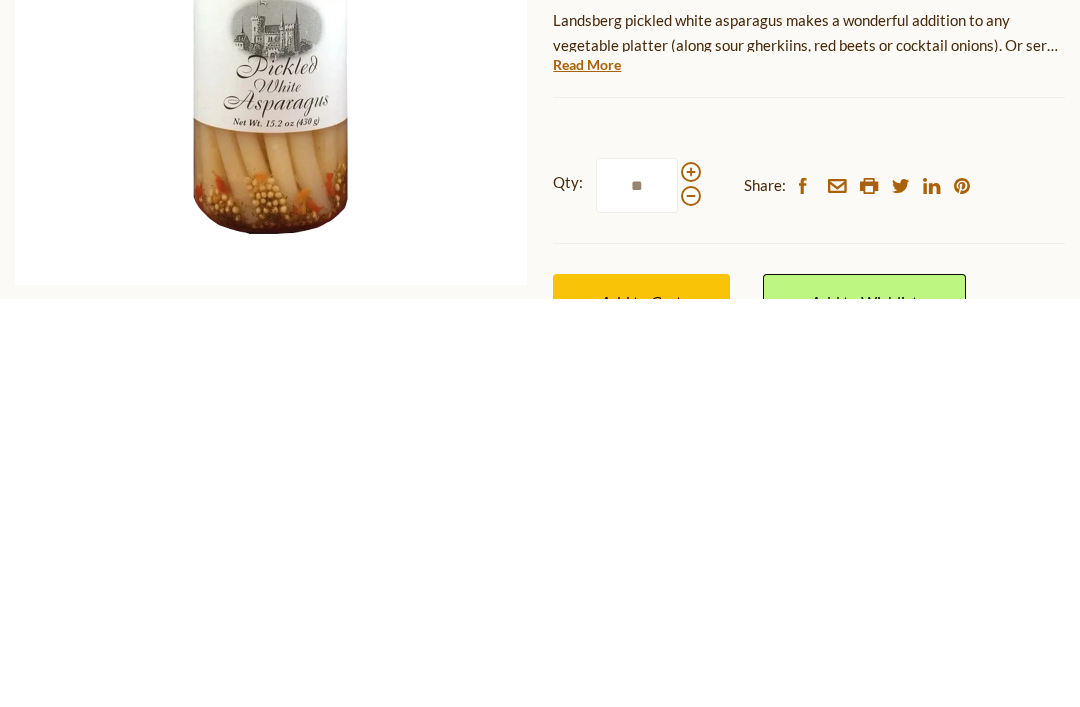 click at bounding box center [691, 580] 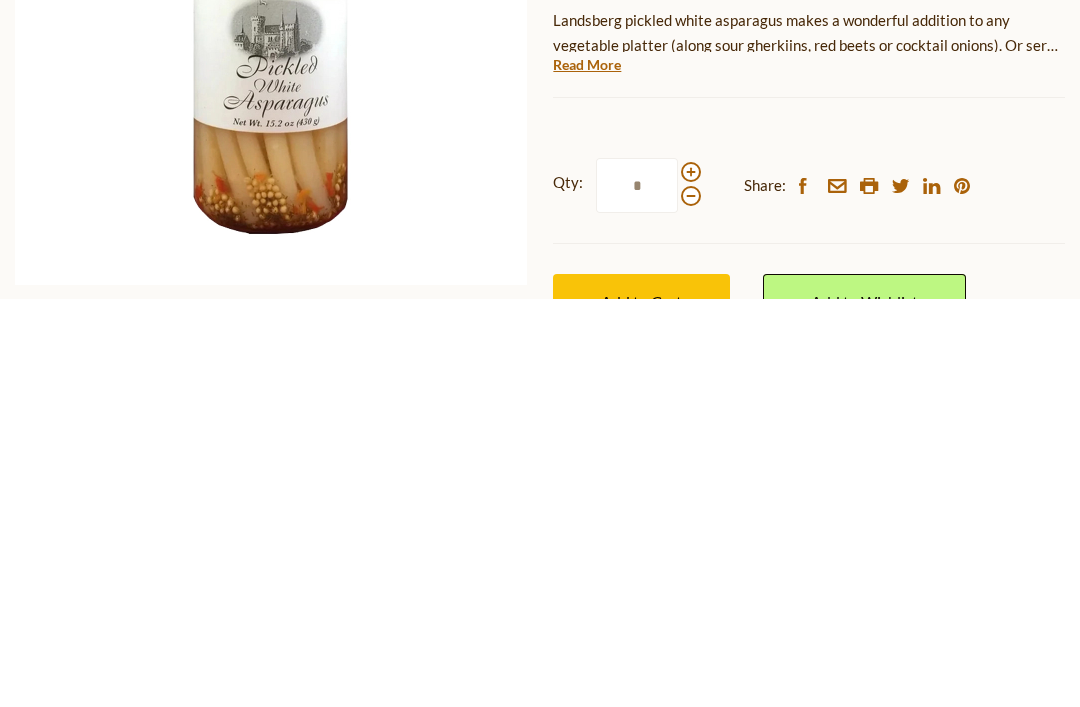 click on "Qty:
*" at bounding box center [627, 593] 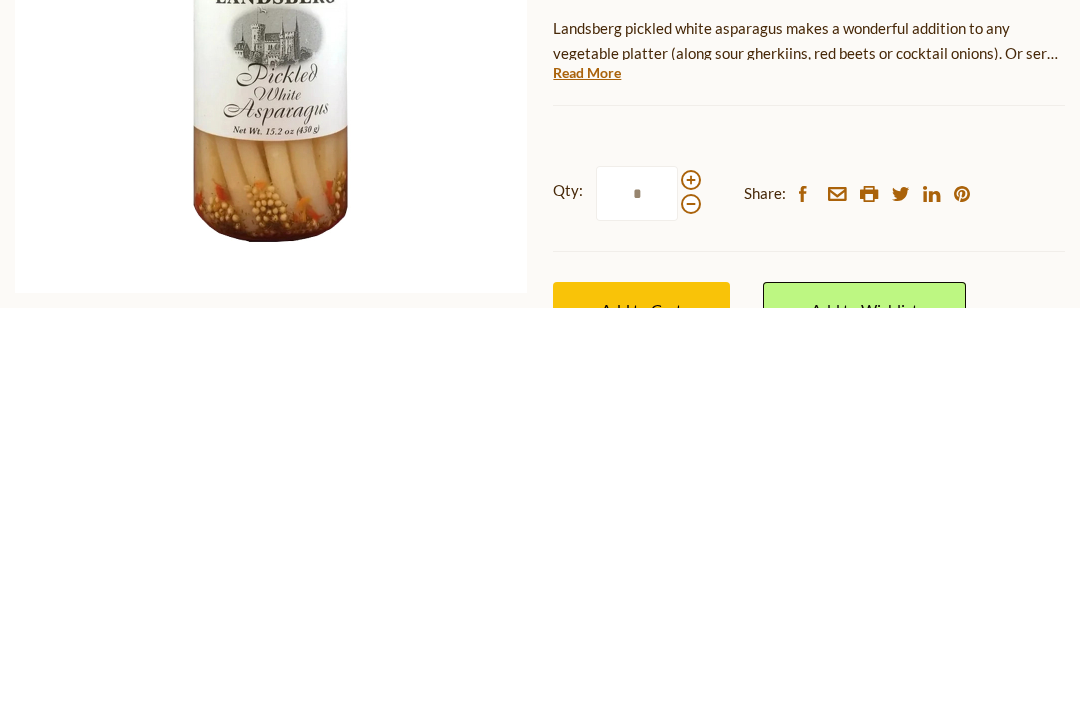 click at bounding box center [691, 580] 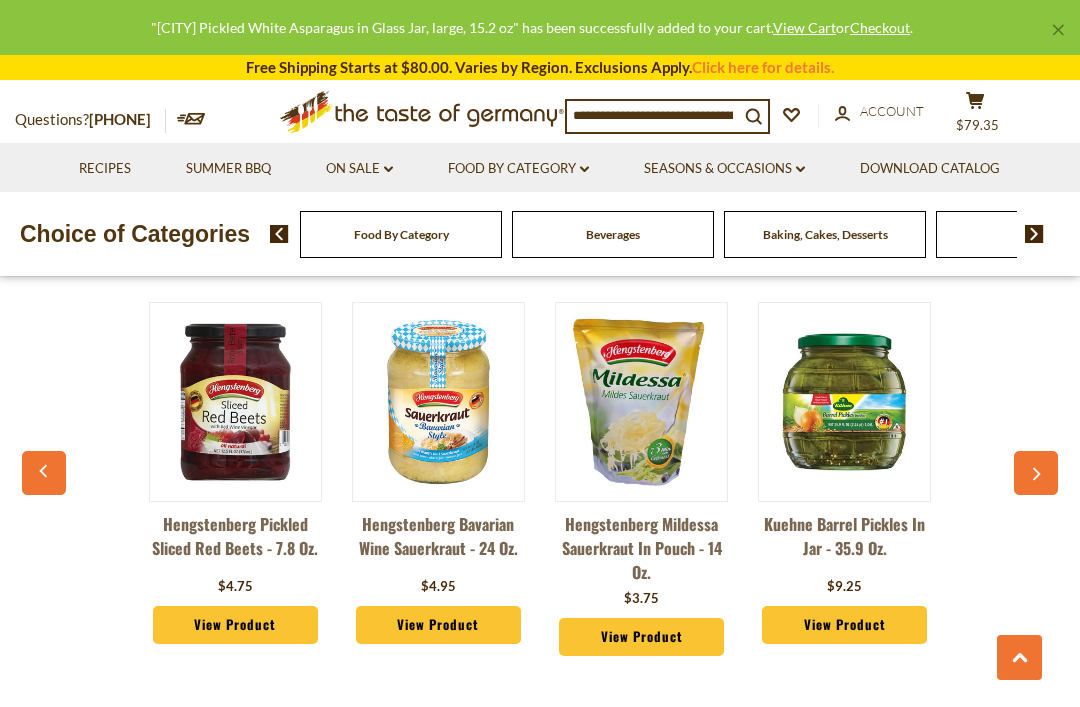 scroll, scrollTop: 1351, scrollLeft: 0, axis: vertical 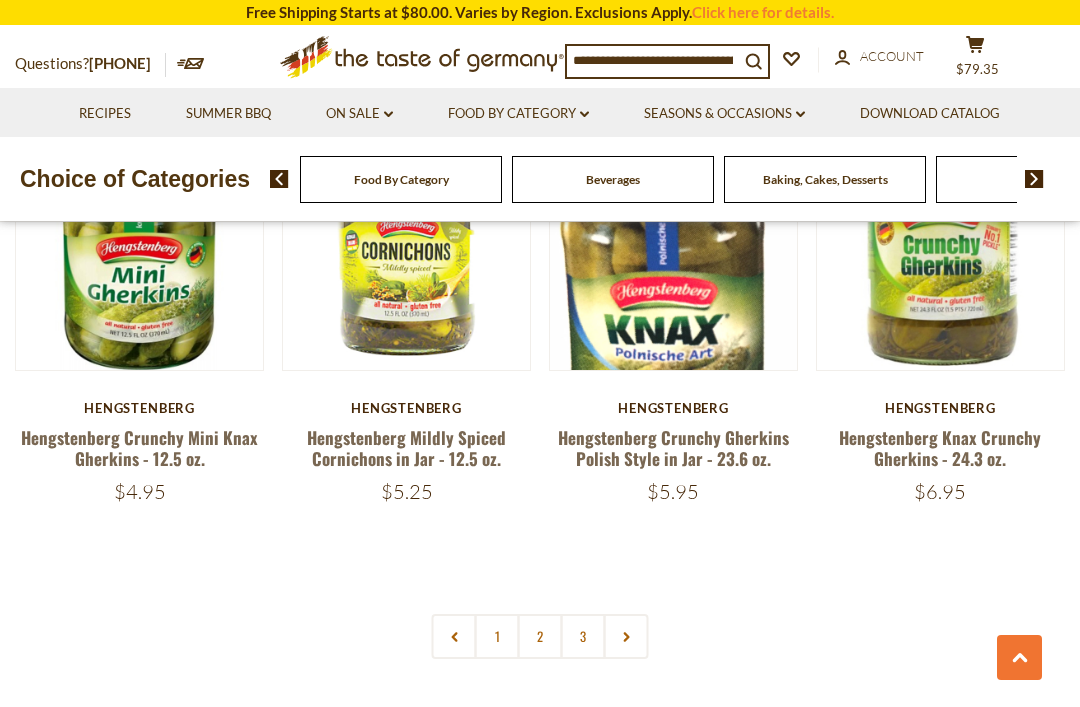 click on "2" at bounding box center [540, 636] 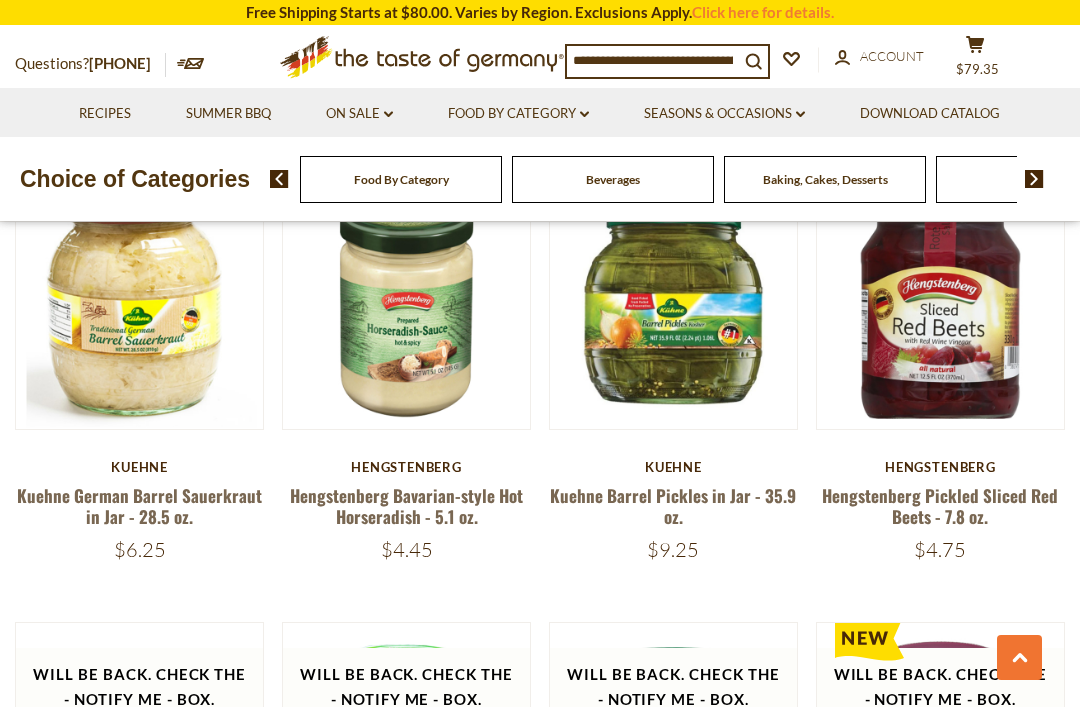 scroll, scrollTop: 1414, scrollLeft: 0, axis: vertical 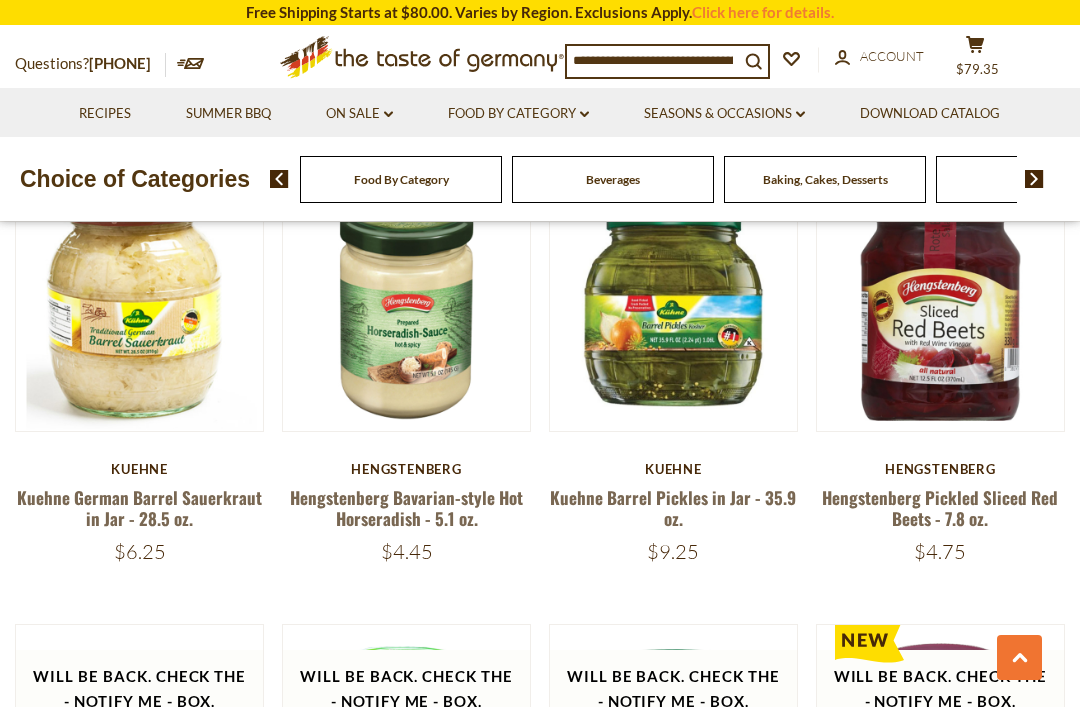 click on "Hengstenberg Pickled Sliced Red Beets - 7.8 oz." at bounding box center [940, 508] 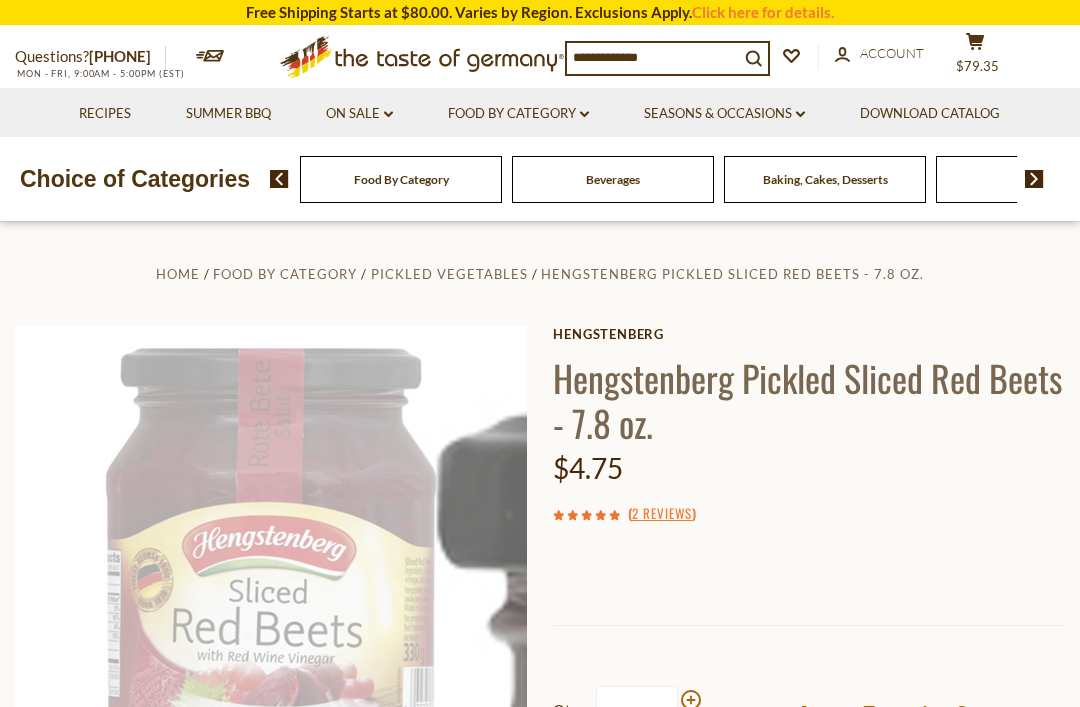 scroll, scrollTop: 0, scrollLeft: 0, axis: both 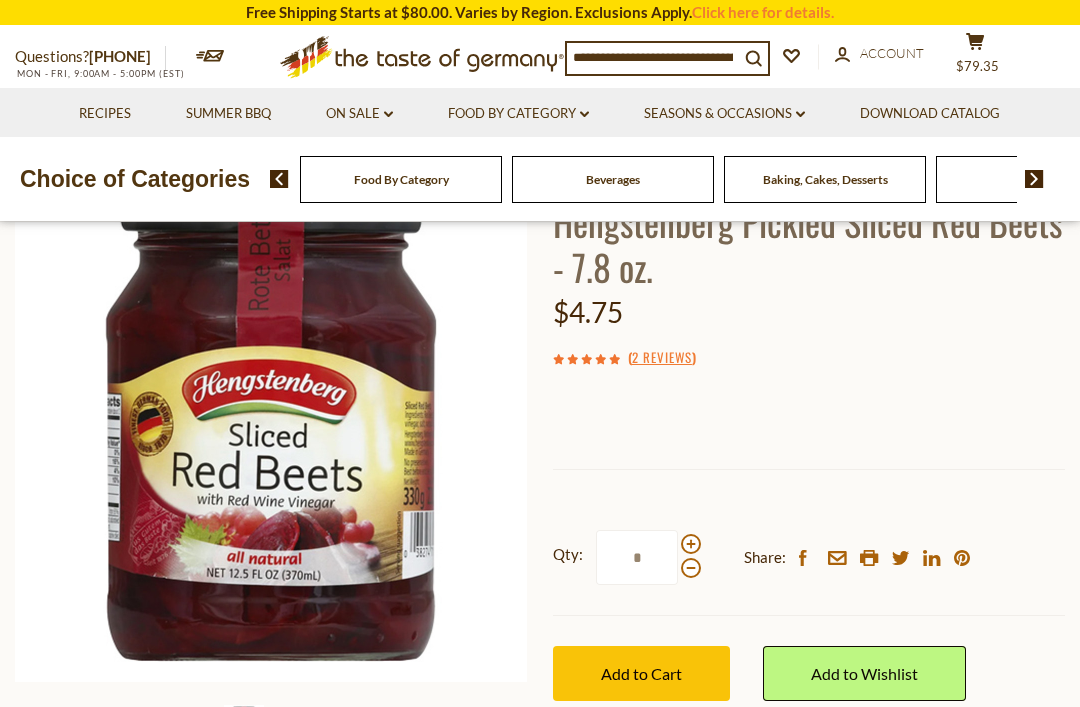 click at bounding box center (691, 544) 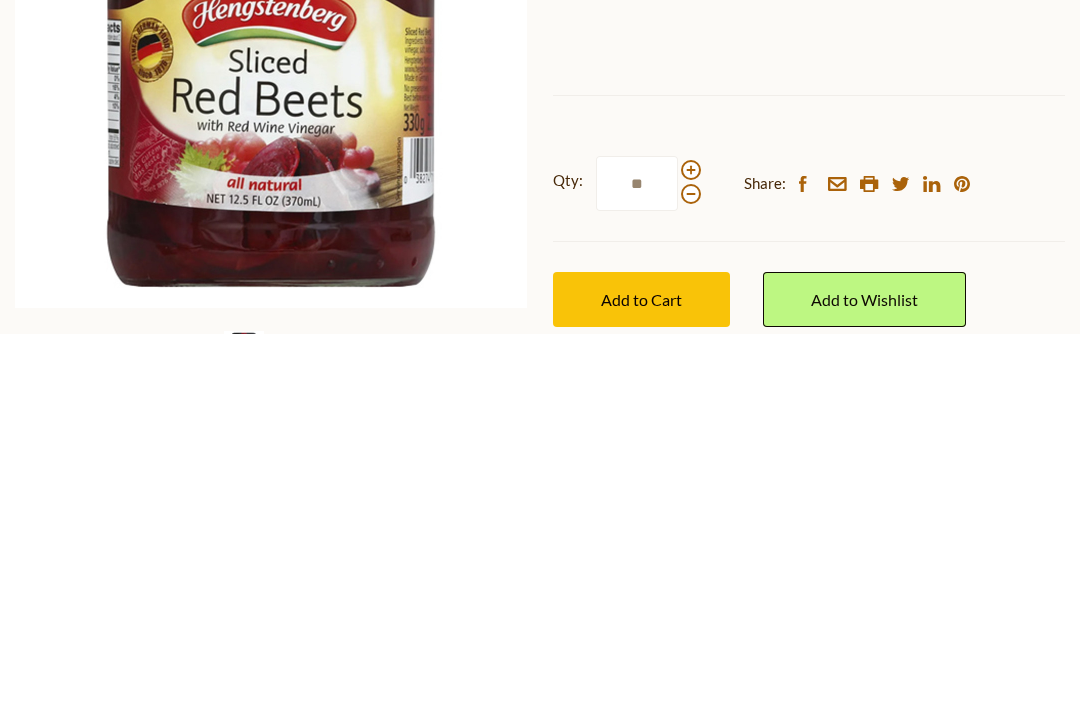 click at bounding box center [691, 568] 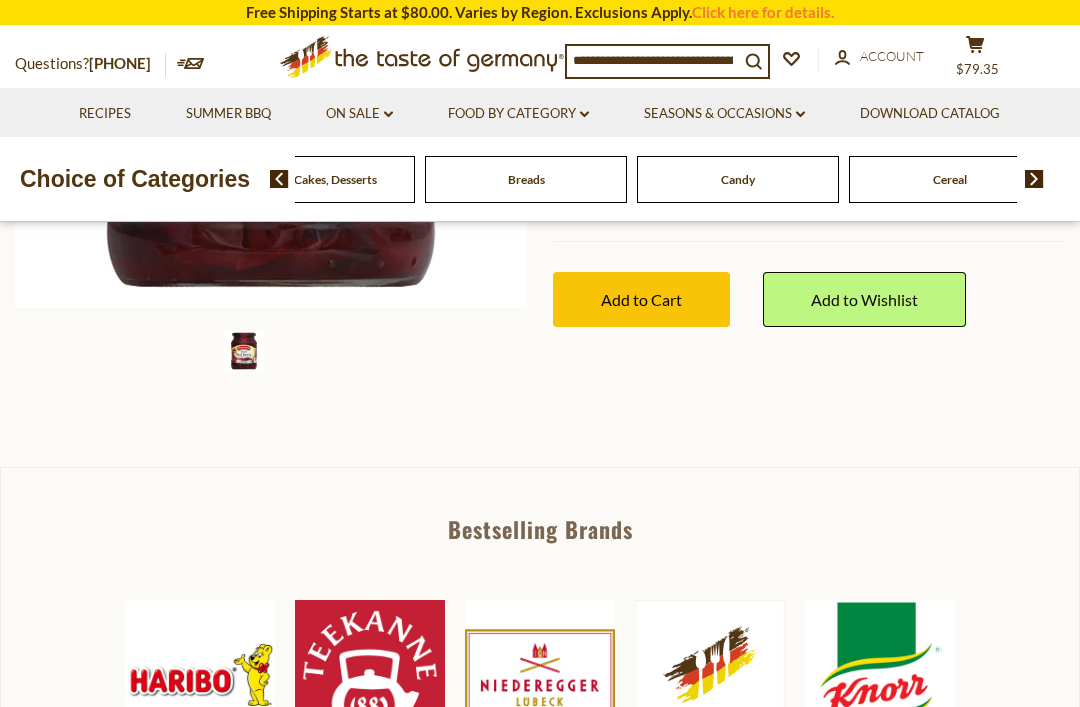 click on "Baking, Cakes, Desserts" at bounding box center (-110, 179) 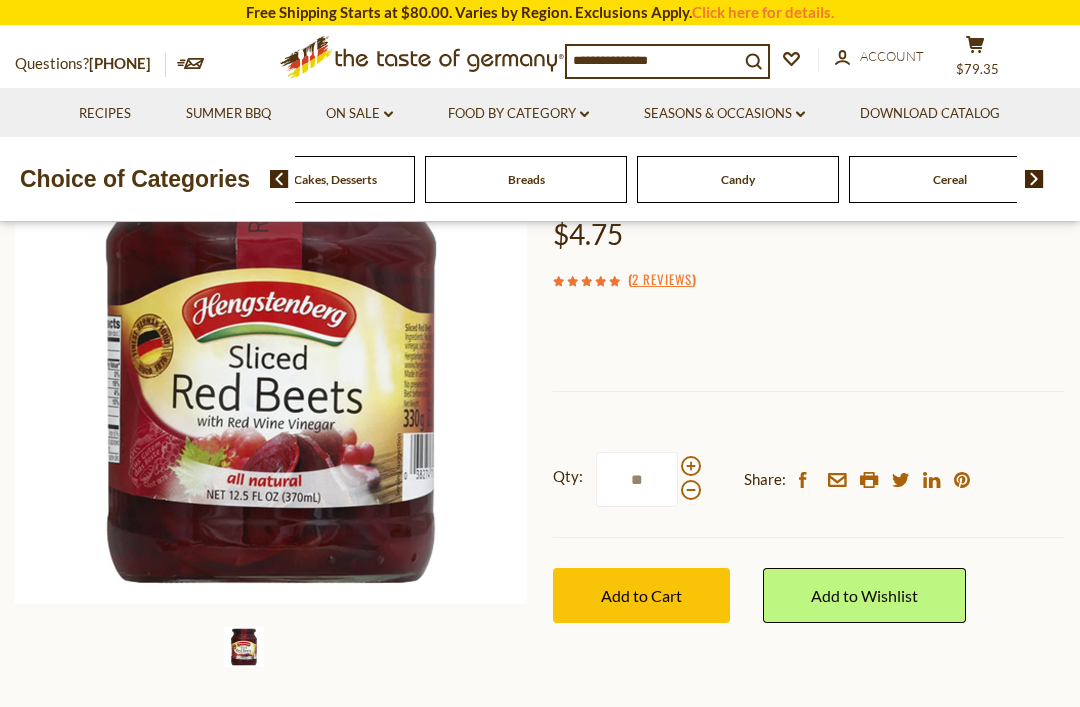 click on "**" at bounding box center (637, 479) 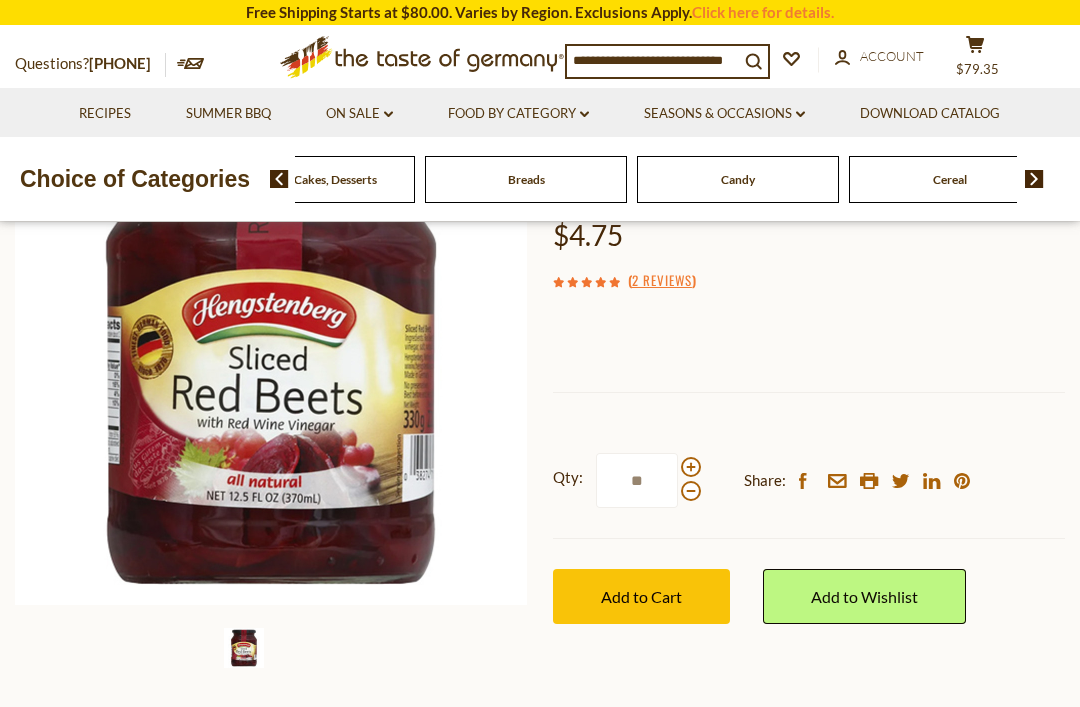 click on "**" at bounding box center [637, 480] 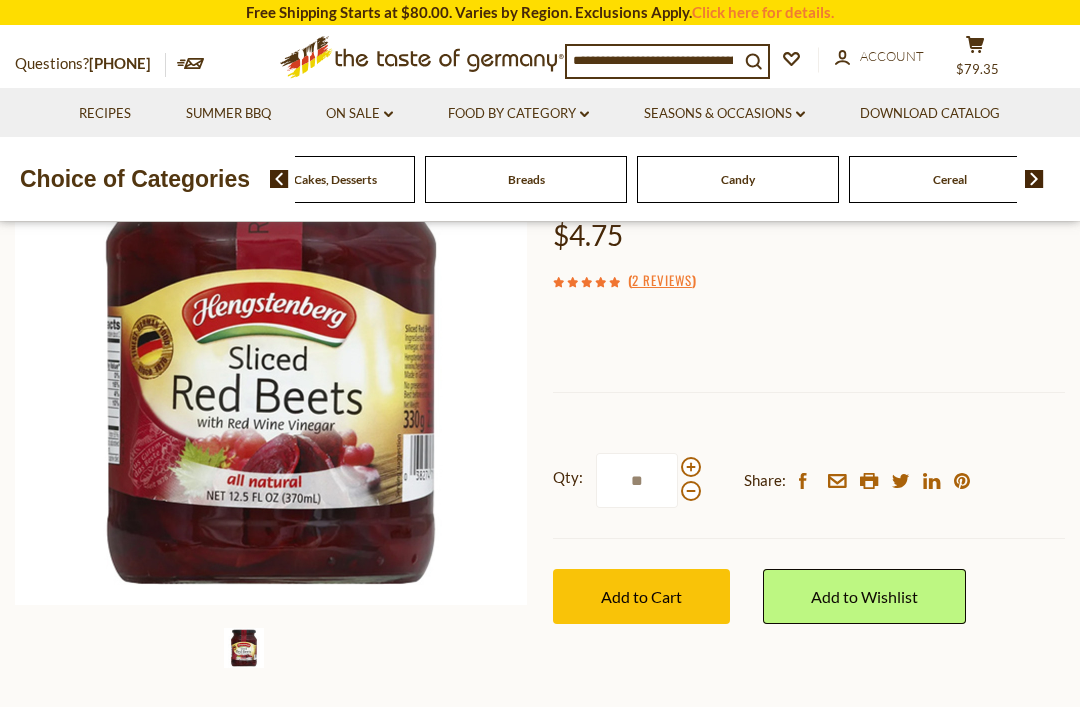 click at bounding box center [691, 491] 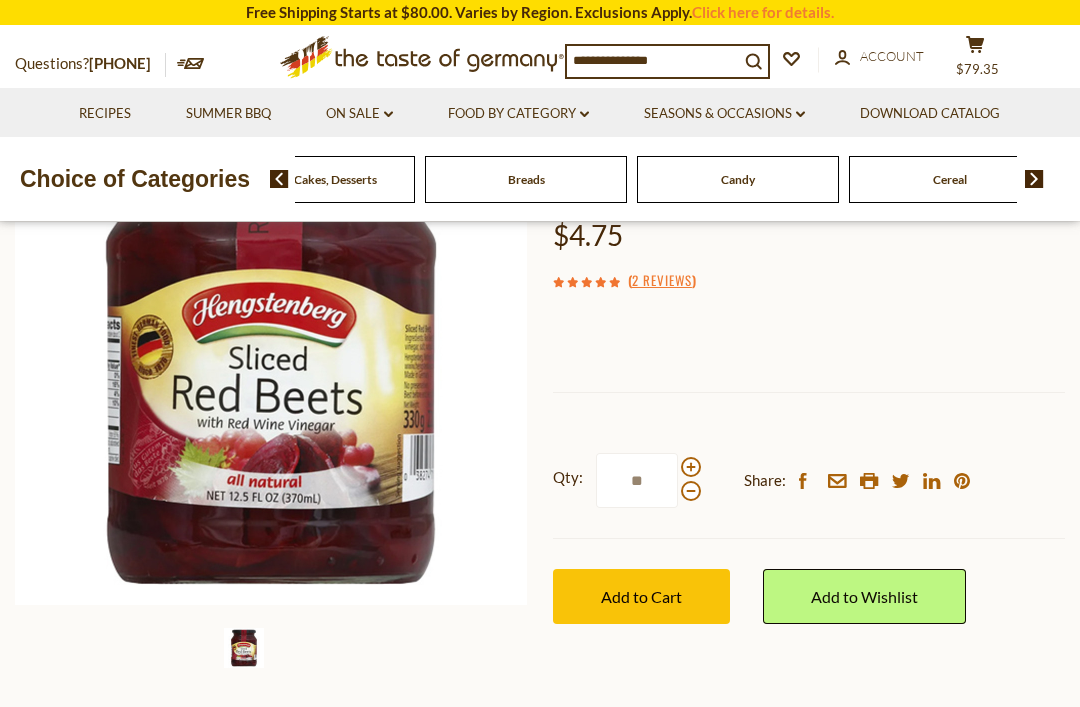 click at bounding box center [691, 491] 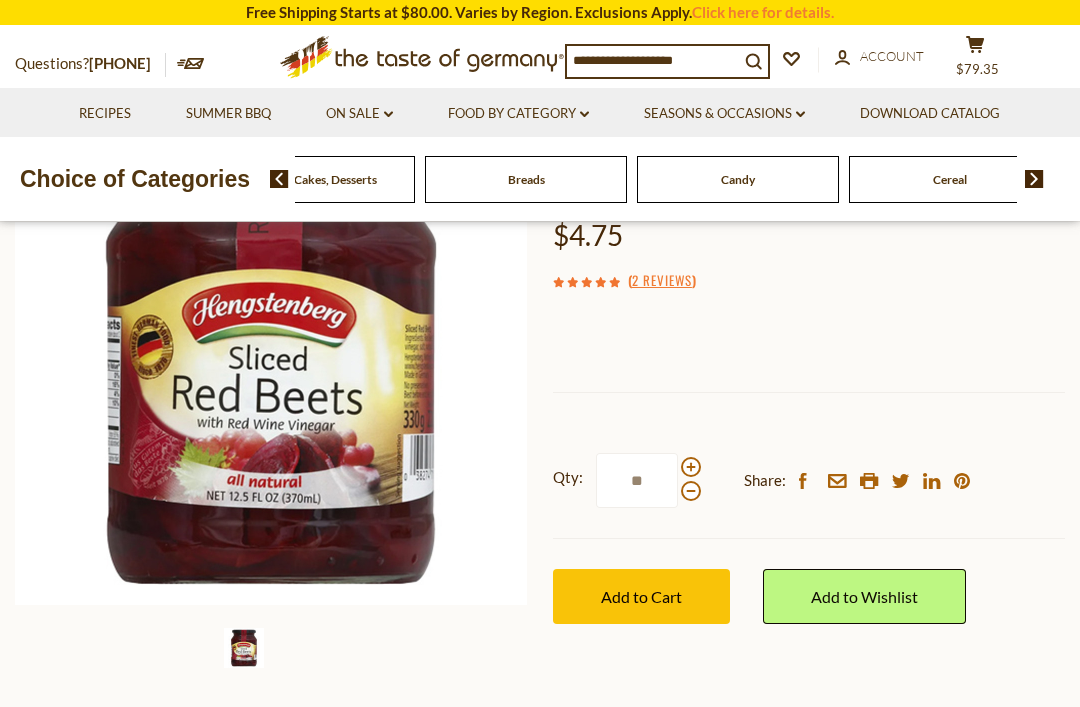 click at bounding box center (691, 491) 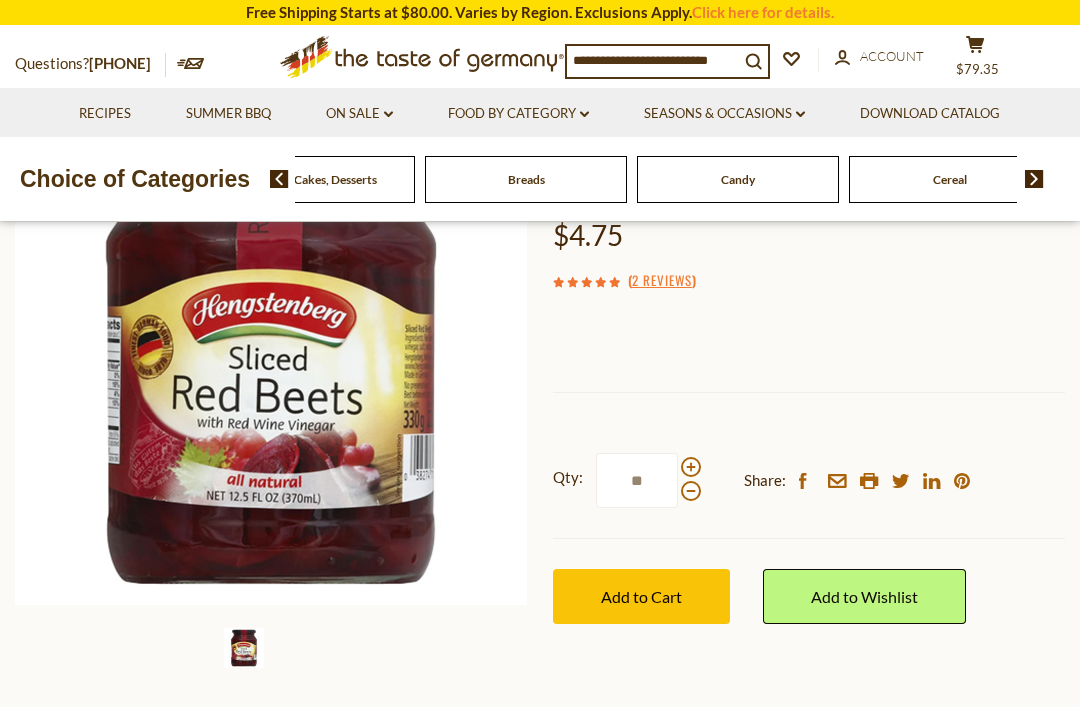 click at bounding box center (691, 491) 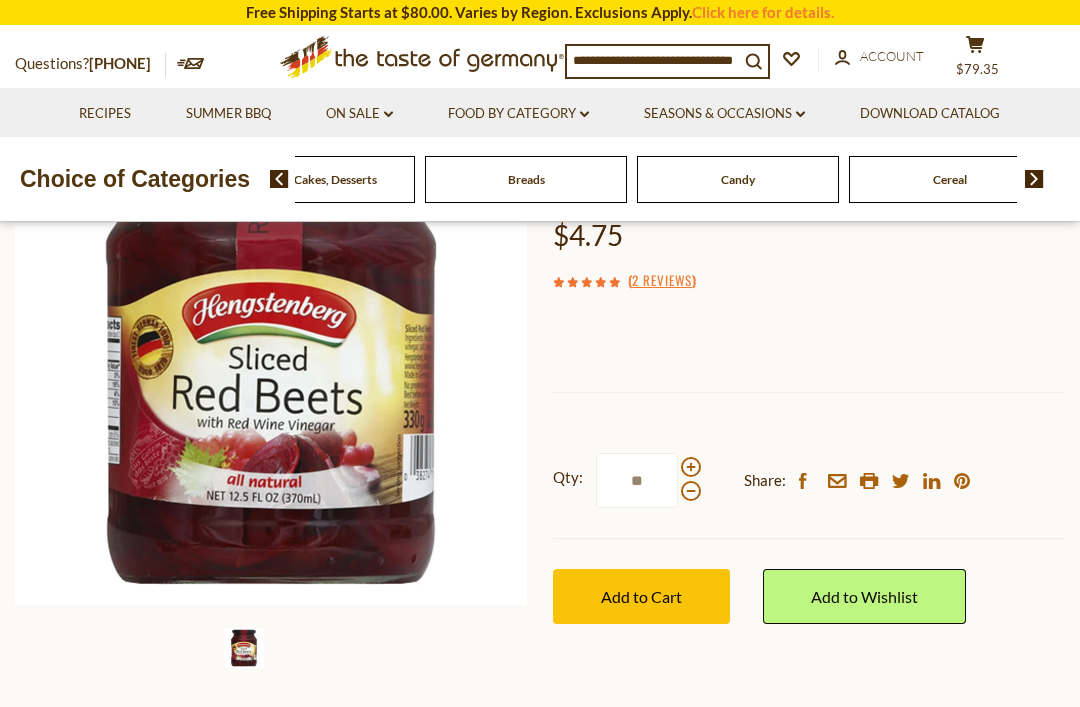 click at bounding box center [691, 491] 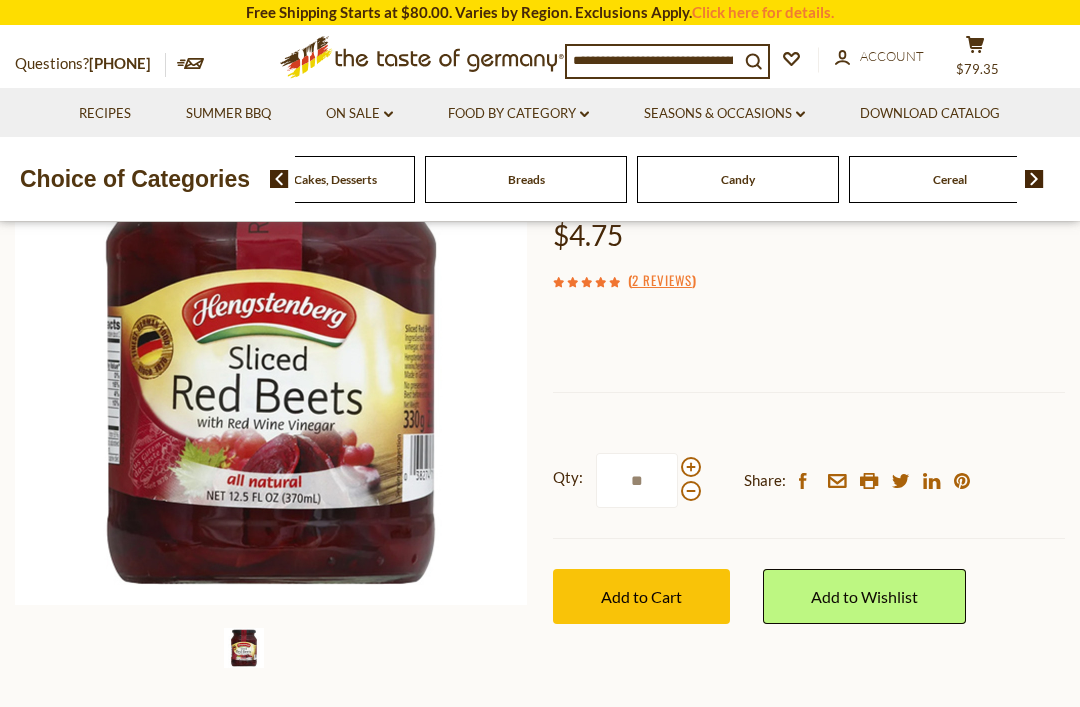 click at bounding box center [691, 491] 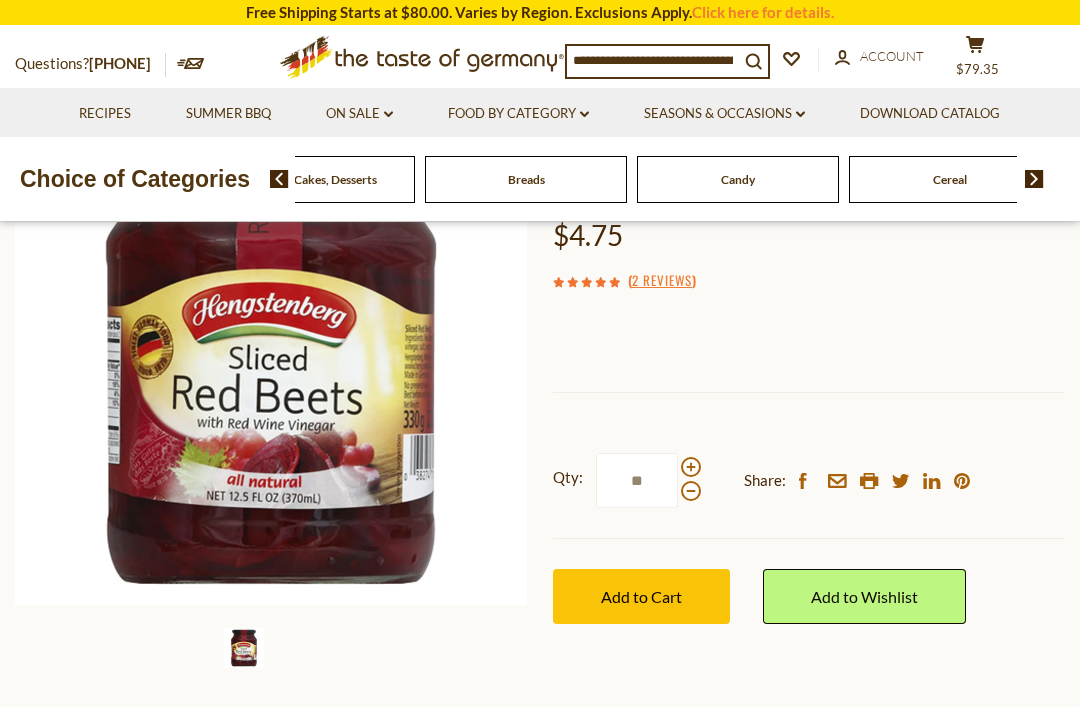 click at bounding box center [691, 491] 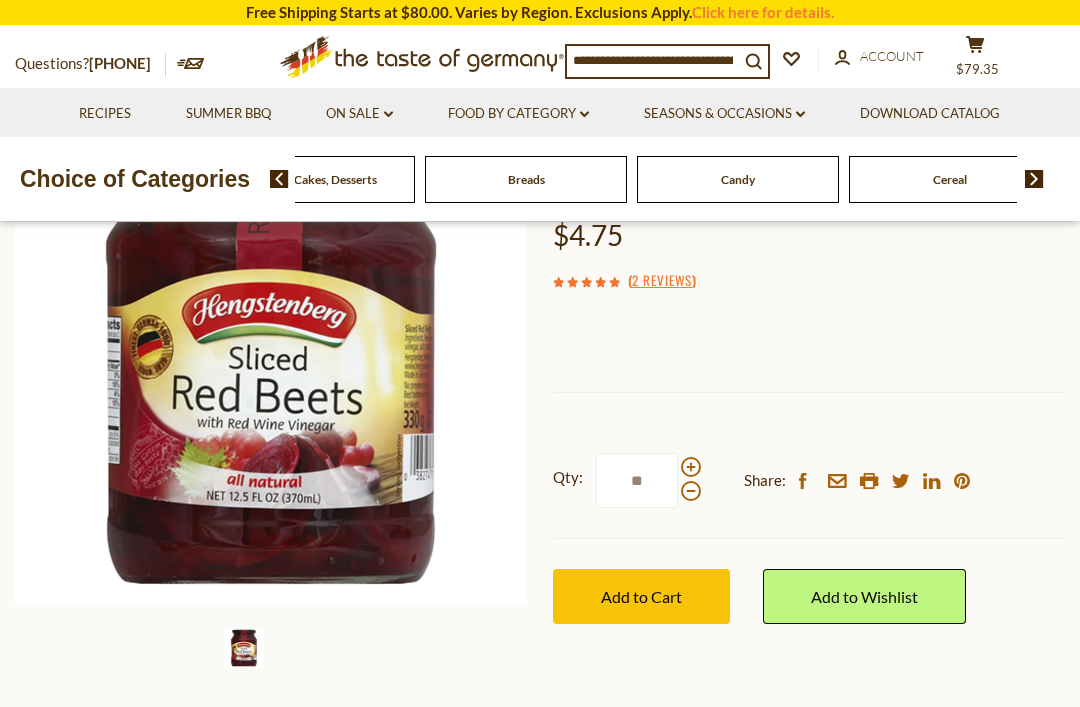 click at bounding box center (691, 491) 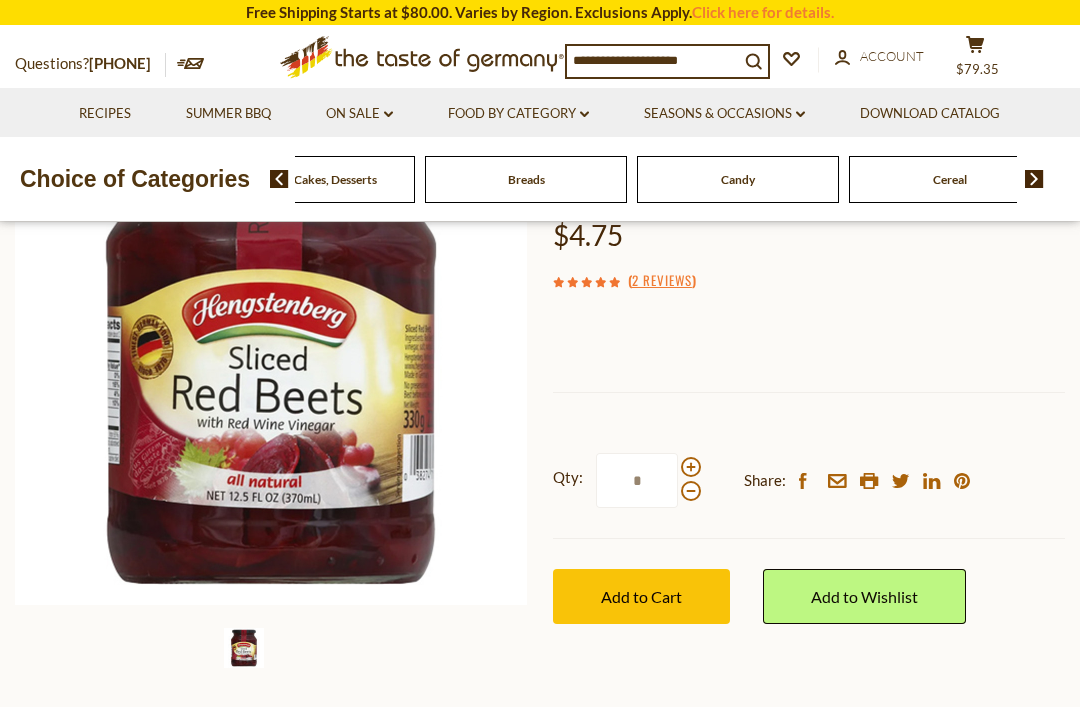 click at bounding box center (691, 491) 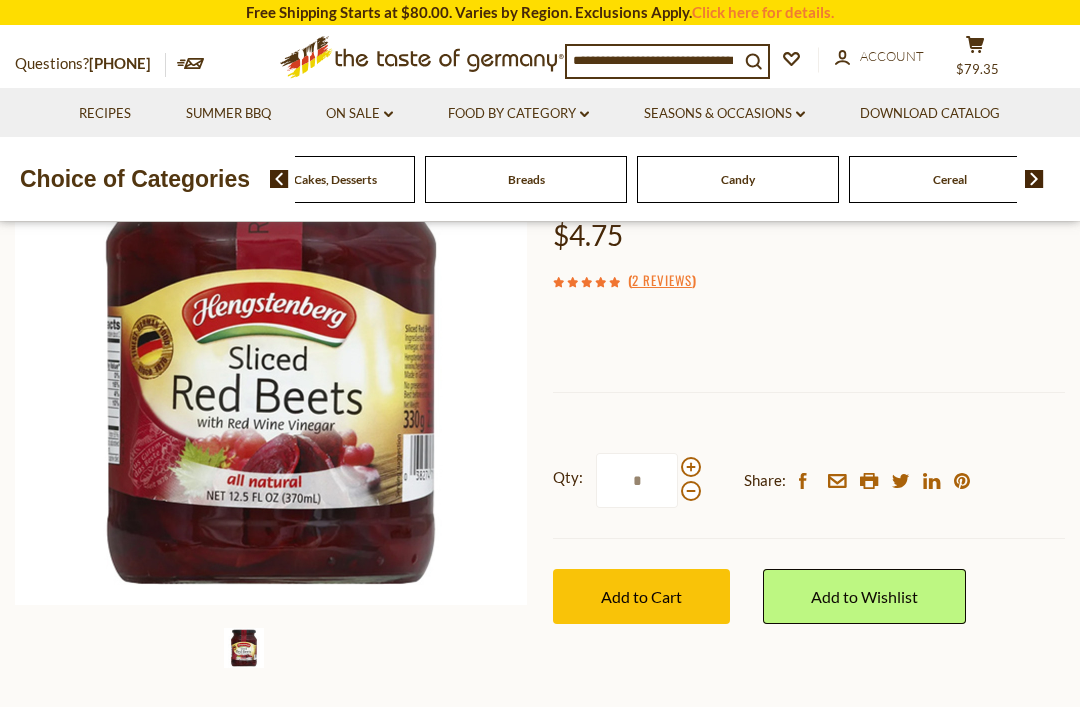 click on "Add to Cart" at bounding box center (641, 596) 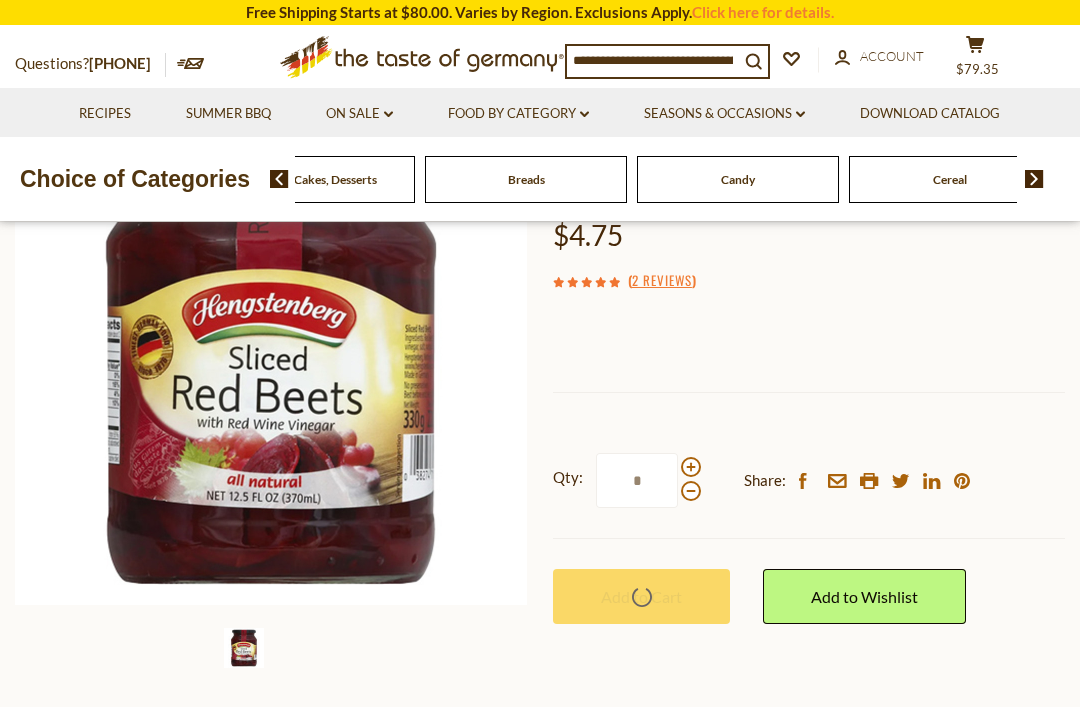scroll, scrollTop: 234, scrollLeft: 0, axis: vertical 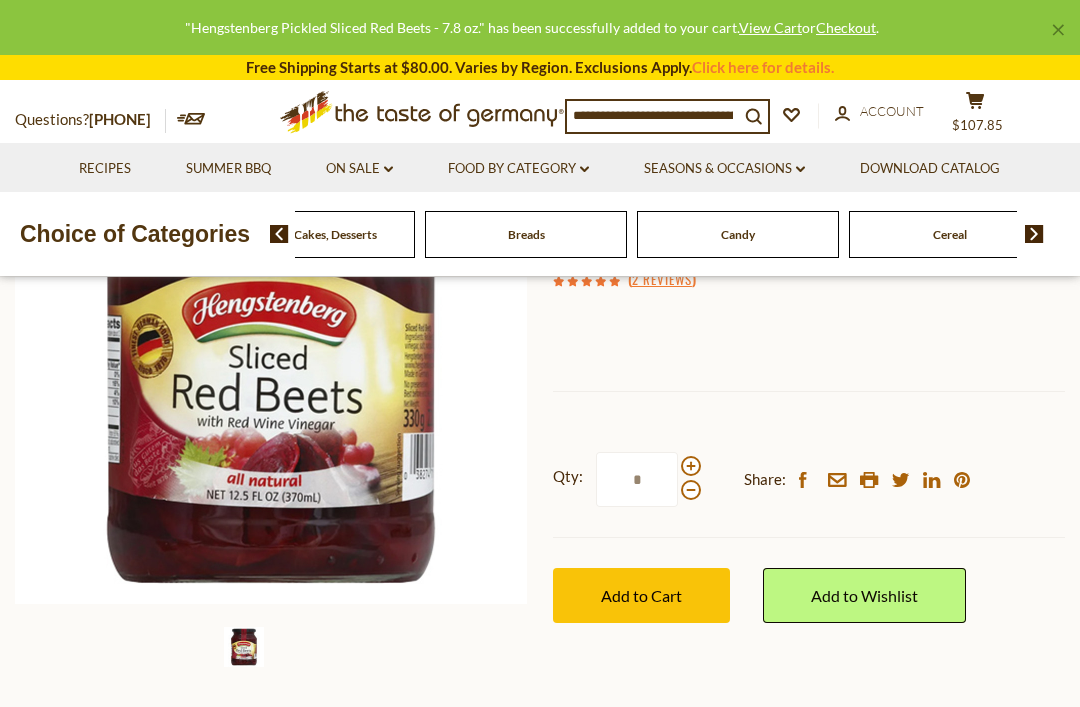 click at bounding box center [691, 490] 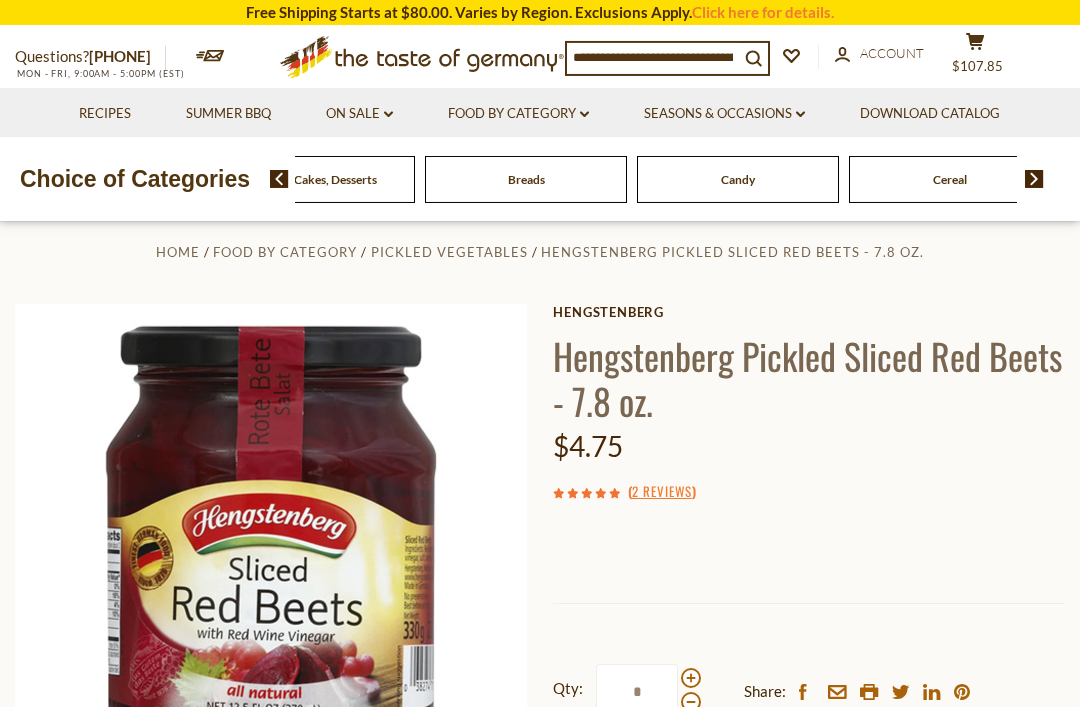 scroll, scrollTop: 20, scrollLeft: 0, axis: vertical 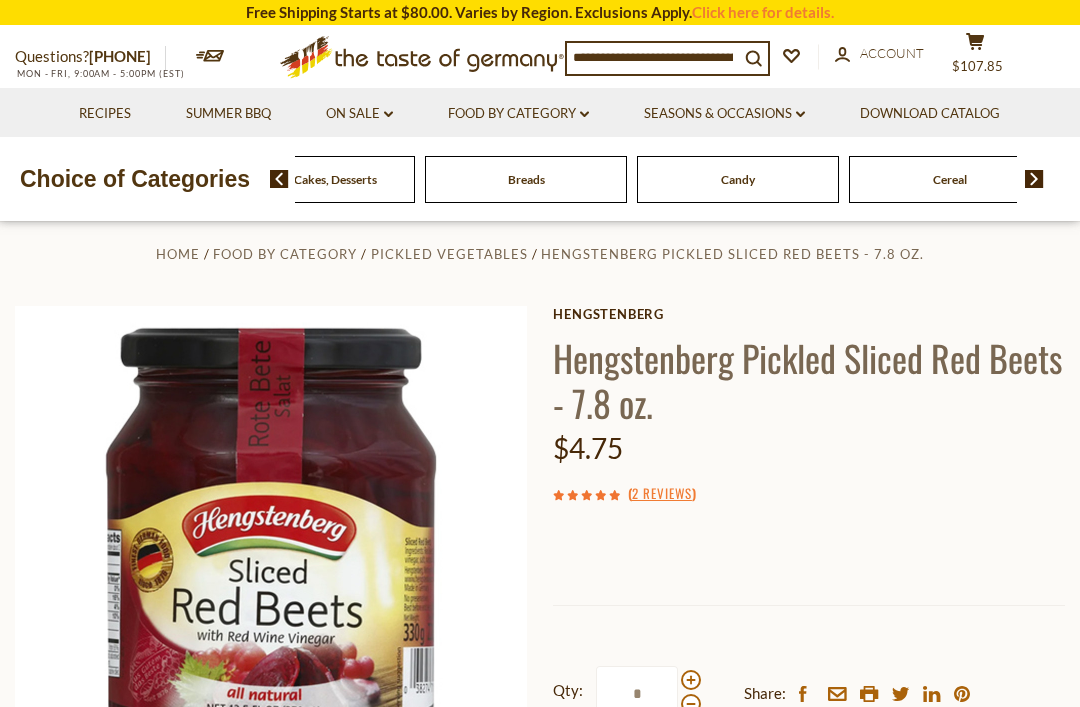 click on "$107.85" at bounding box center (977, 66) 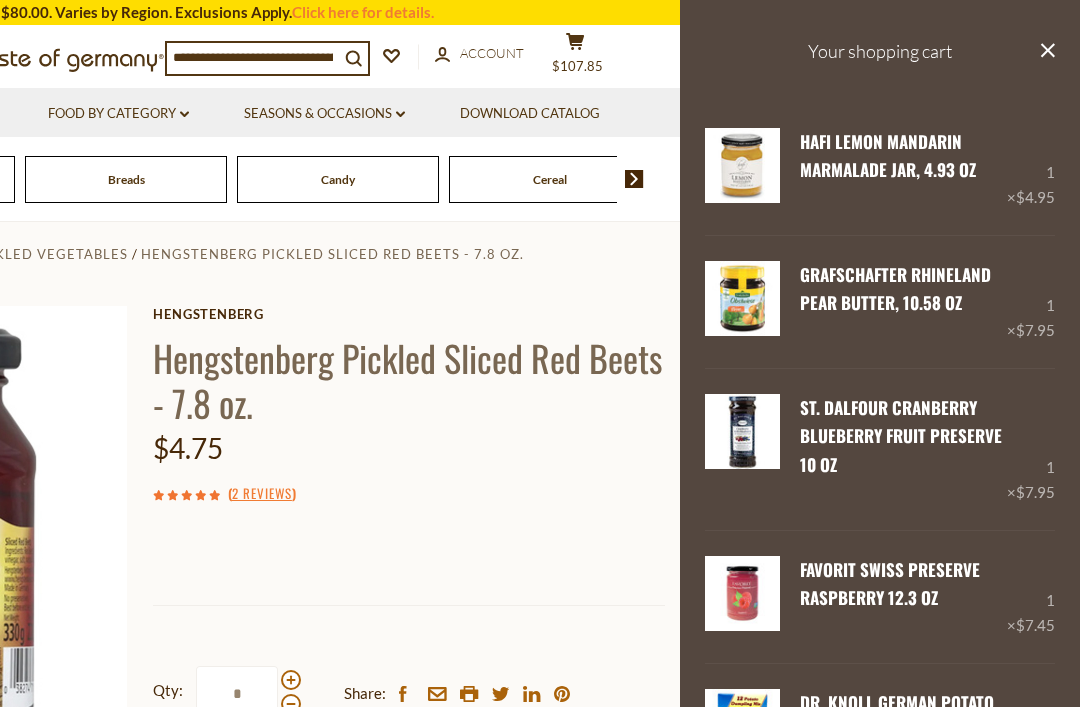 scroll, scrollTop: 21, scrollLeft: 0, axis: vertical 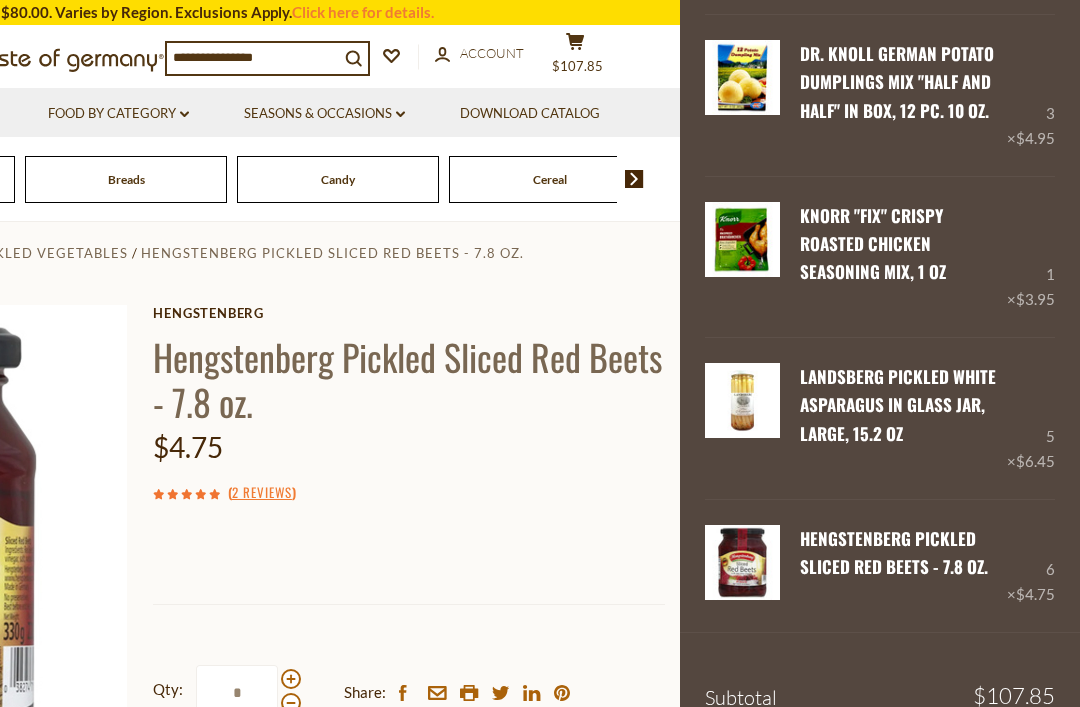 click on "Edit" at bounding box center [817, 596] 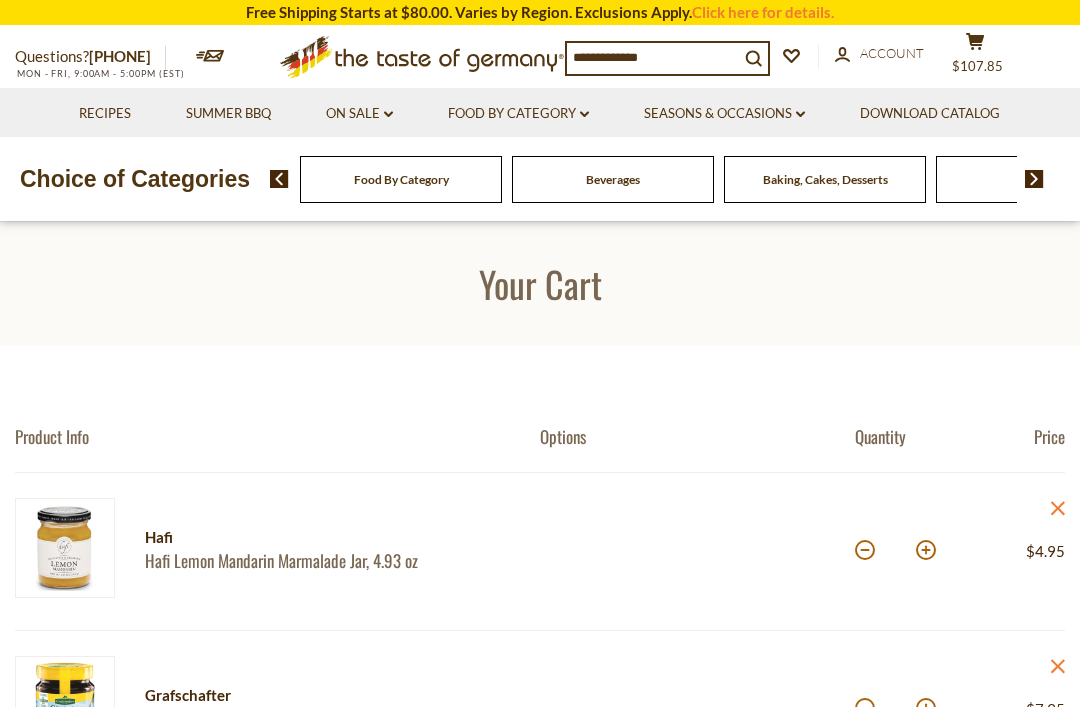 scroll, scrollTop: 0, scrollLeft: 0, axis: both 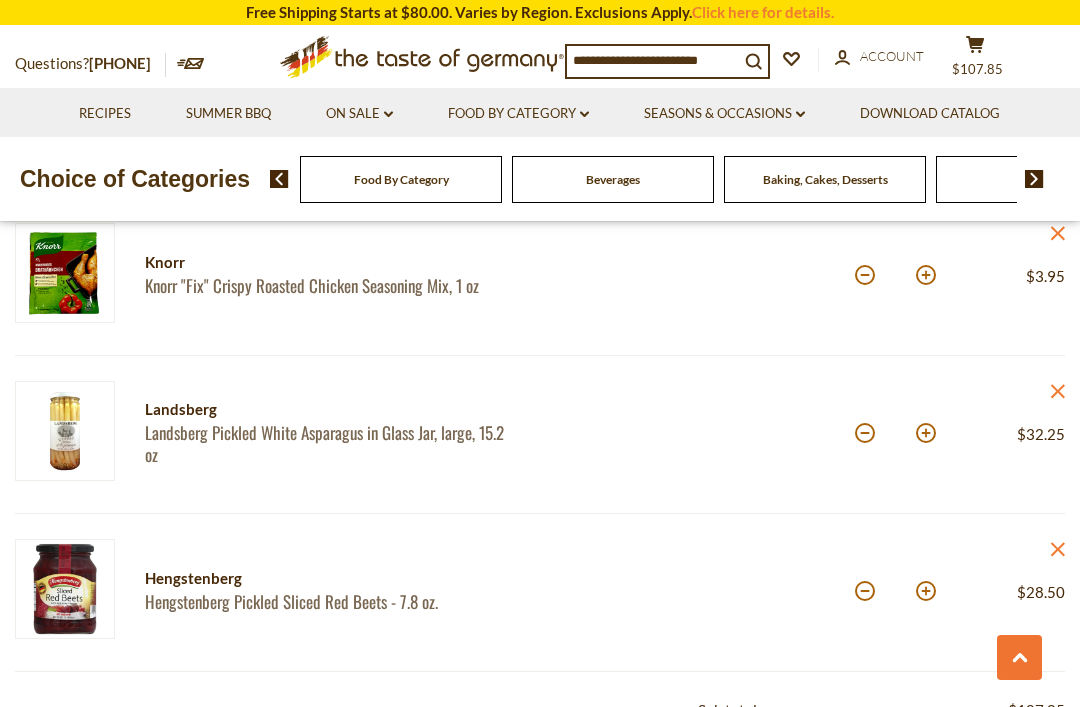click at bounding box center (865, 591) 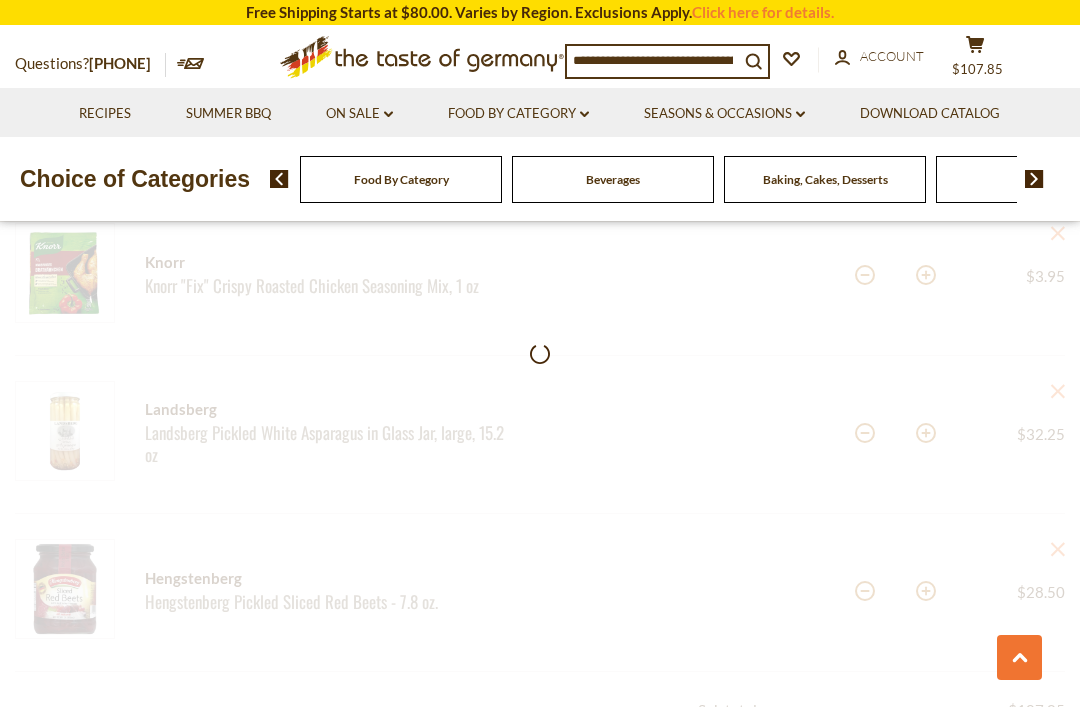click at bounding box center (540, 308) 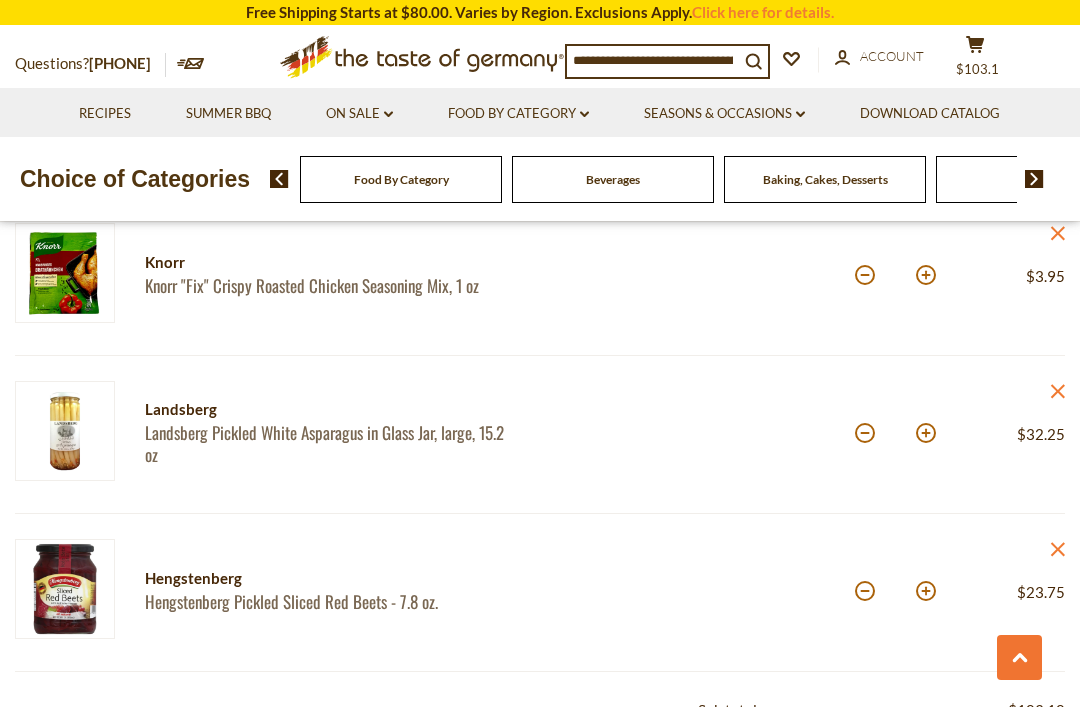 click at bounding box center [865, 591] 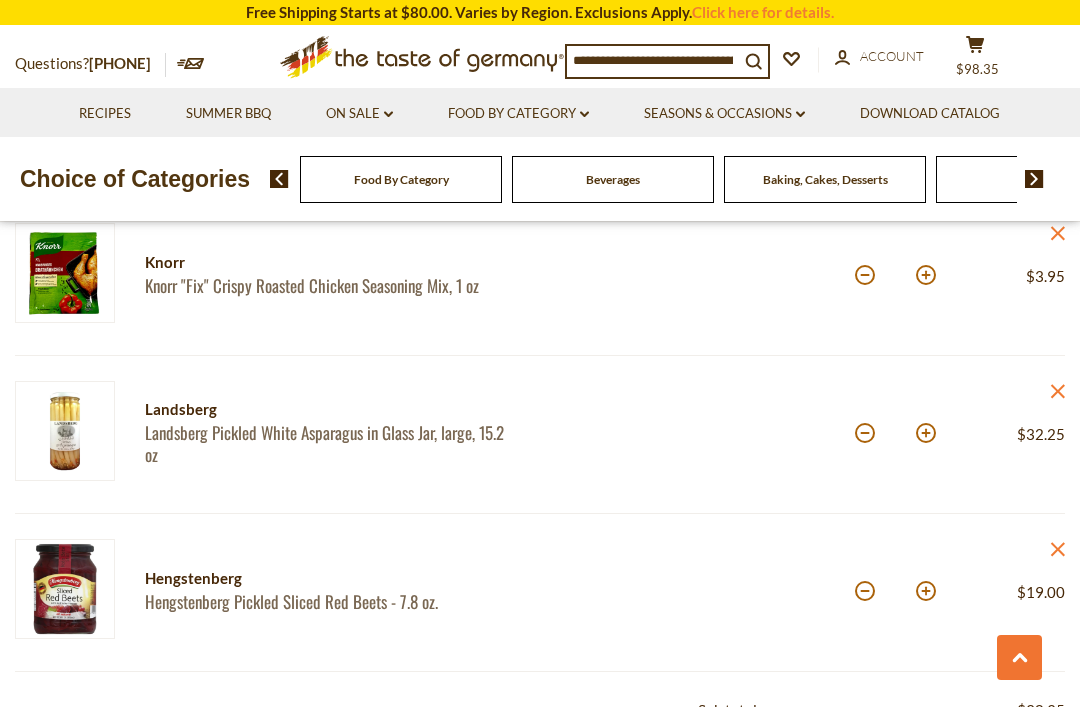 click at bounding box center (865, 433) 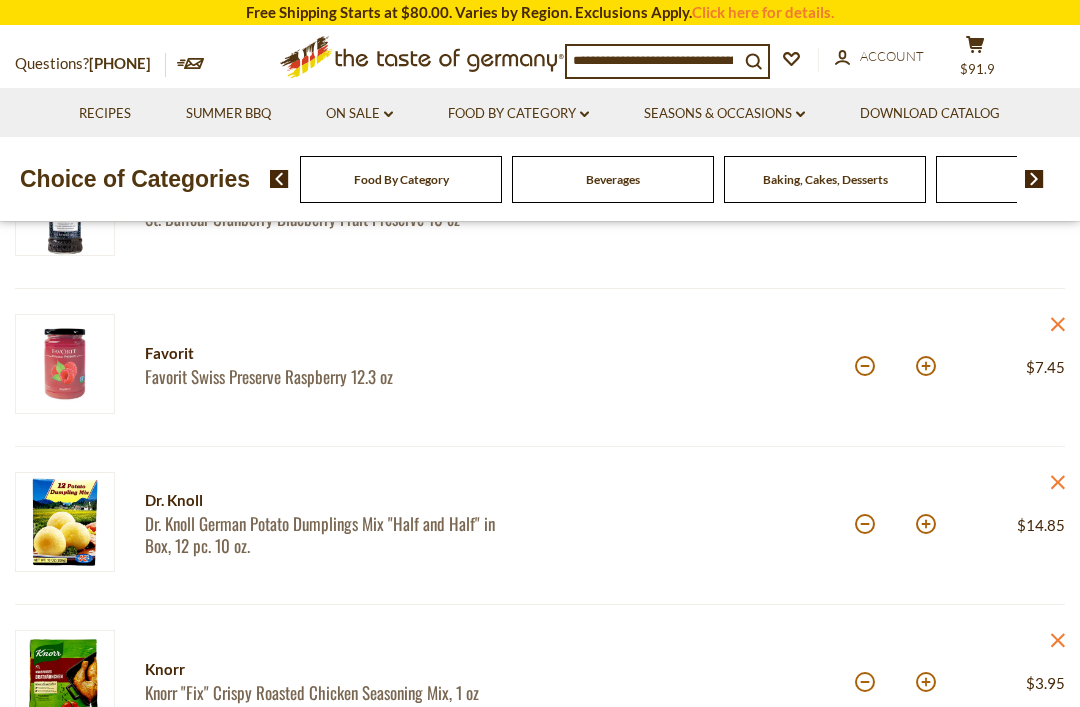 scroll, scrollTop: 0, scrollLeft: 0, axis: both 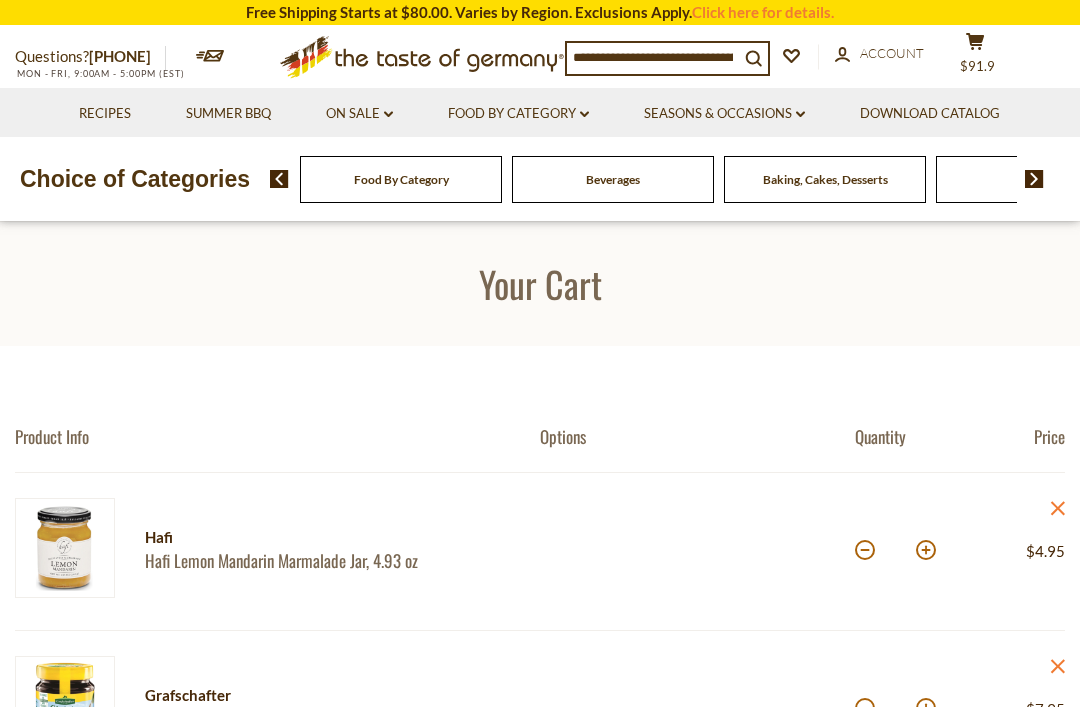 click on "Food By Category
dropdown_arrow" at bounding box center [518, 114] 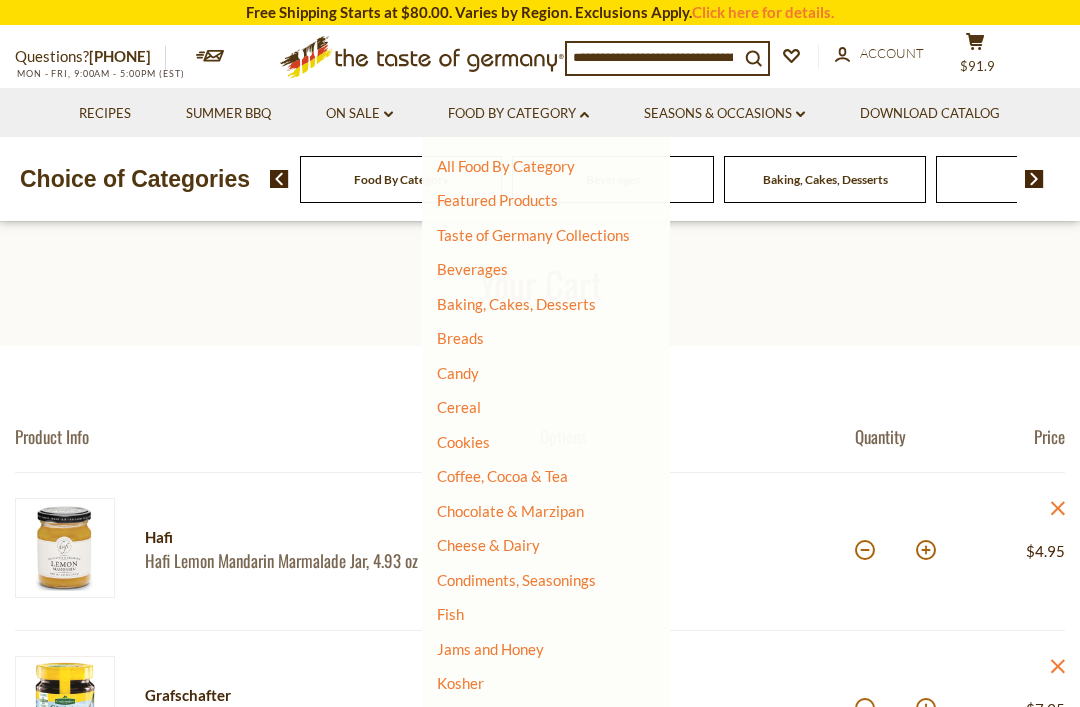 click on "Candy" at bounding box center (458, 373) 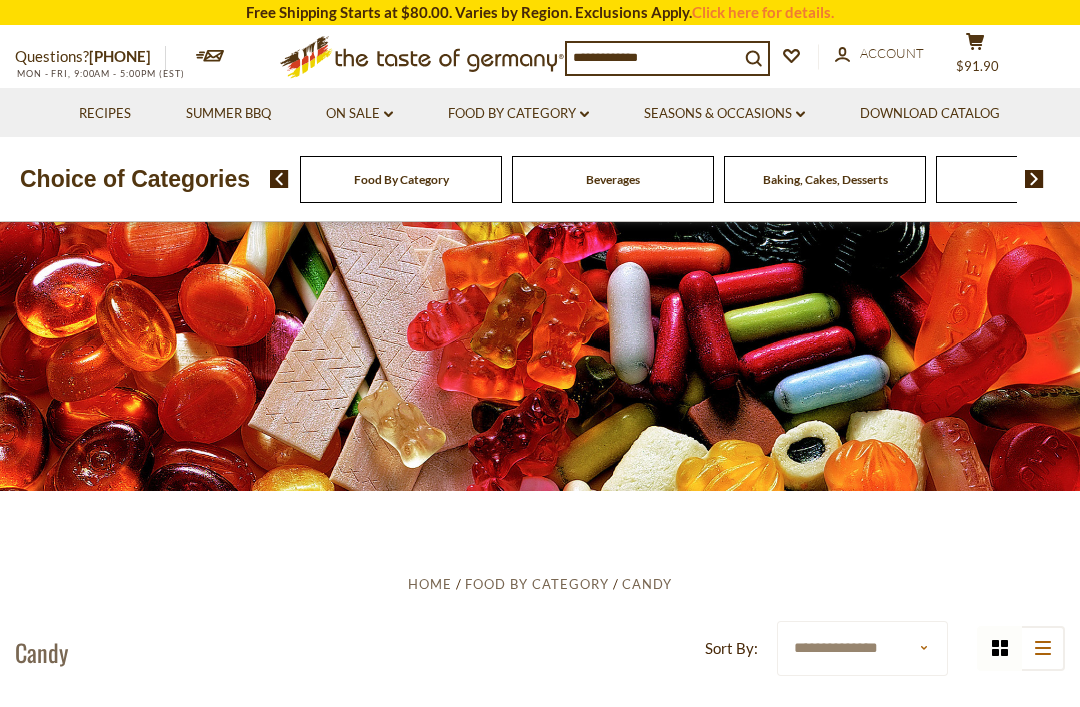 scroll, scrollTop: 0, scrollLeft: 0, axis: both 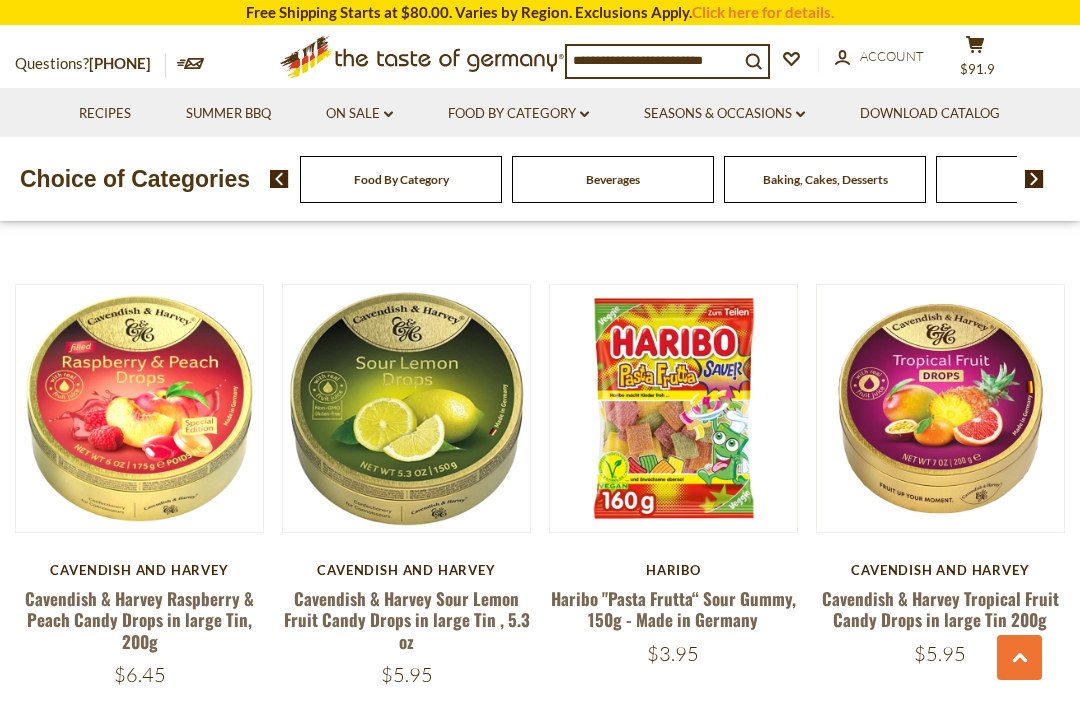 click on "Haribo "Pasta Frutta“ Sour Gummy, 150g - Made in Germany" at bounding box center [673, 609] 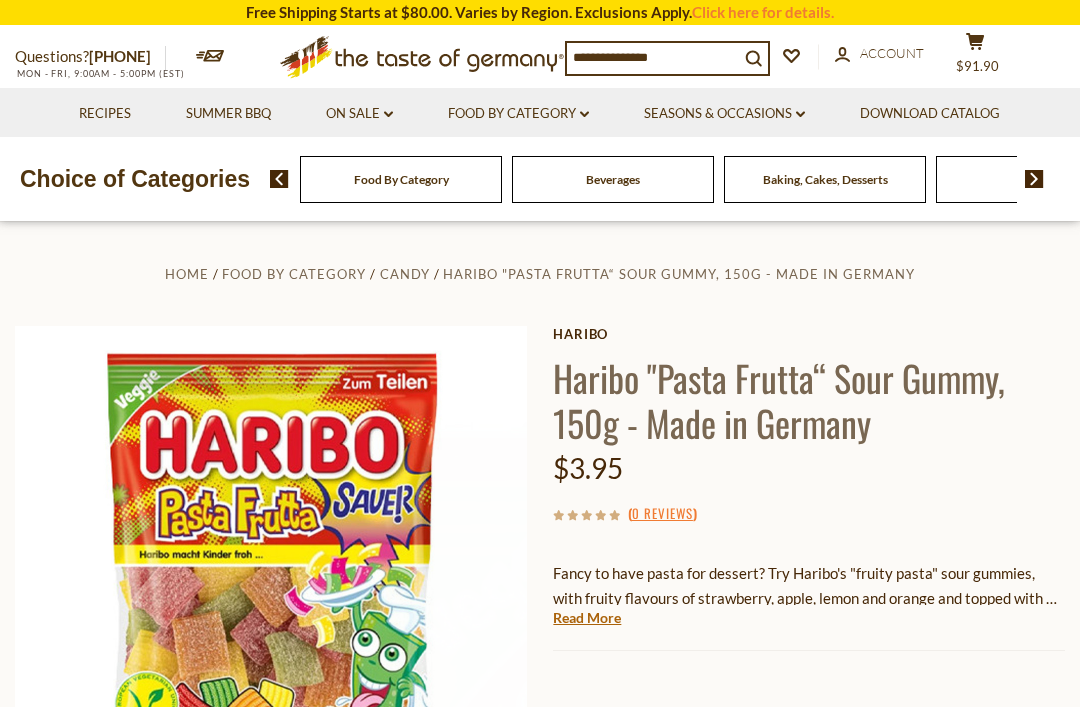 scroll, scrollTop: 407, scrollLeft: 0, axis: vertical 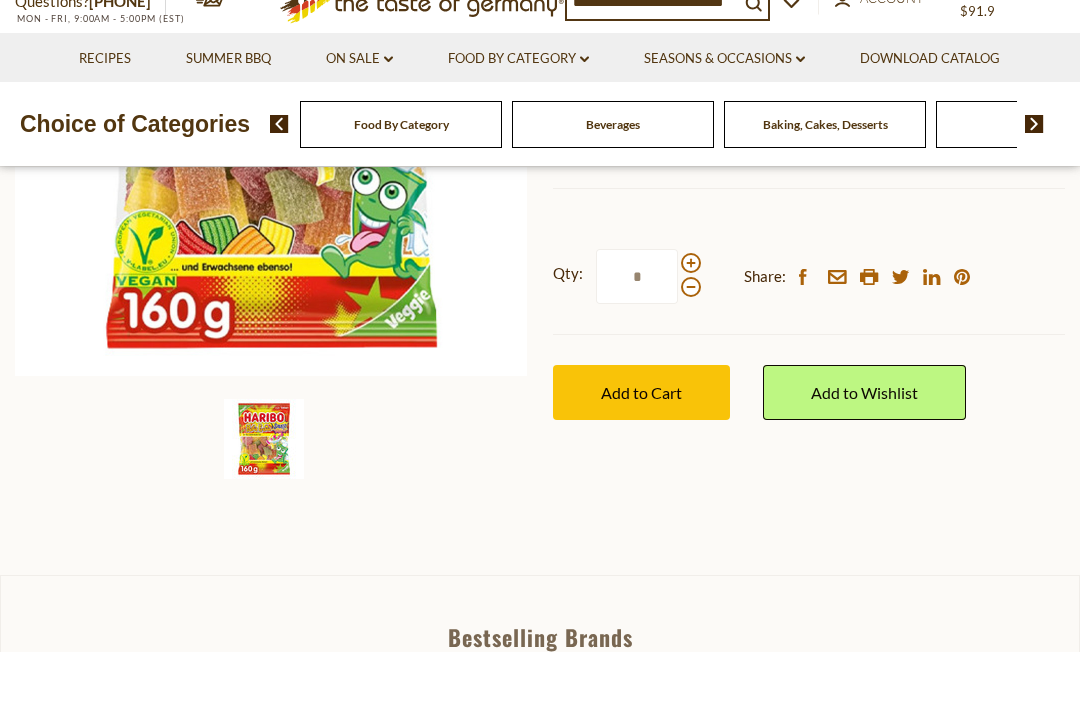 click on "Add to Cart" at bounding box center (641, 447) 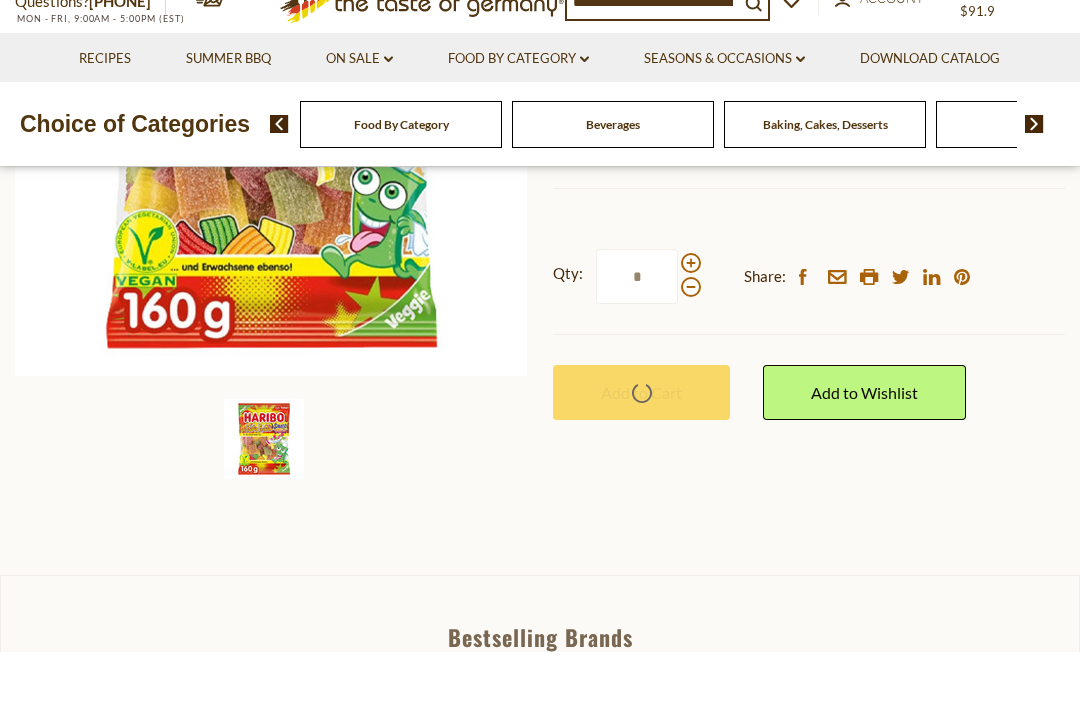 scroll, scrollTop: 407, scrollLeft: 0, axis: vertical 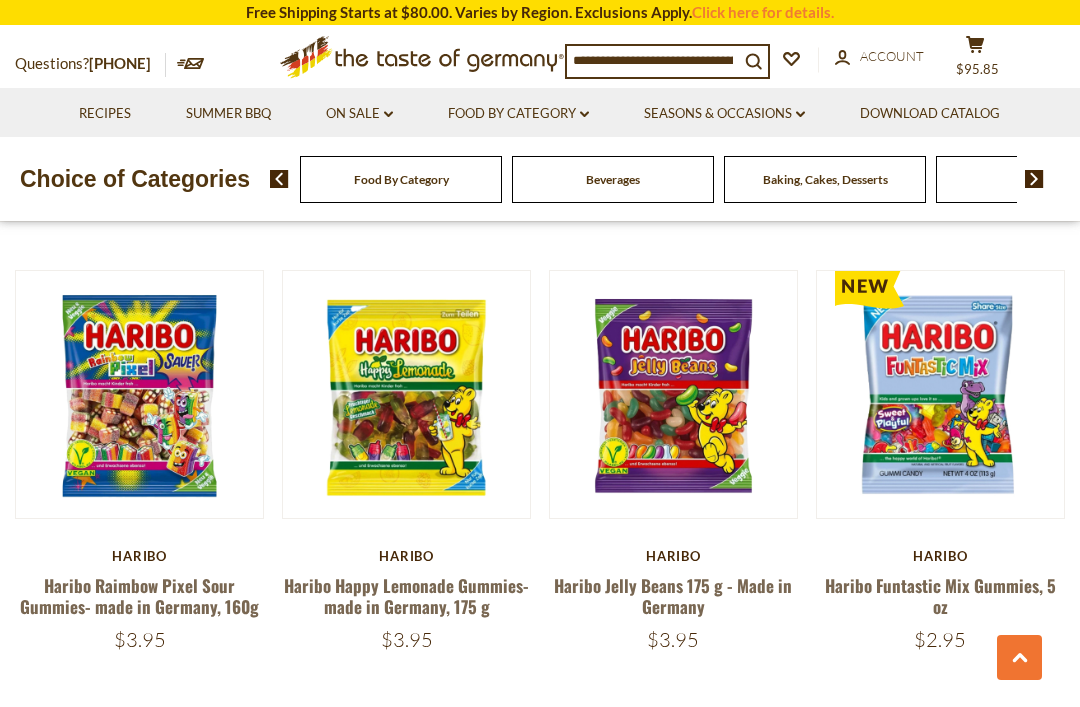 click on "Haribo Jelly Beans 175 g - Made in Germany" at bounding box center (673, 596) 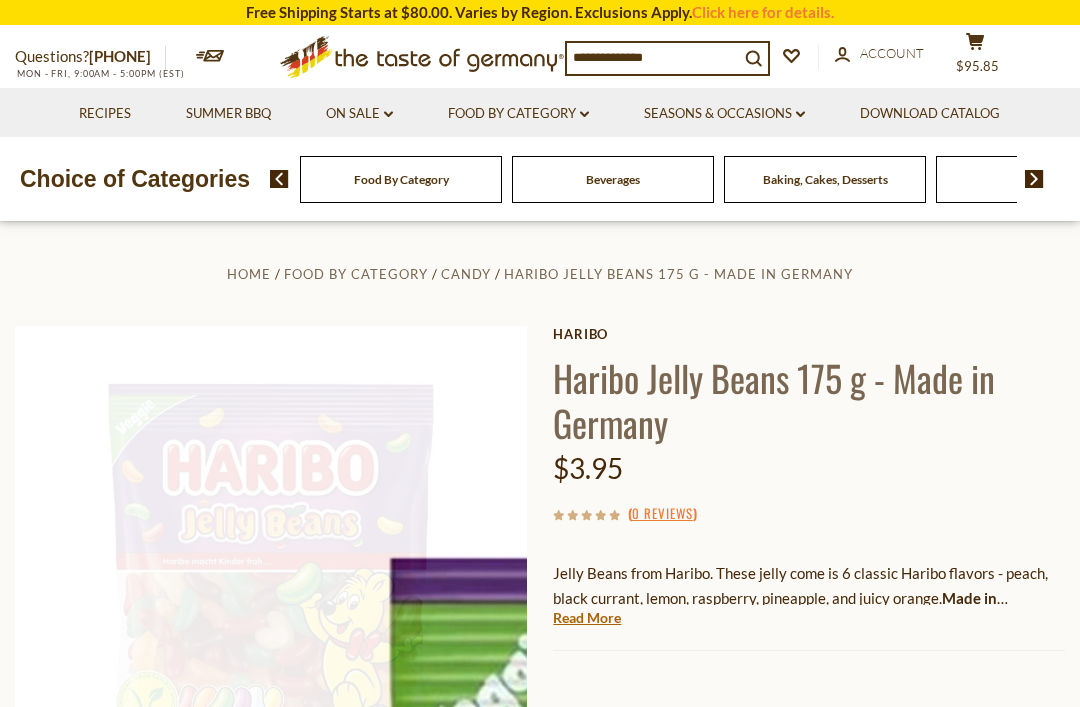 scroll, scrollTop: 0, scrollLeft: 0, axis: both 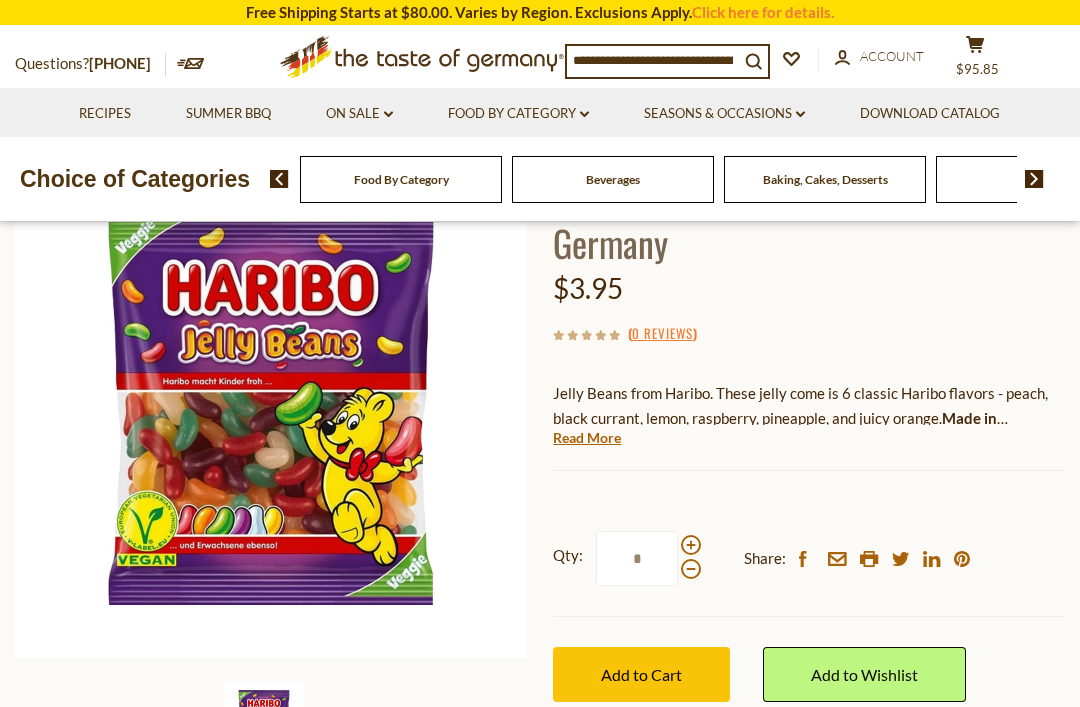 click on "Add to Cart" at bounding box center [641, 674] 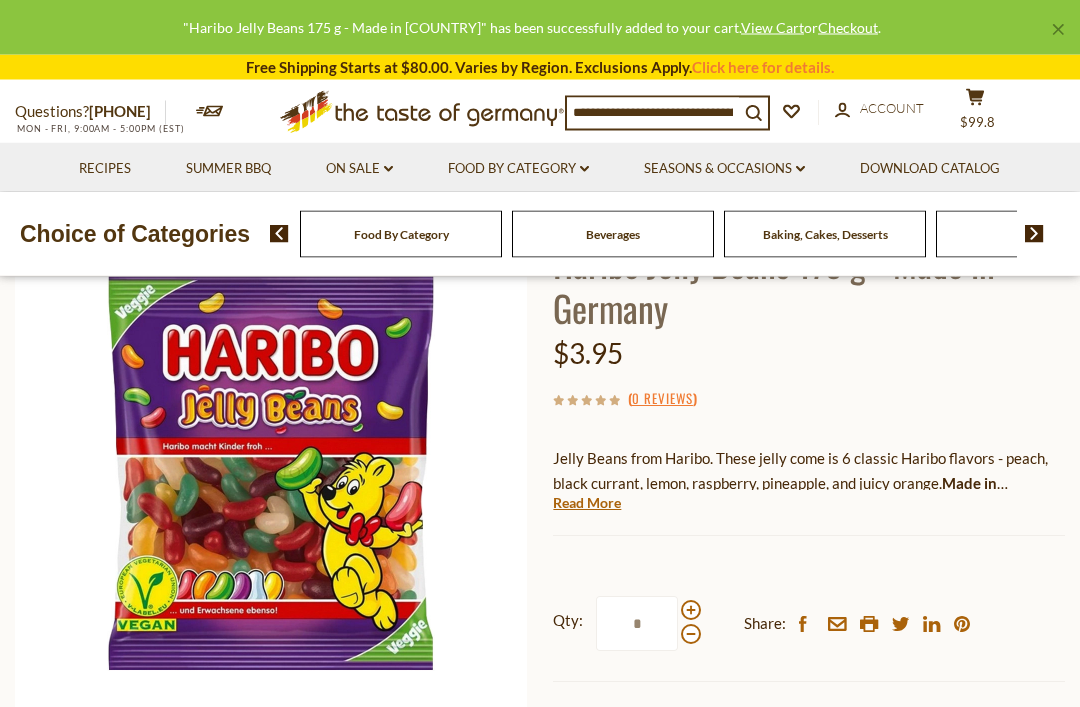 scroll, scrollTop: 0, scrollLeft: 0, axis: both 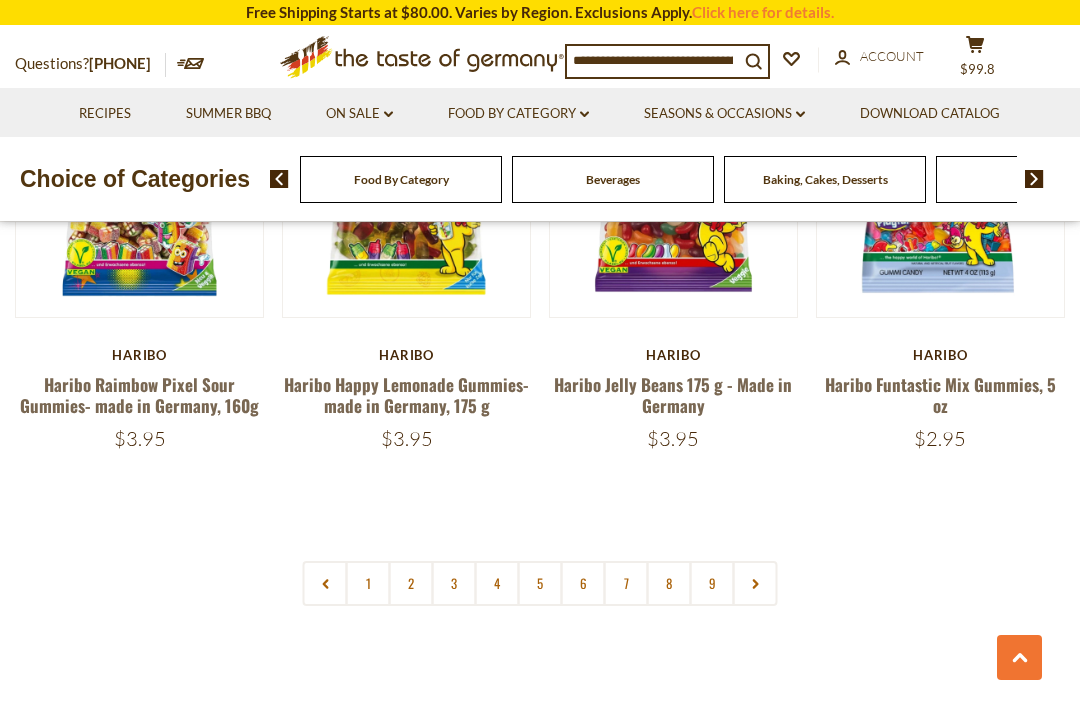 click on "2" at bounding box center [411, 583] 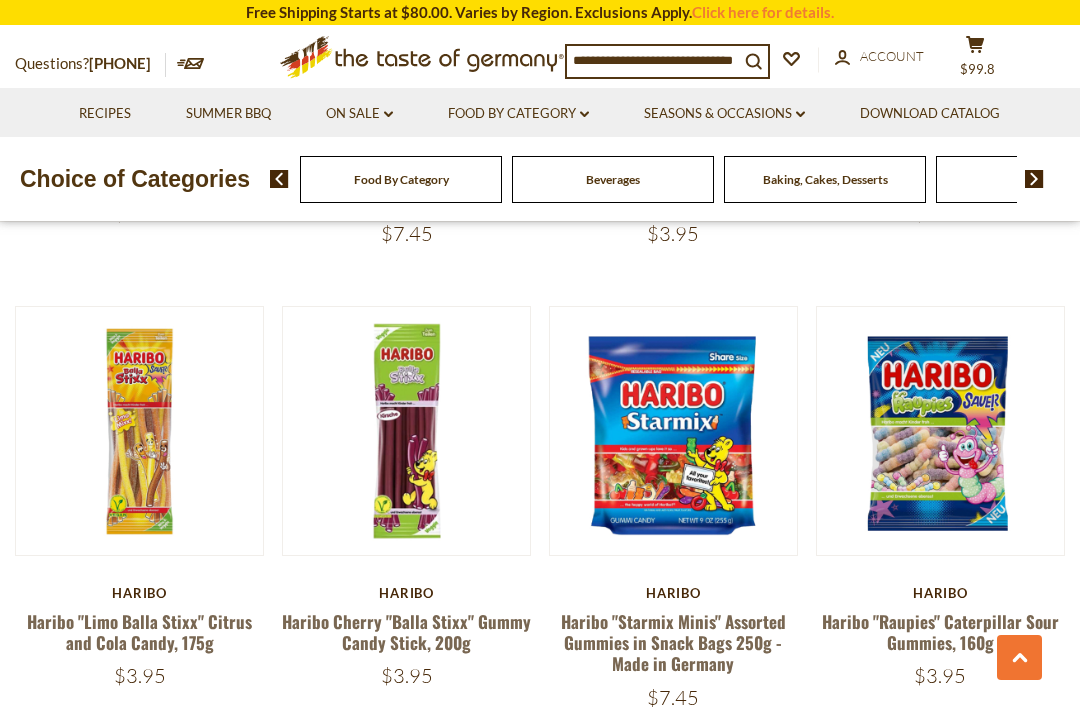 scroll, scrollTop: 2246, scrollLeft: 0, axis: vertical 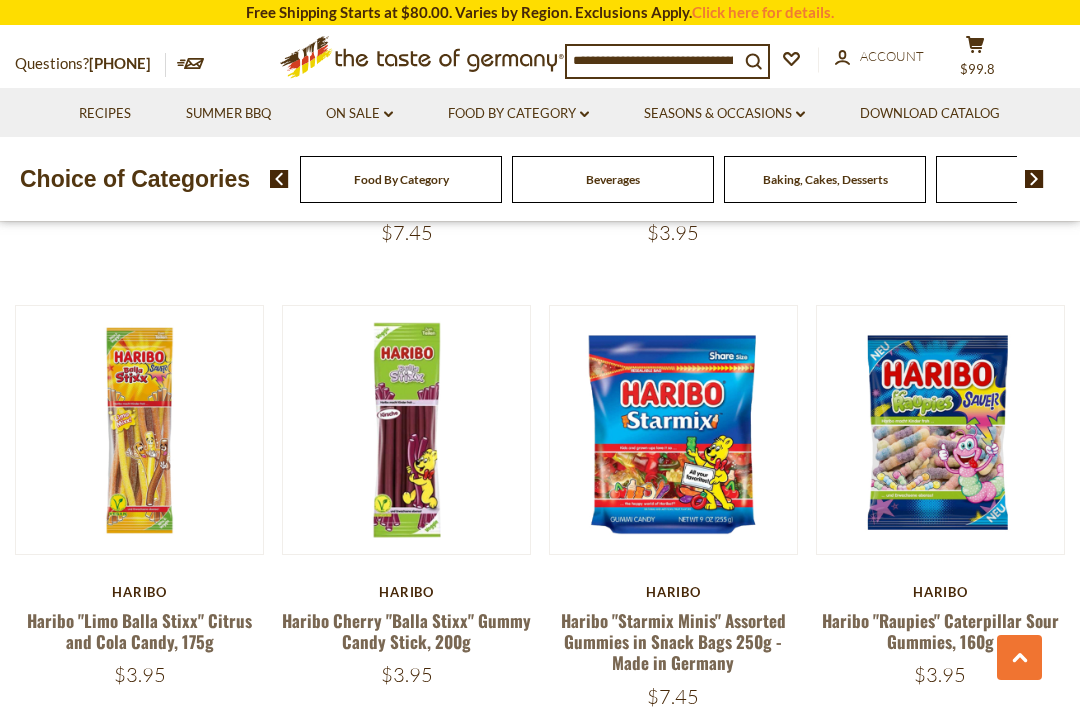 click on "Haribo "Limo Balla Stixx" Citrus and Cola Candy, 175g" at bounding box center (139, 631) 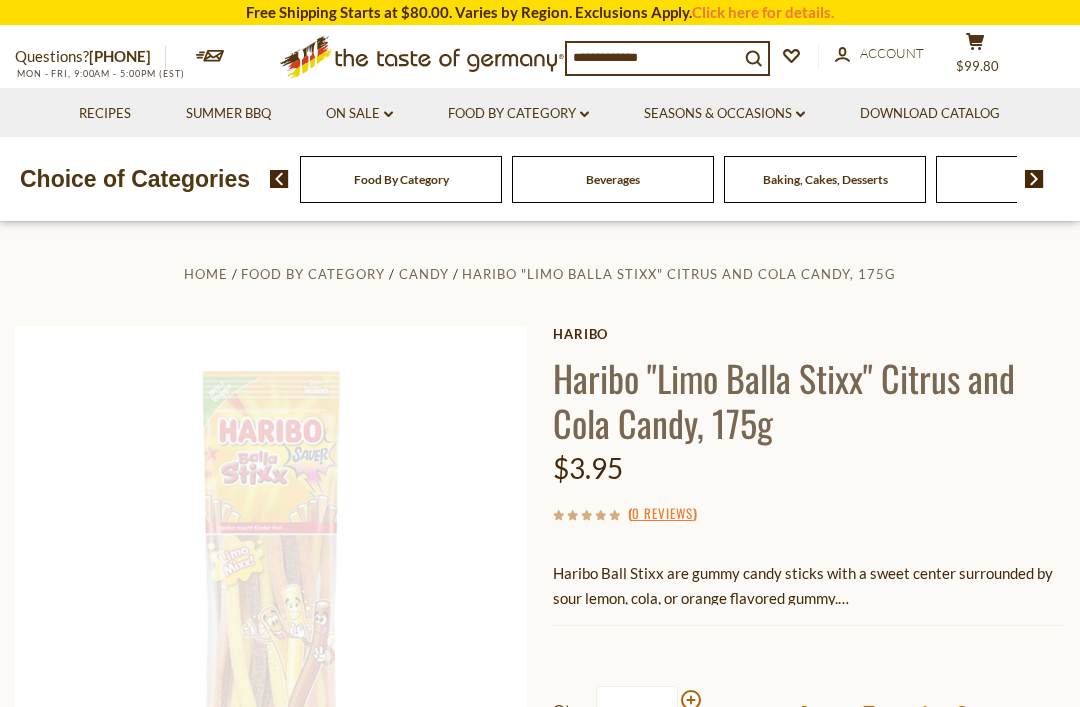 scroll, scrollTop: 385, scrollLeft: 0, axis: vertical 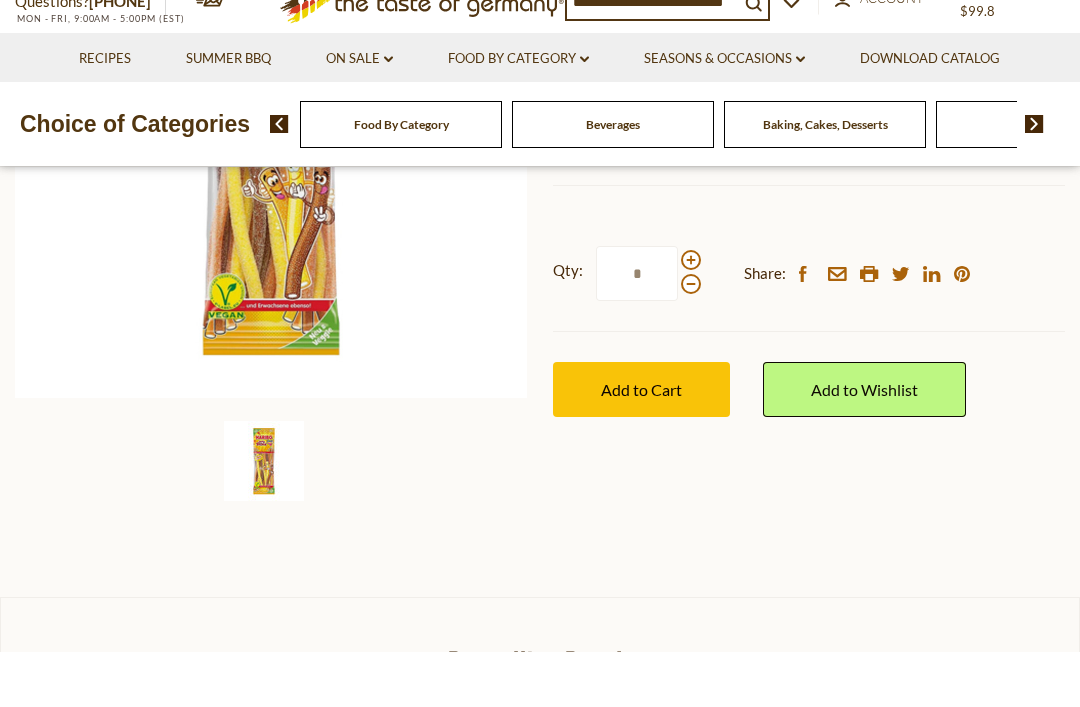 click on "Add to Cart" at bounding box center [641, 444] 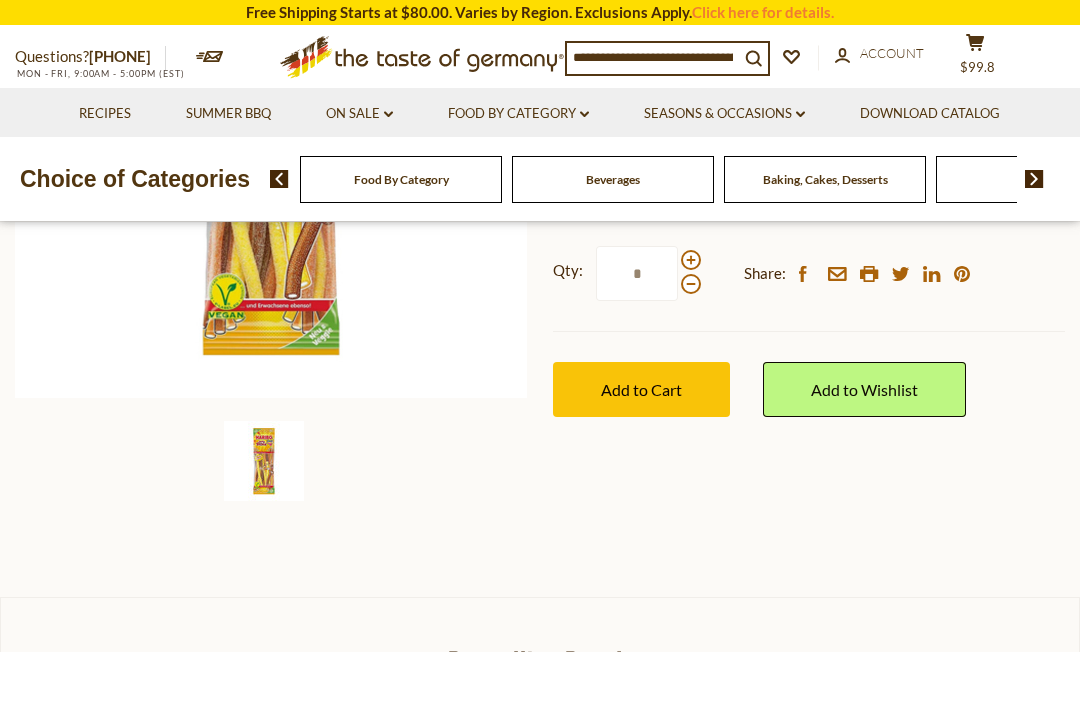 scroll, scrollTop: 385, scrollLeft: 0, axis: vertical 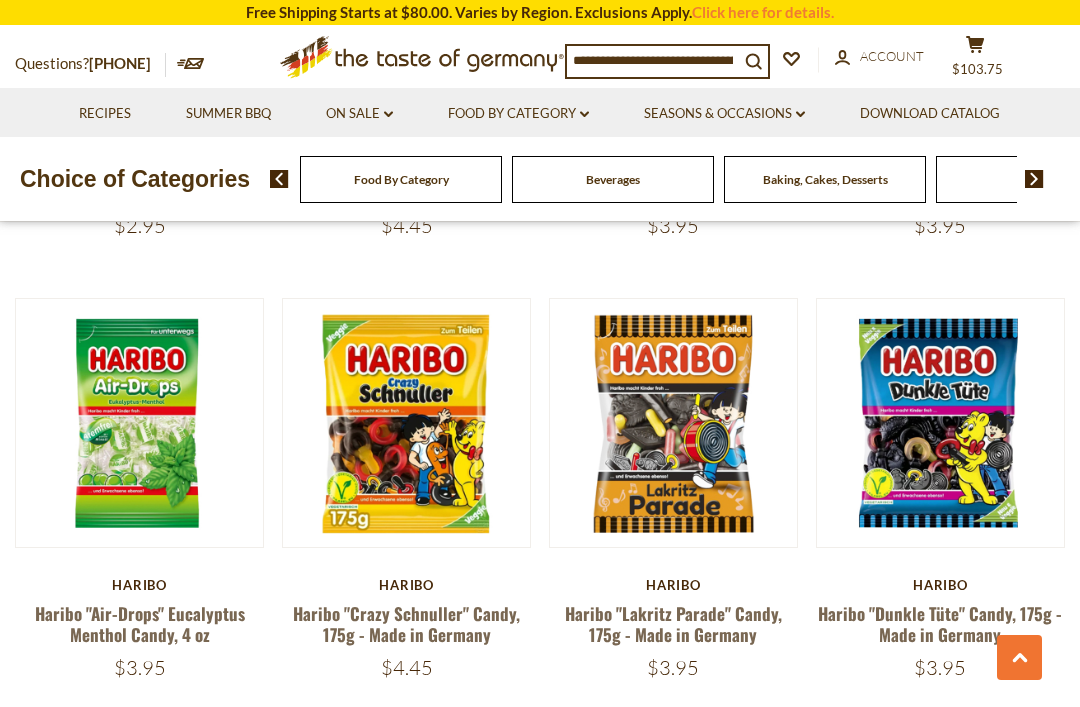 click on "Haribo "Lakritz Parade" Candy, 175g - Made in Germany" at bounding box center [673, 624] 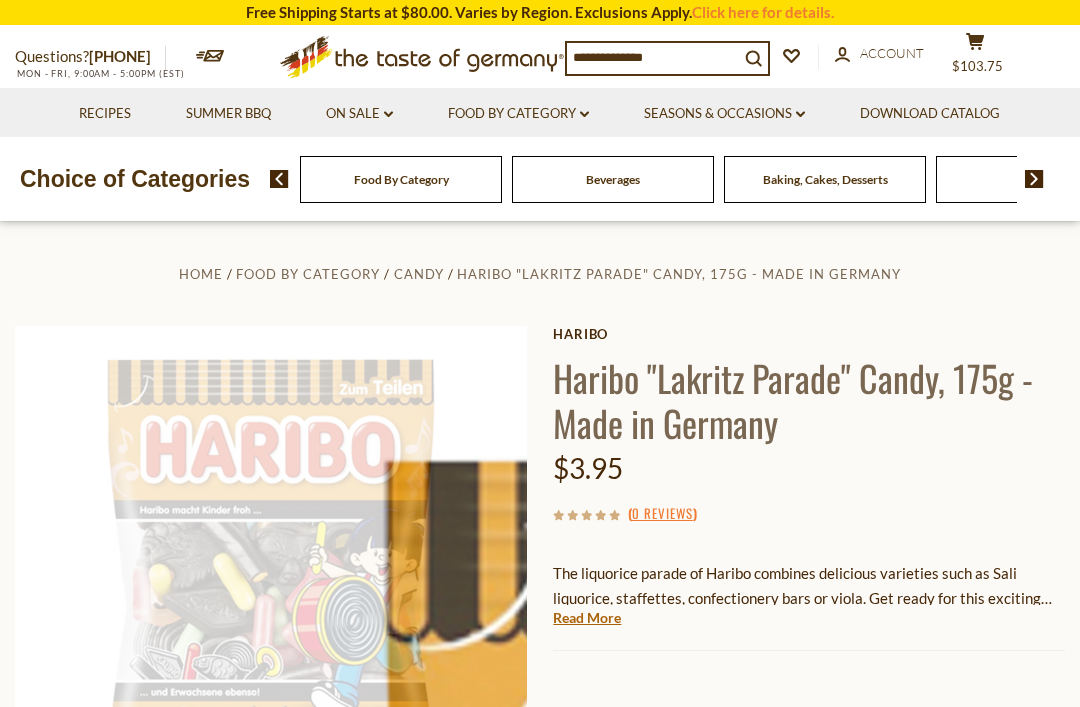 scroll, scrollTop: 0, scrollLeft: 0, axis: both 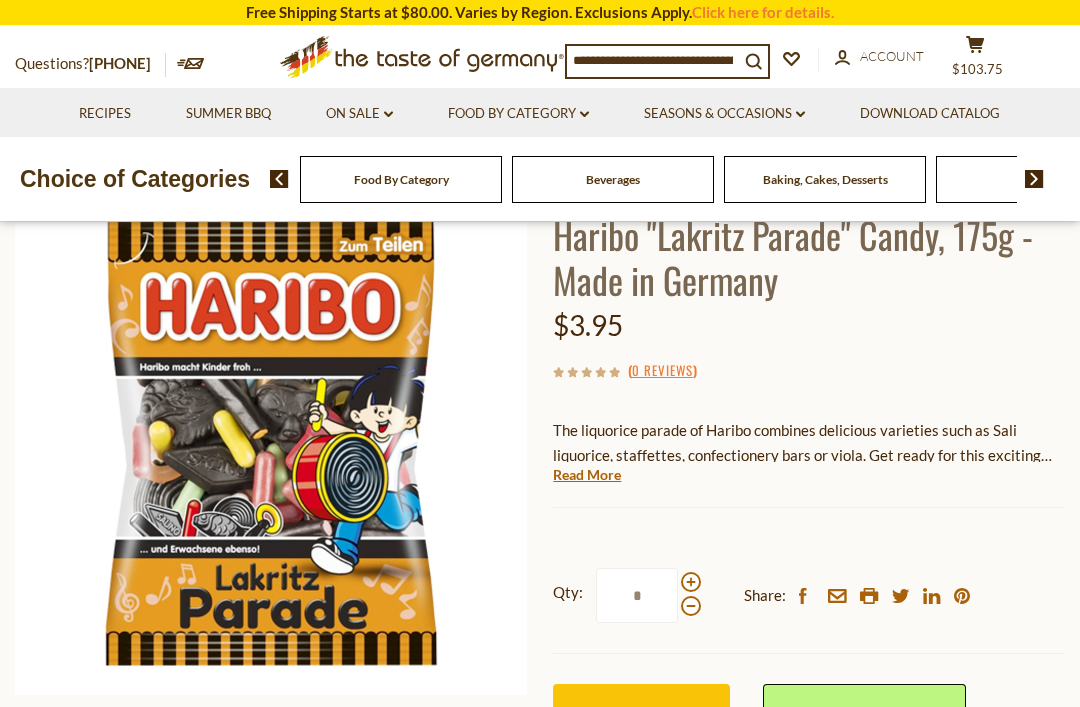 click on "Add to Cart" at bounding box center (641, 711) 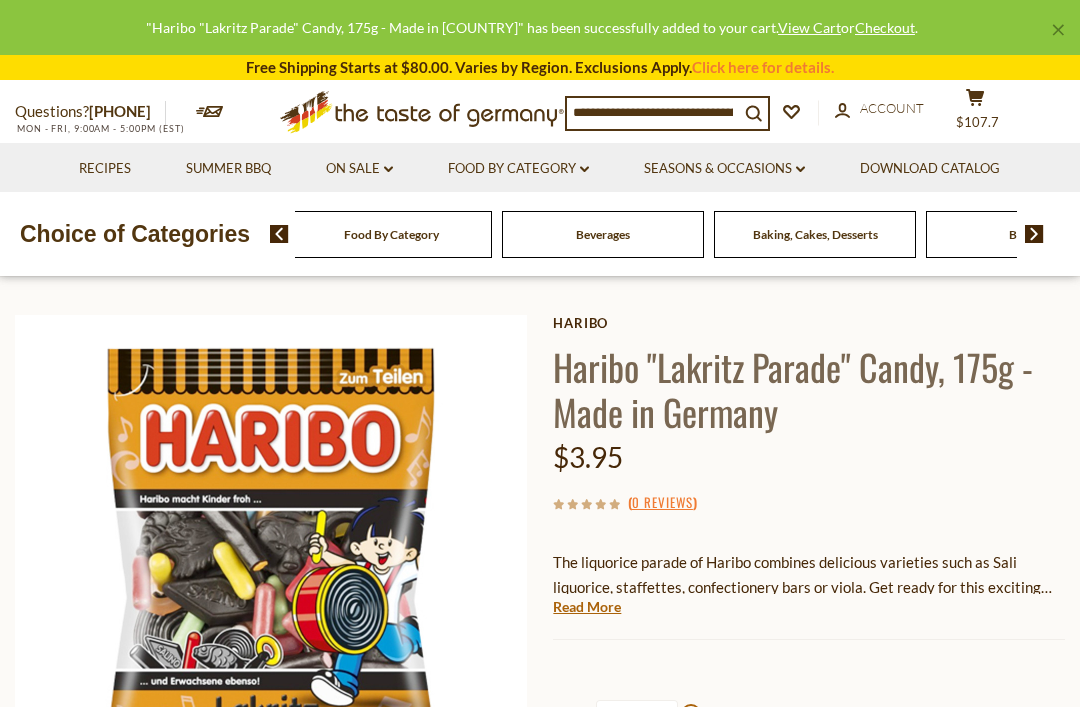 scroll, scrollTop: 0, scrollLeft: 0, axis: both 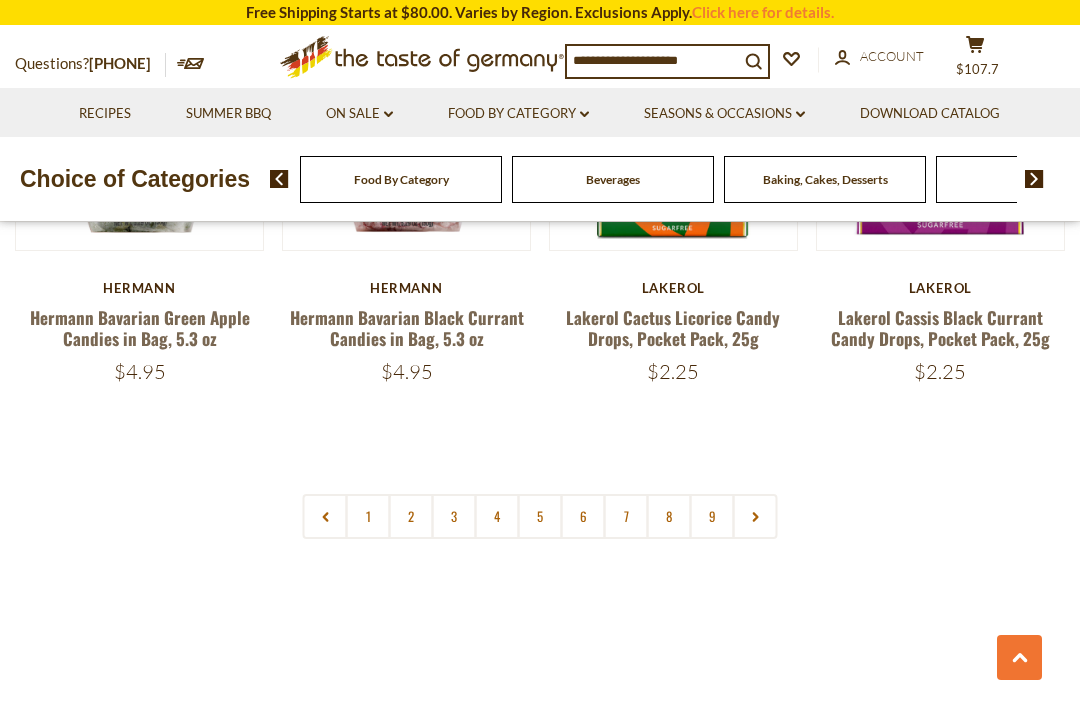 click on "4" at bounding box center [497, 516] 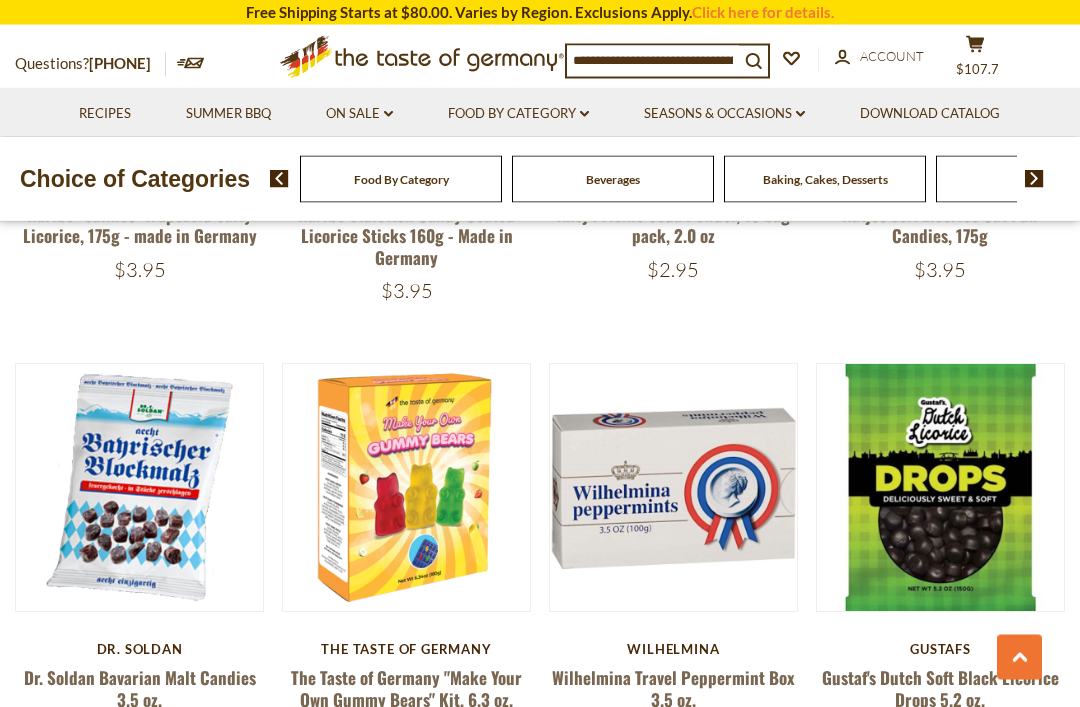 scroll, scrollTop: 3528, scrollLeft: 0, axis: vertical 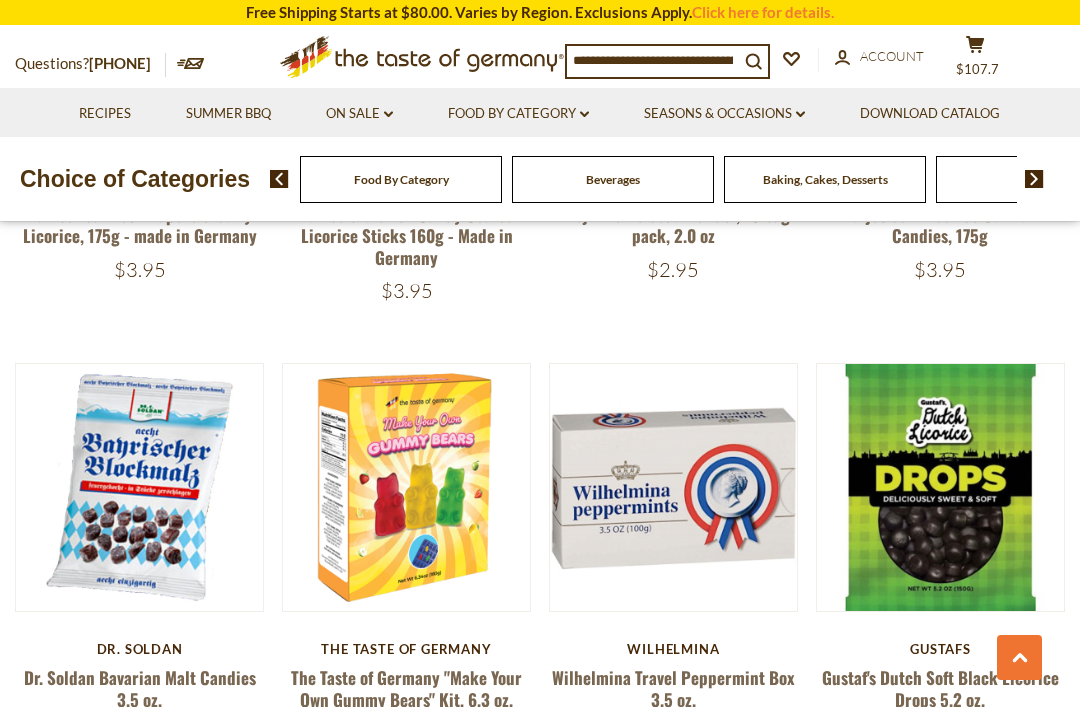 click on "Quick View
[BRAND]
[BRAND] Assorted Fruit Flavored Hard Candies Tin, 150g
$4.75
Quick View
[BRAND]
[BRAND] "Eiswürfel" Menthol Citrus Hard Candies Tin, 150g Ahoj" at bounding box center (540, -784) 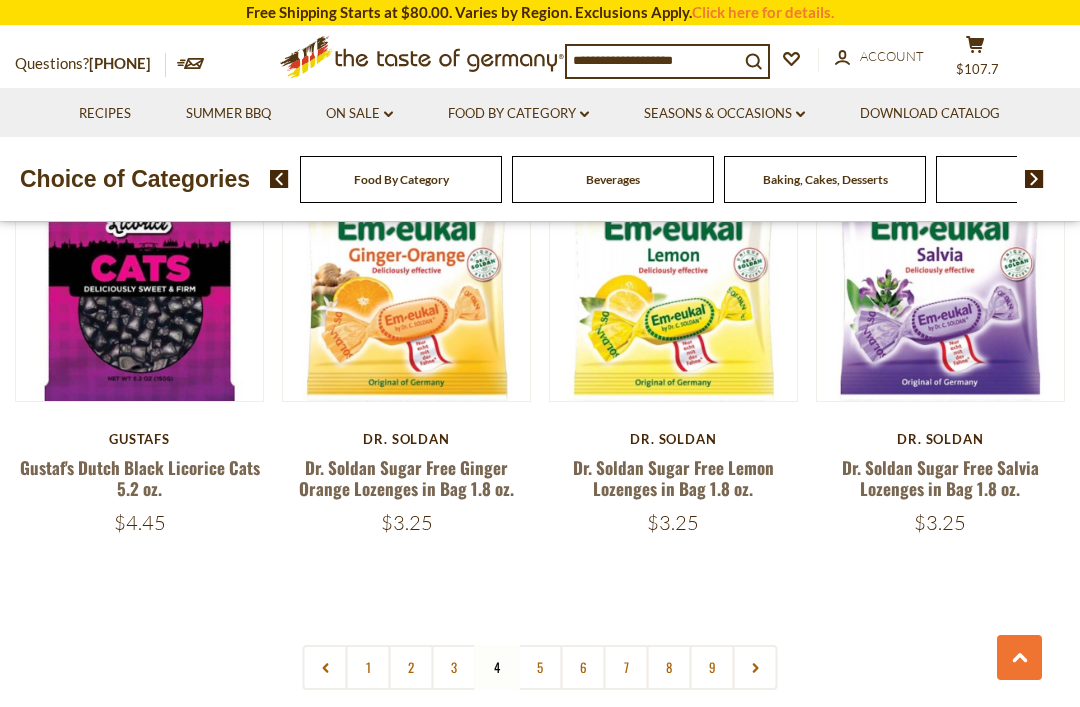 scroll, scrollTop: 4156, scrollLeft: 0, axis: vertical 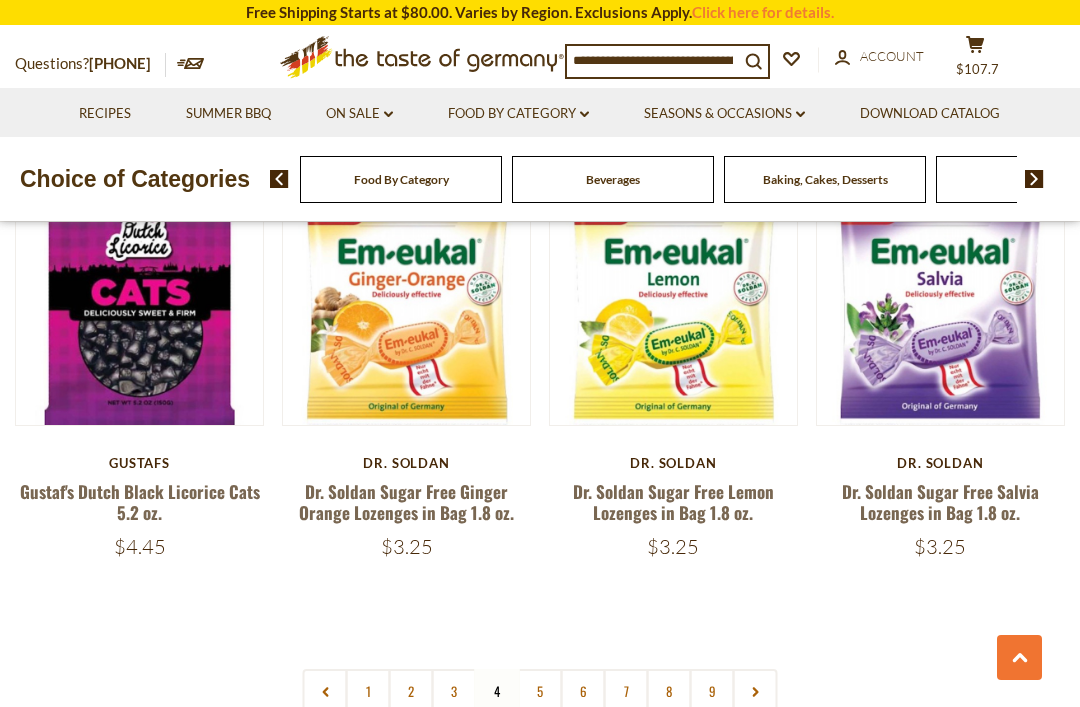 click on "5" at bounding box center [540, 691] 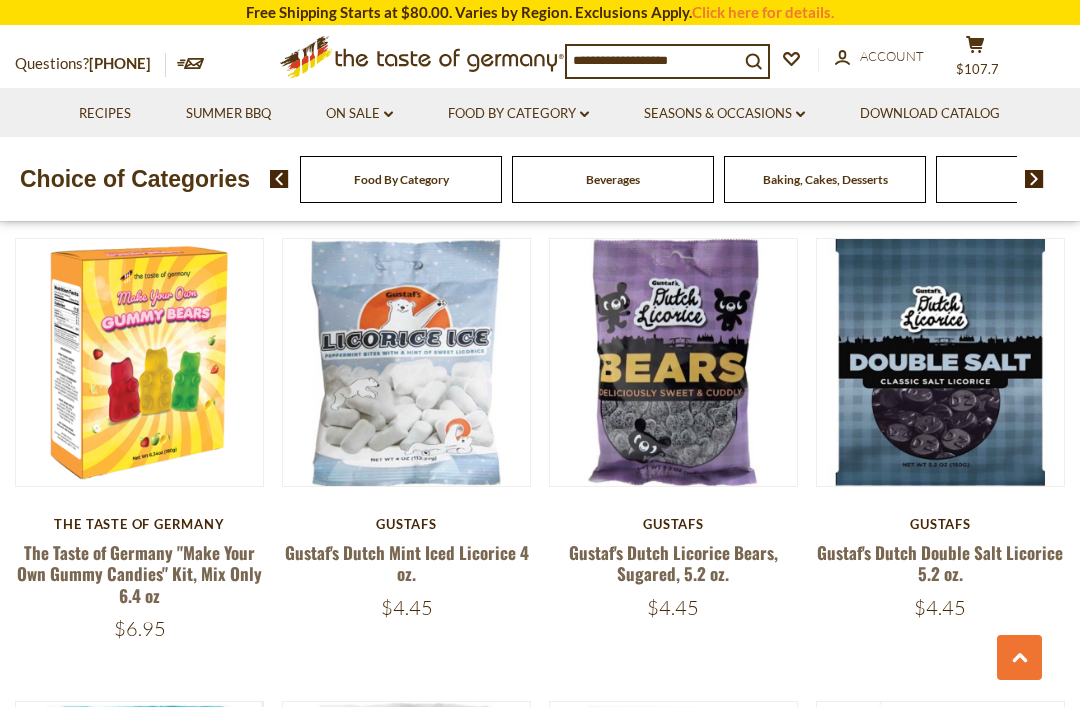 scroll, scrollTop: 2727, scrollLeft: 0, axis: vertical 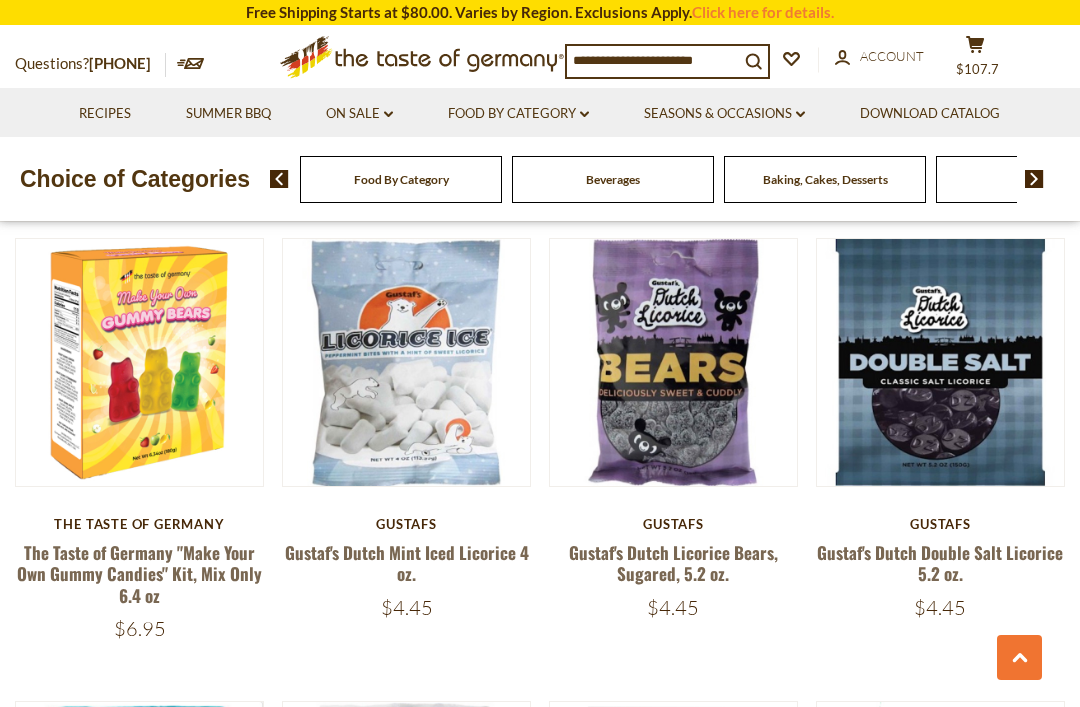 click on "Quick View" at bounding box center (673, 43) 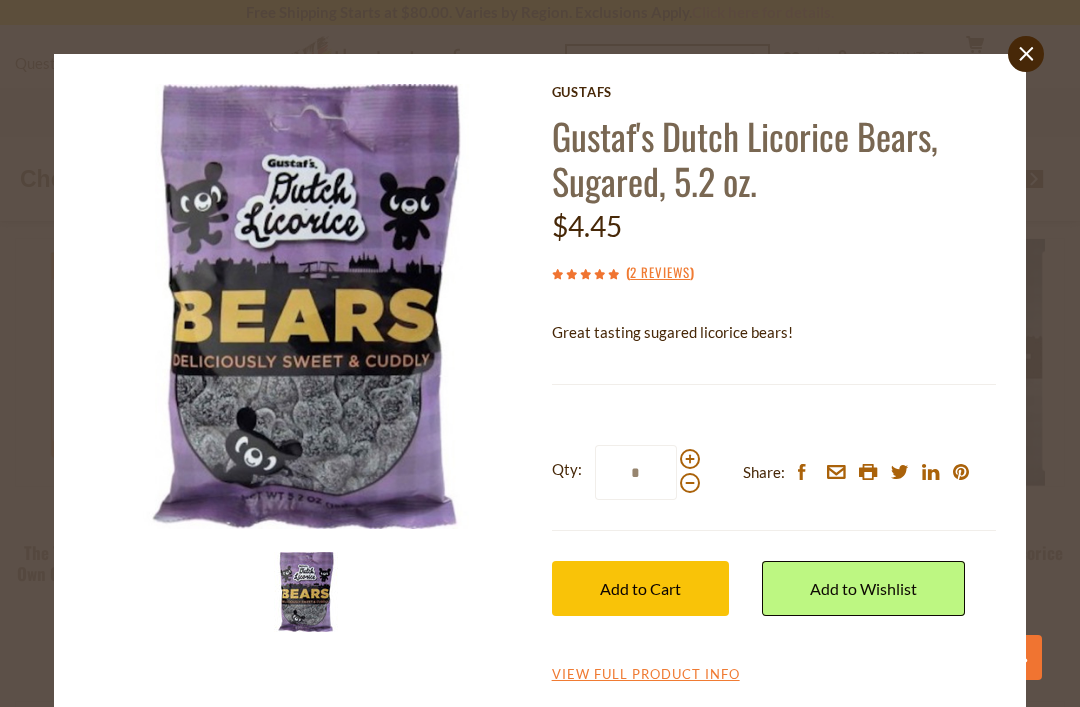 click on "close
Gustafs
Gustaf's Dutch Licorice Bears, Sugared, 5.2 oz.
$4.45
(  2 Reviews  )
Great tasting sugared licorice bears!   Just the right balance between sweet/anise flavor. A must for all licorice fans!.
Read More
Current stock:
0
Qty:
*" at bounding box center (540, 353) 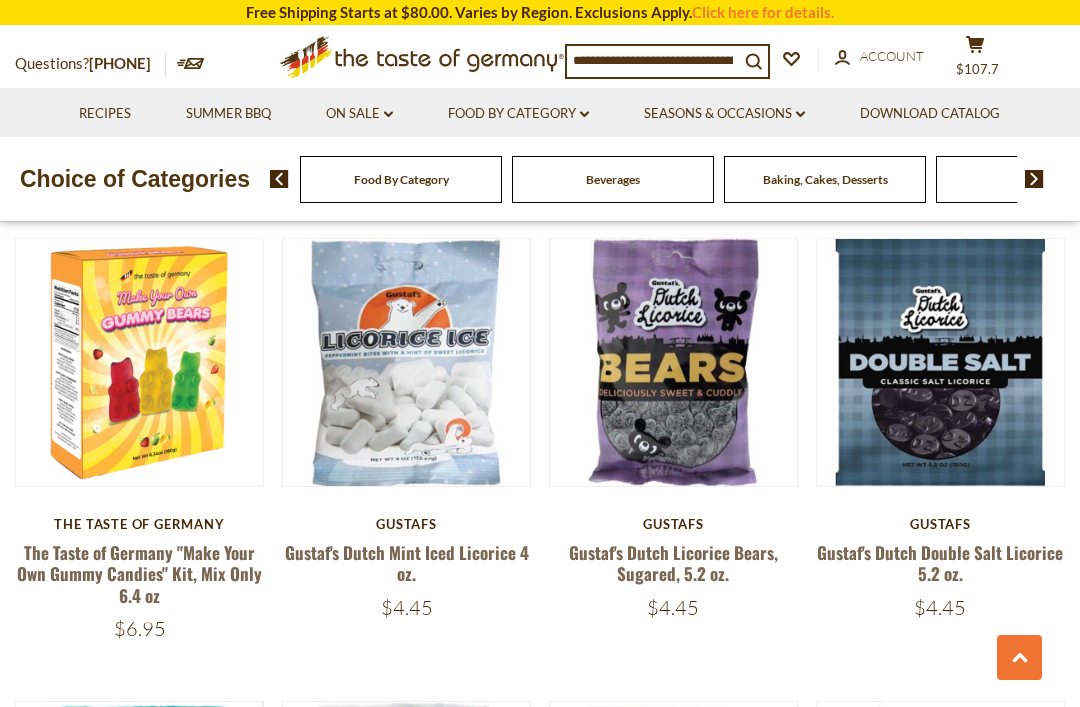 click on "Gustaf's Dutch Licorice Bears, Sugared, 5.2 oz." at bounding box center [673, 563] 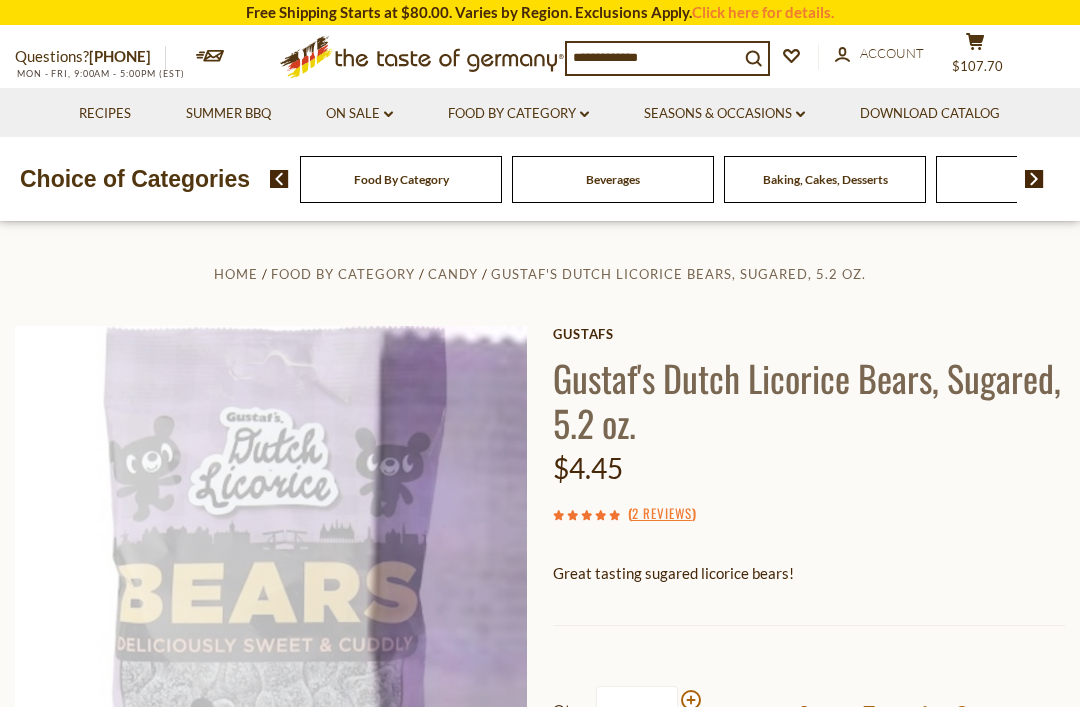 scroll, scrollTop: 380, scrollLeft: 0, axis: vertical 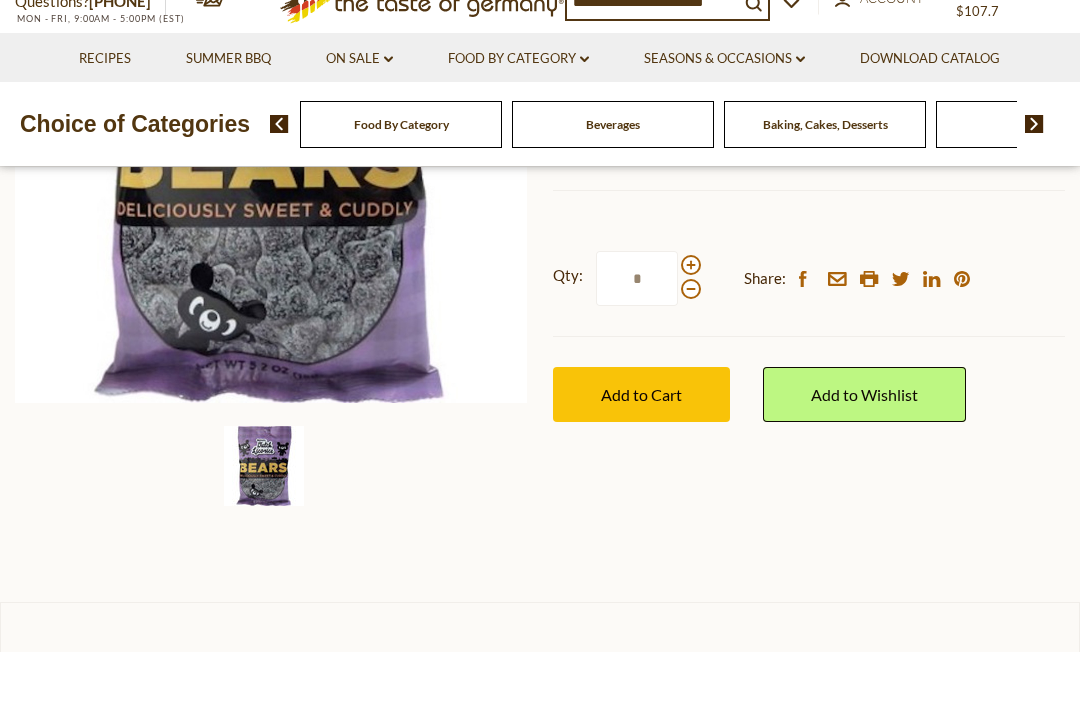 click on "Add to Cart" at bounding box center [641, 449] 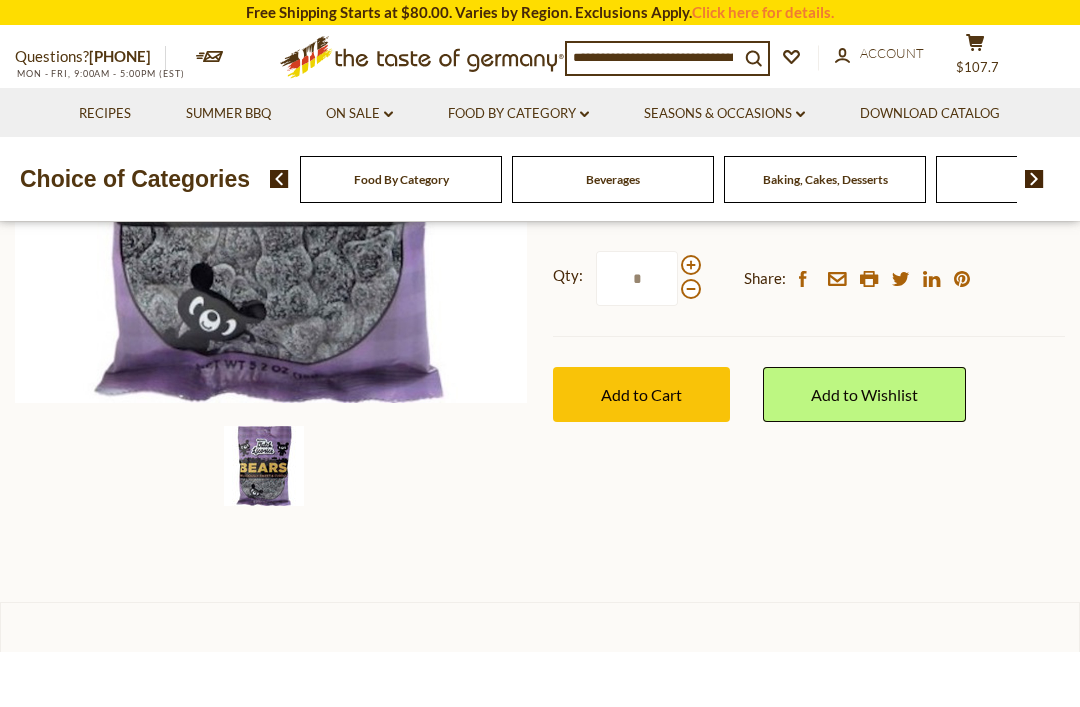 scroll, scrollTop: 380, scrollLeft: 0, axis: vertical 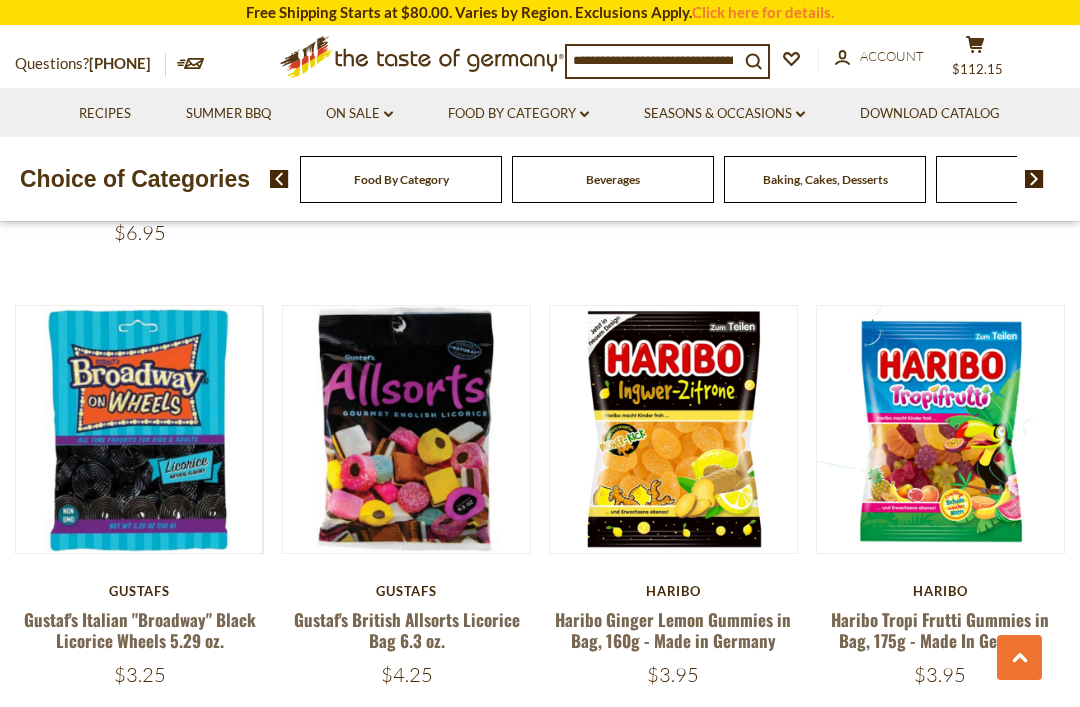 click on "Gustaf's British Allsorts Licorice Bag 6.3 oz." at bounding box center [407, 630] 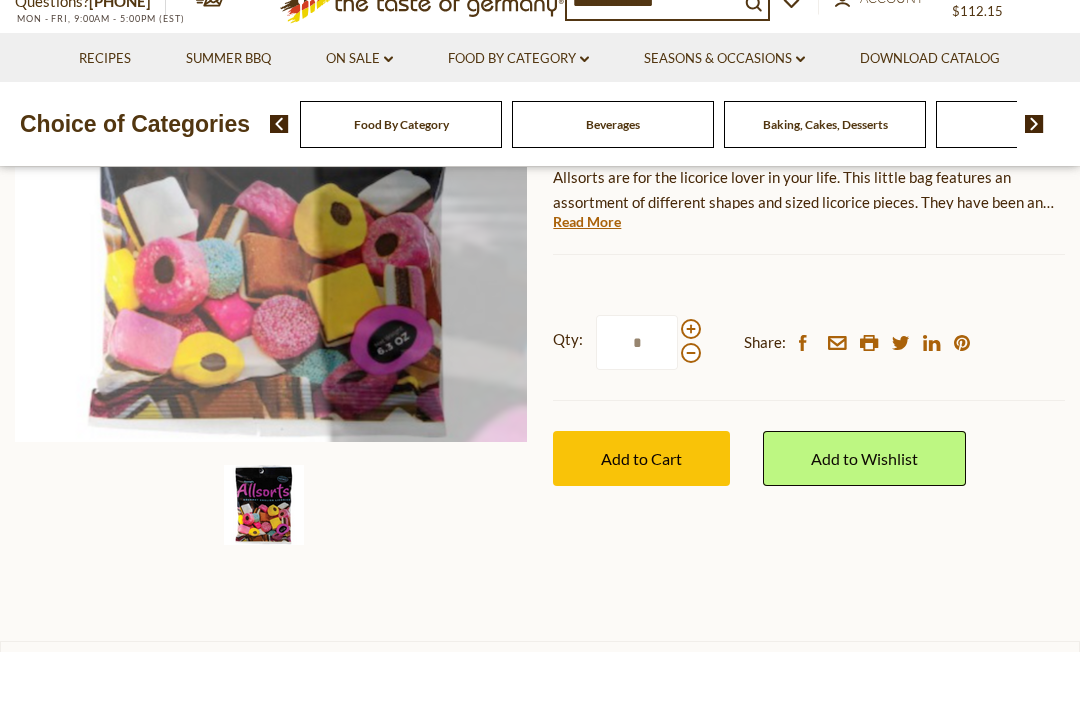 scroll, scrollTop: 0, scrollLeft: 0, axis: both 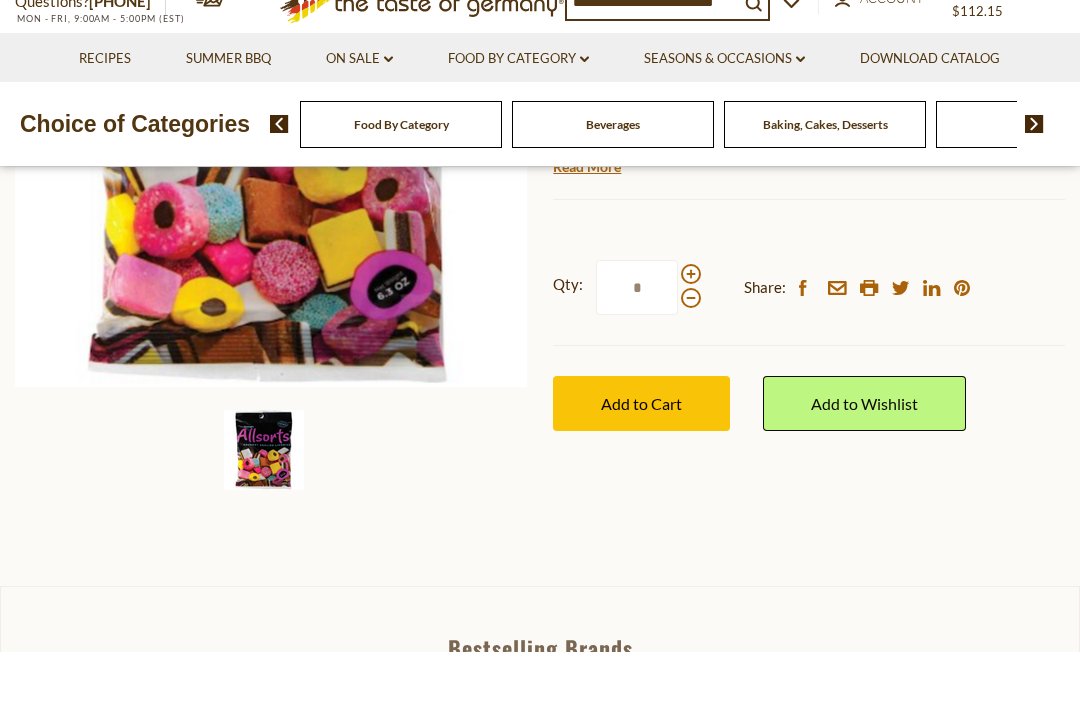 click on "Add to Cart" at bounding box center [641, 458] 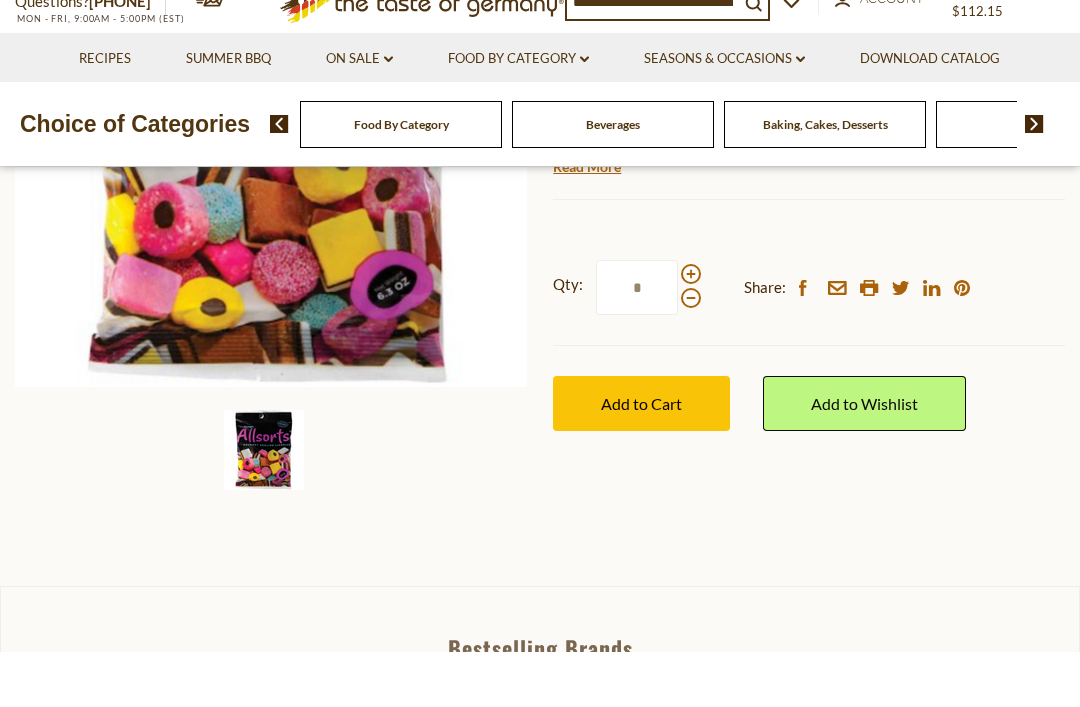 scroll, scrollTop: 396, scrollLeft: 0, axis: vertical 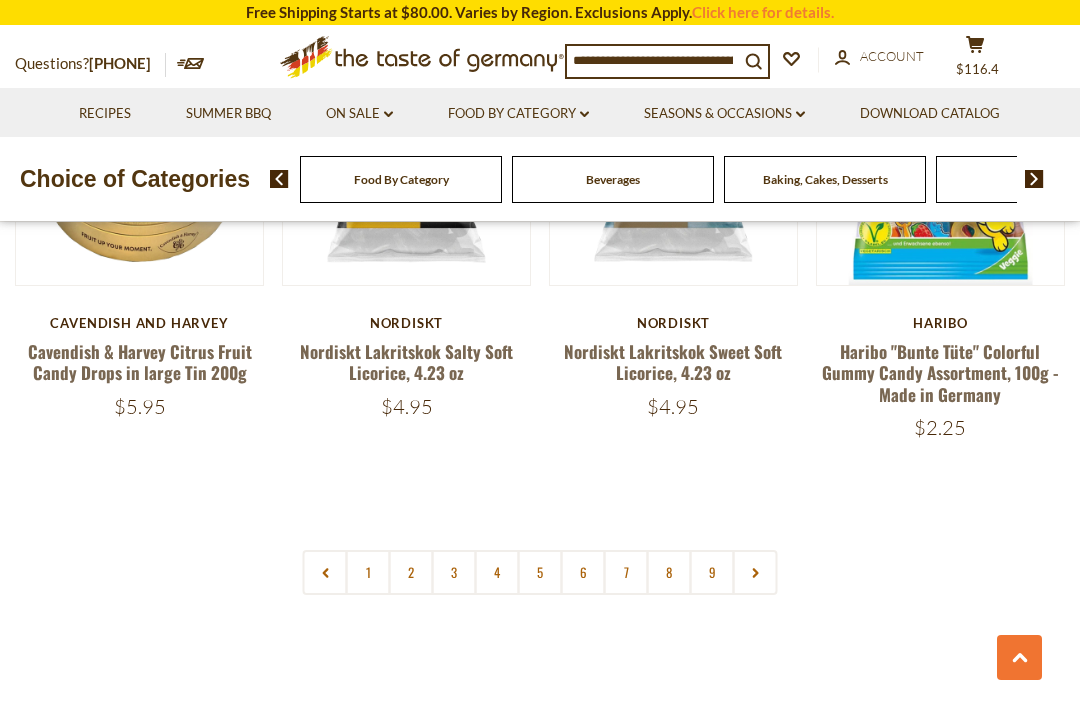 click on "5" at bounding box center (540, 572) 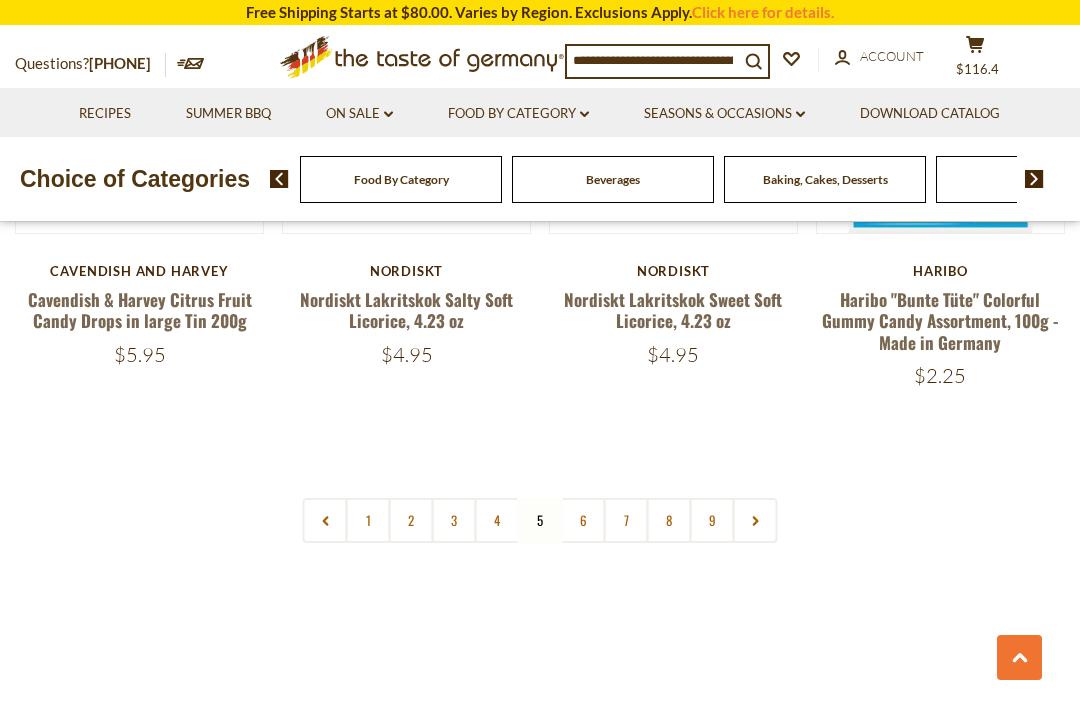 click on "6" at bounding box center [583, 520] 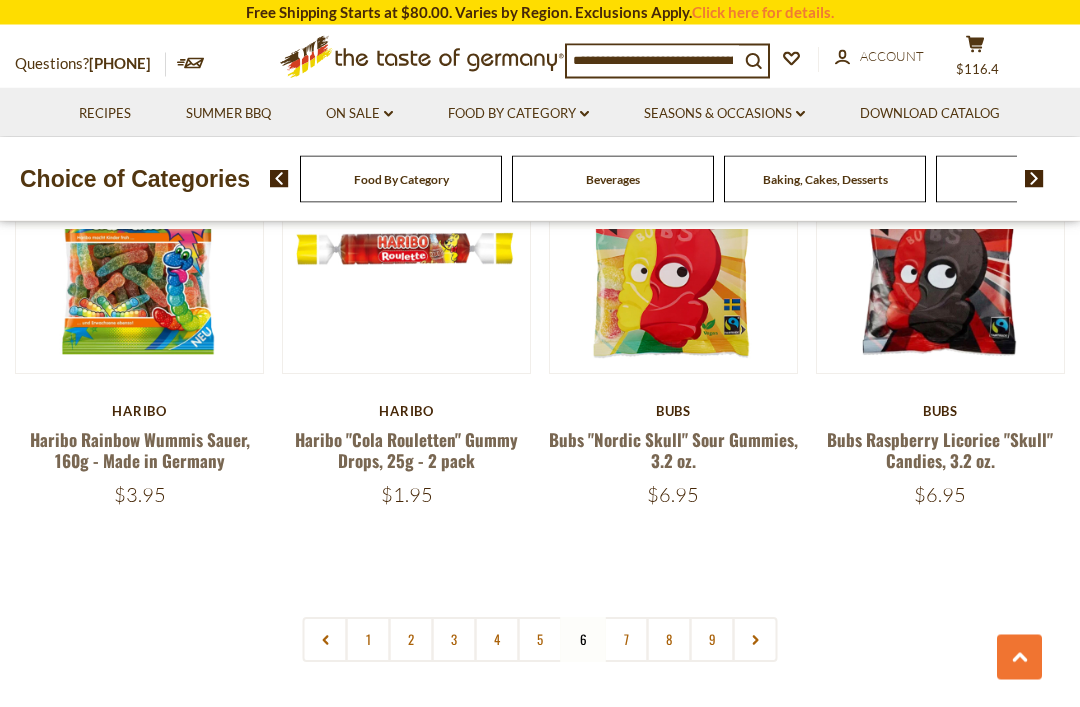 scroll, scrollTop: 4210, scrollLeft: 0, axis: vertical 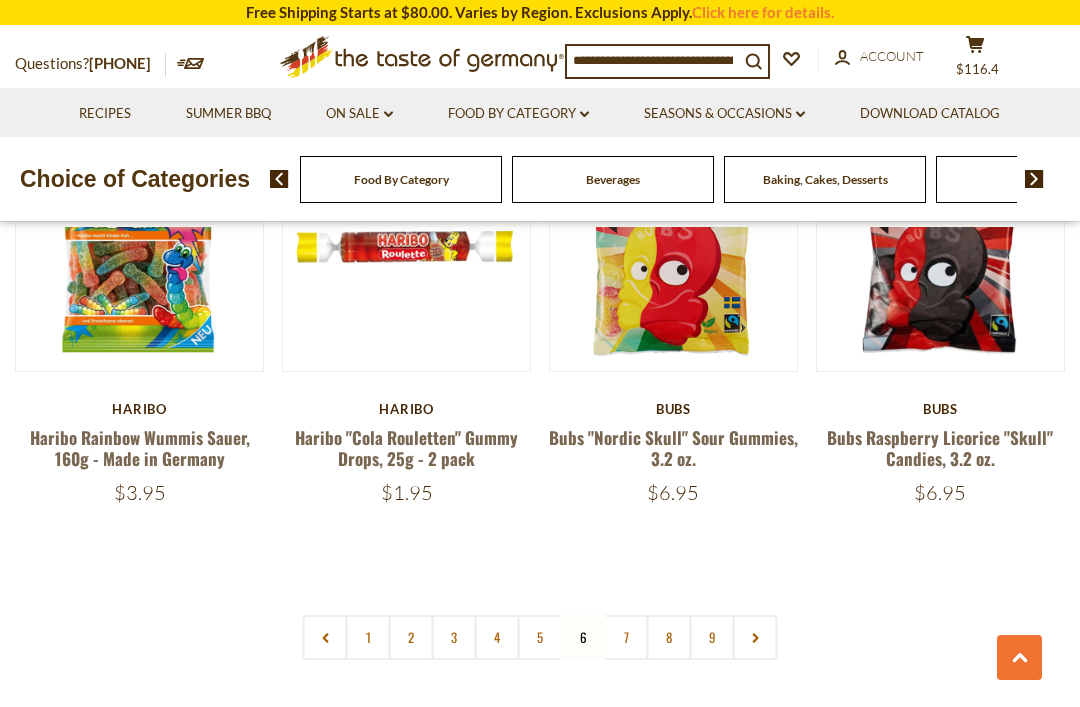 click on "7" at bounding box center (626, 637) 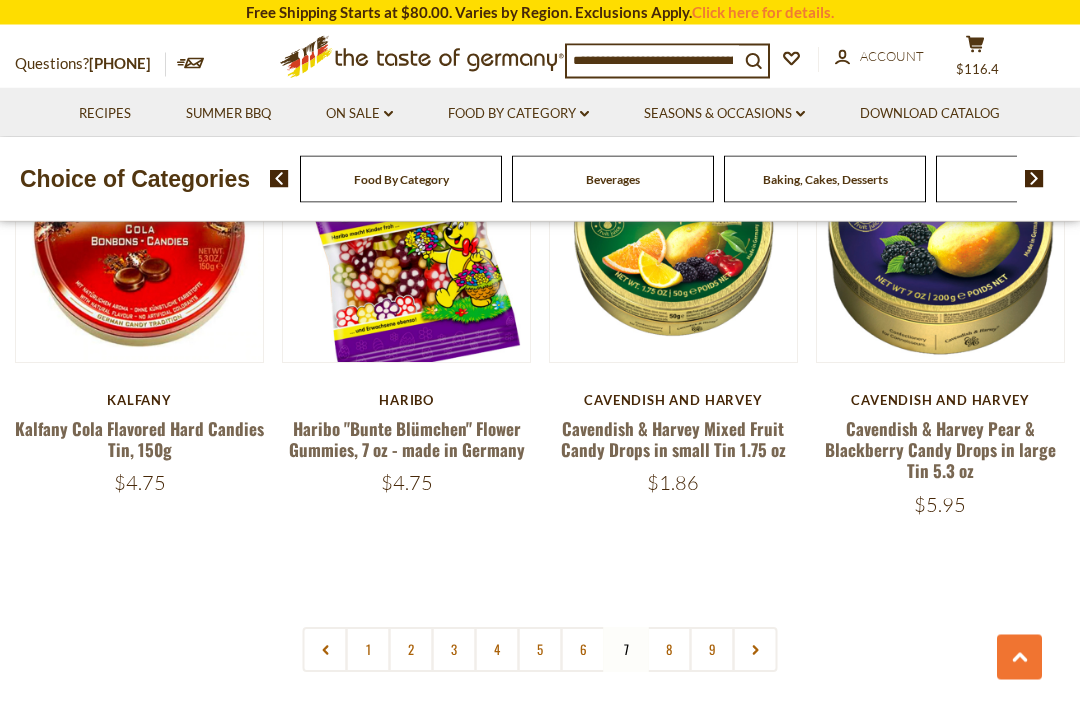 scroll, scrollTop: 4198, scrollLeft: 0, axis: vertical 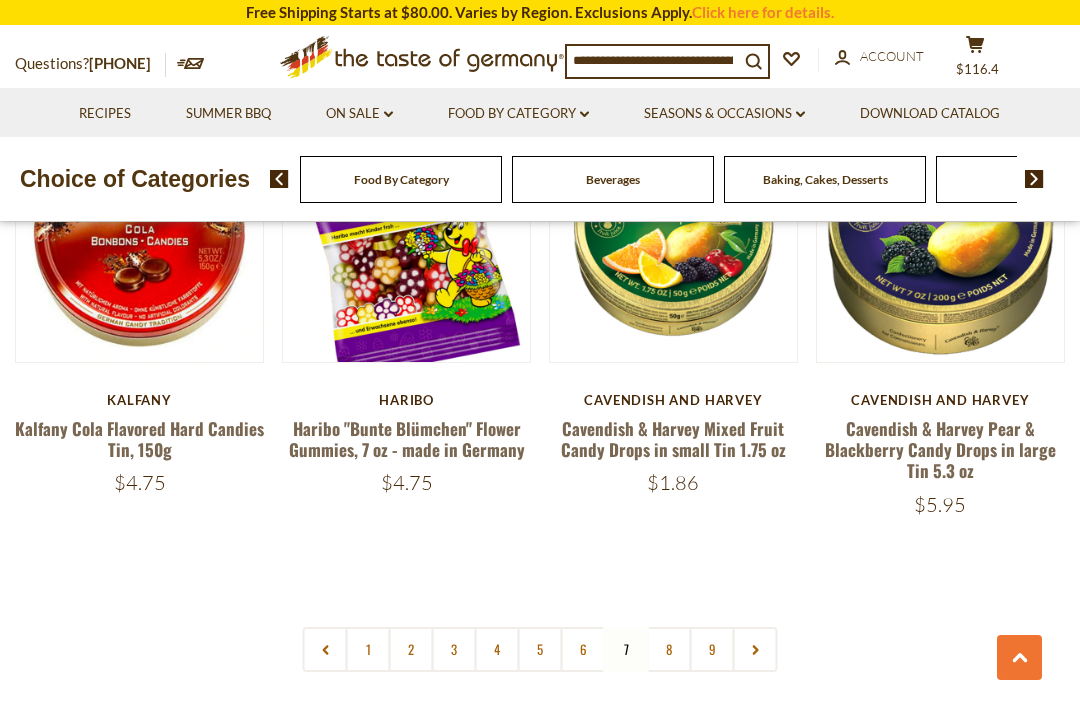 click on "8" at bounding box center [669, 649] 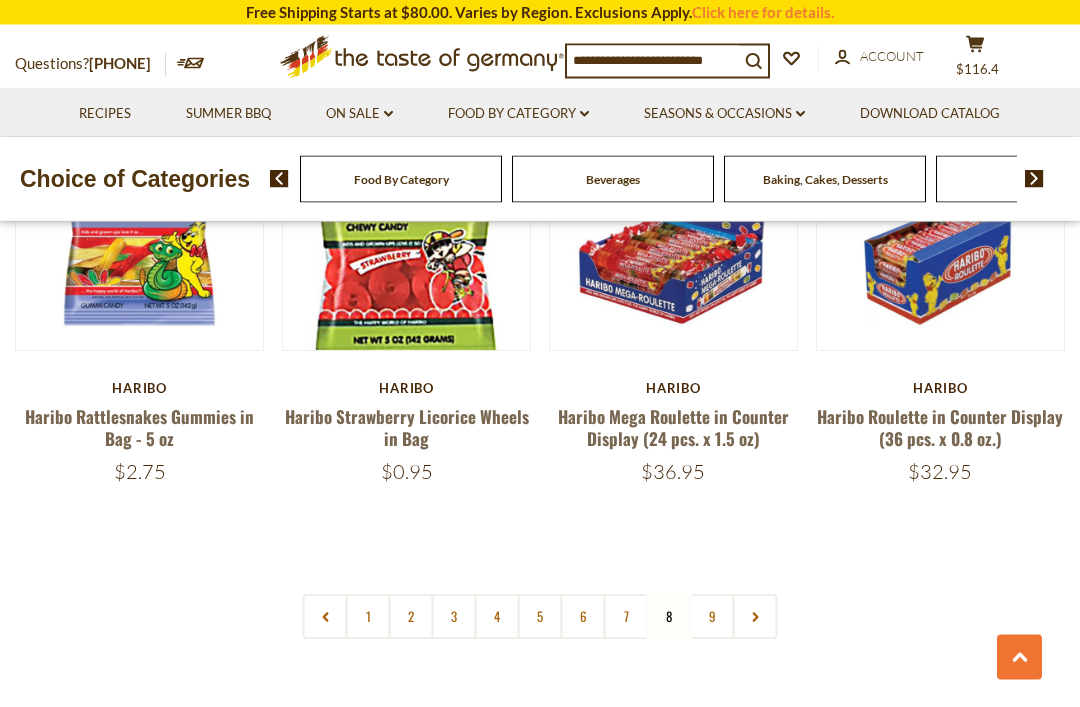 scroll, scrollTop: 4252, scrollLeft: 0, axis: vertical 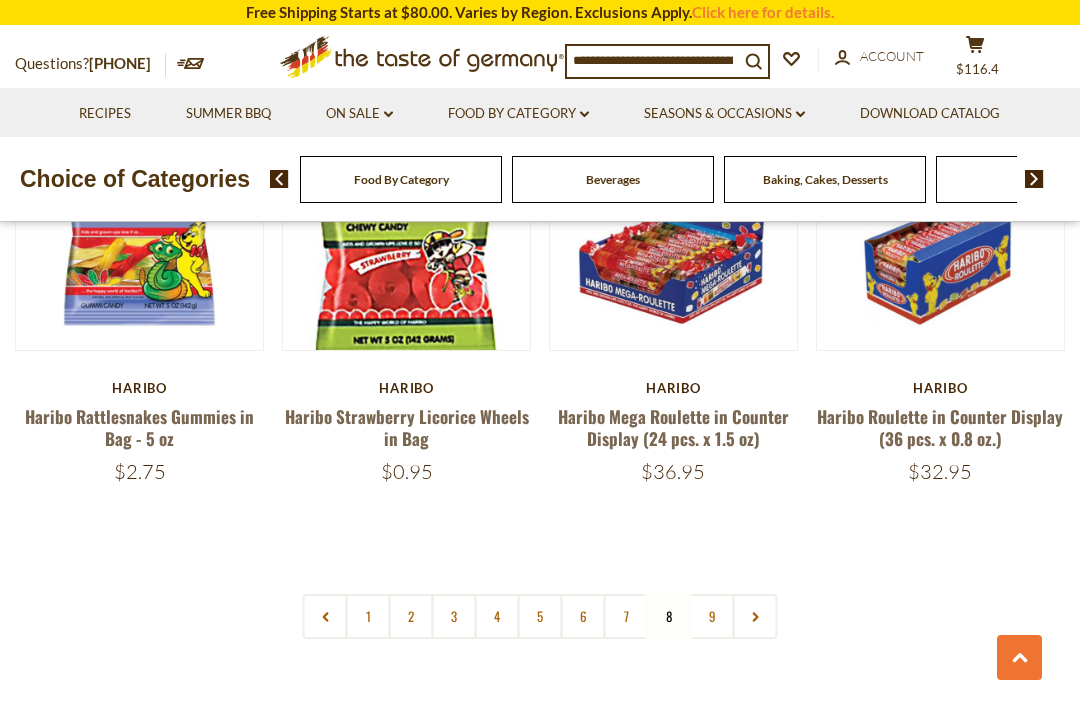 click on "9" at bounding box center (712, 616) 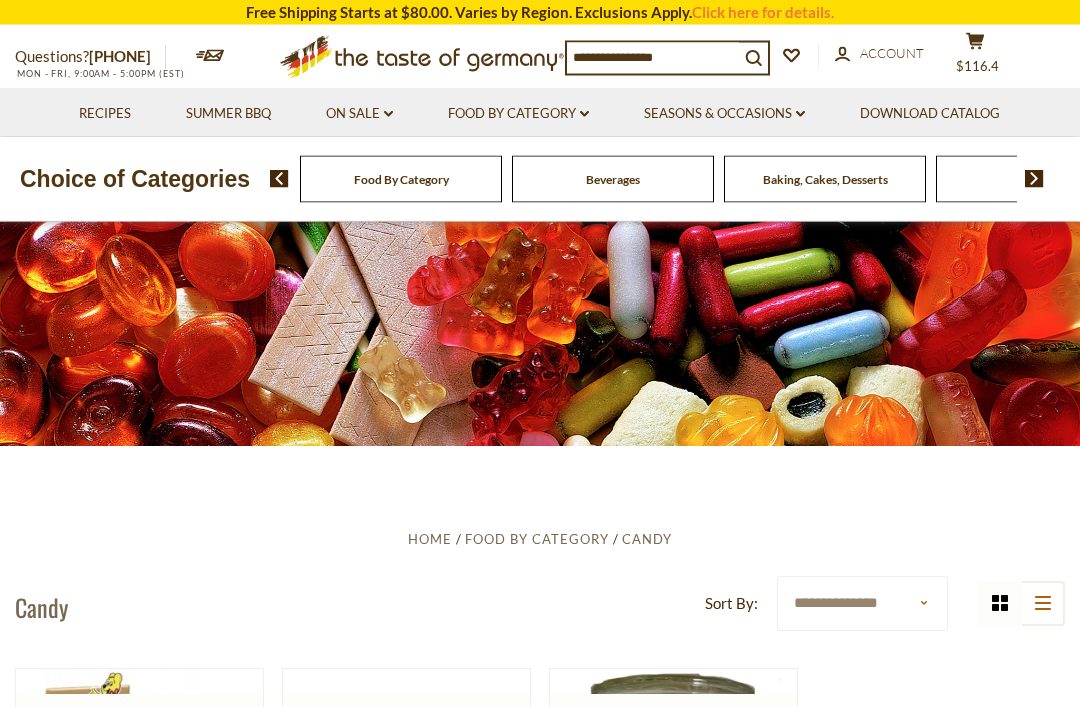 scroll, scrollTop: 0, scrollLeft: 0, axis: both 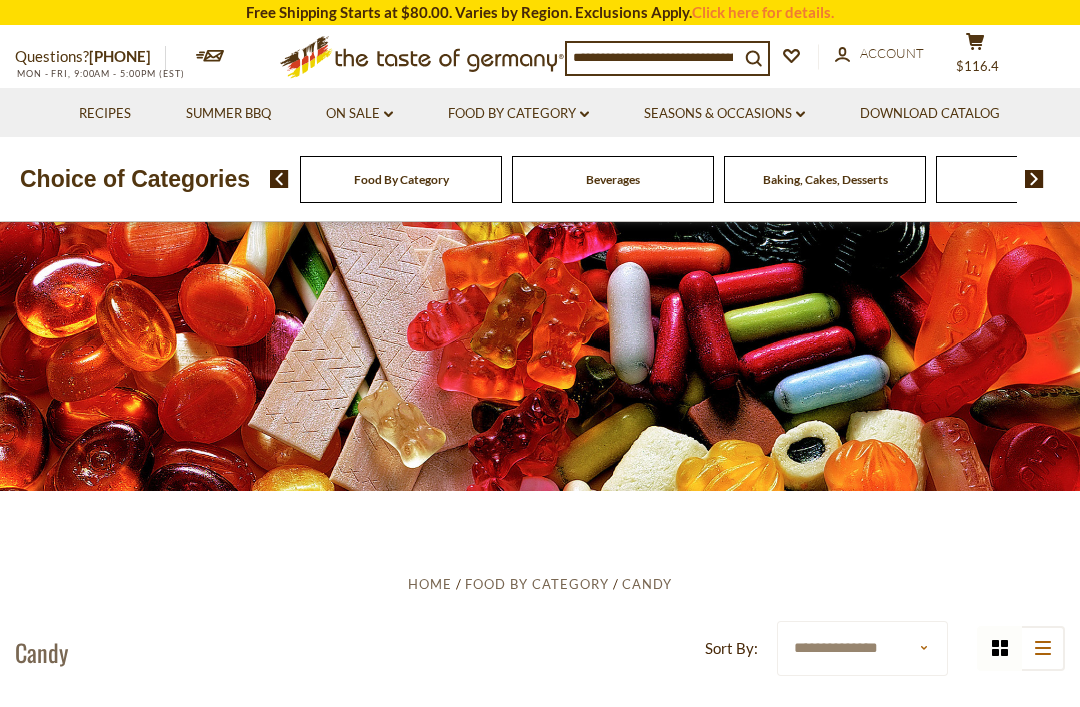 click on "Seasons & Occasions
dropdown_arrow" at bounding box center (724, 114) 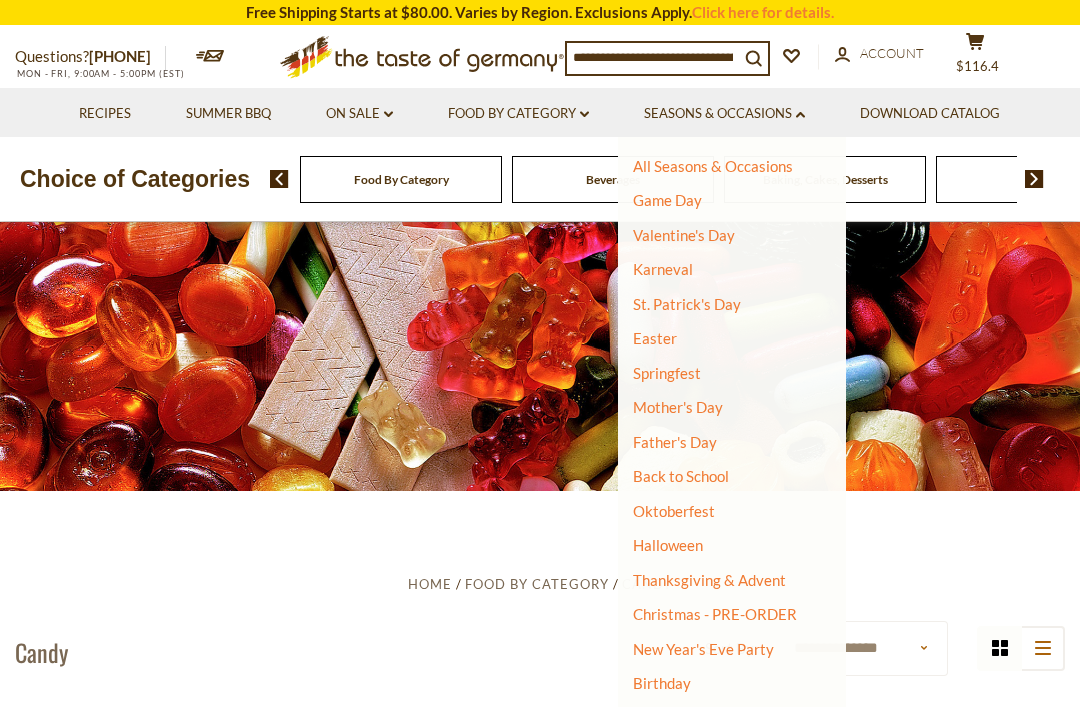click on "Christmas - PRE-ORDER" at bounding box center (715, 614) 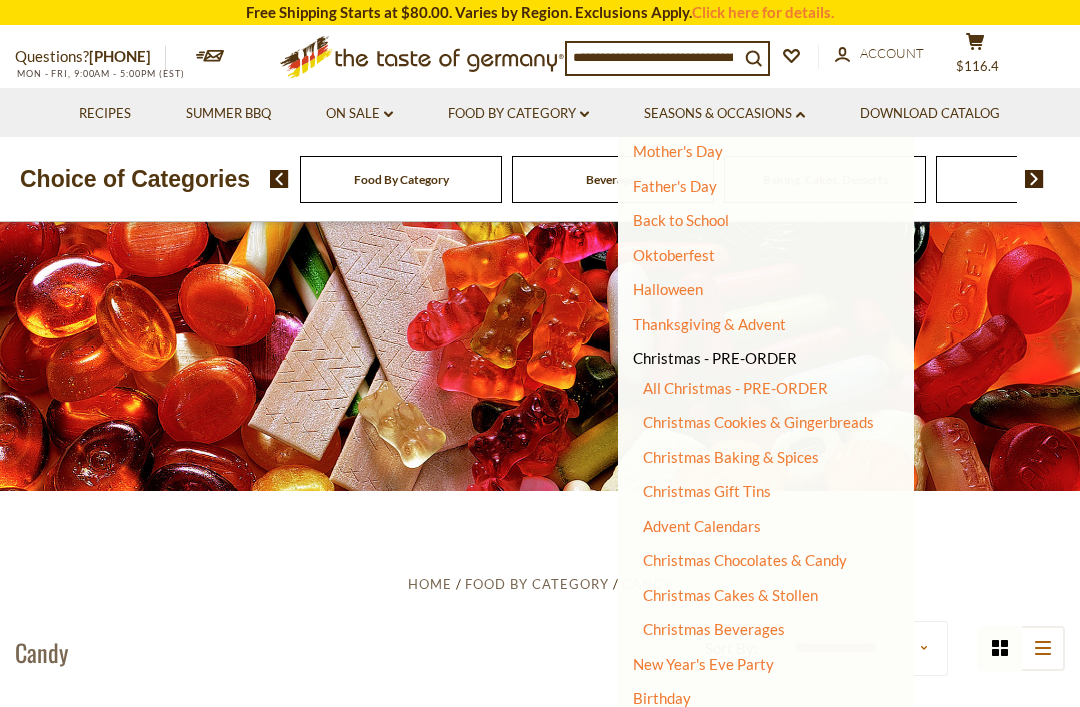 scroll, scrollTop: 255, scrollLeft: 0, axis: vertical 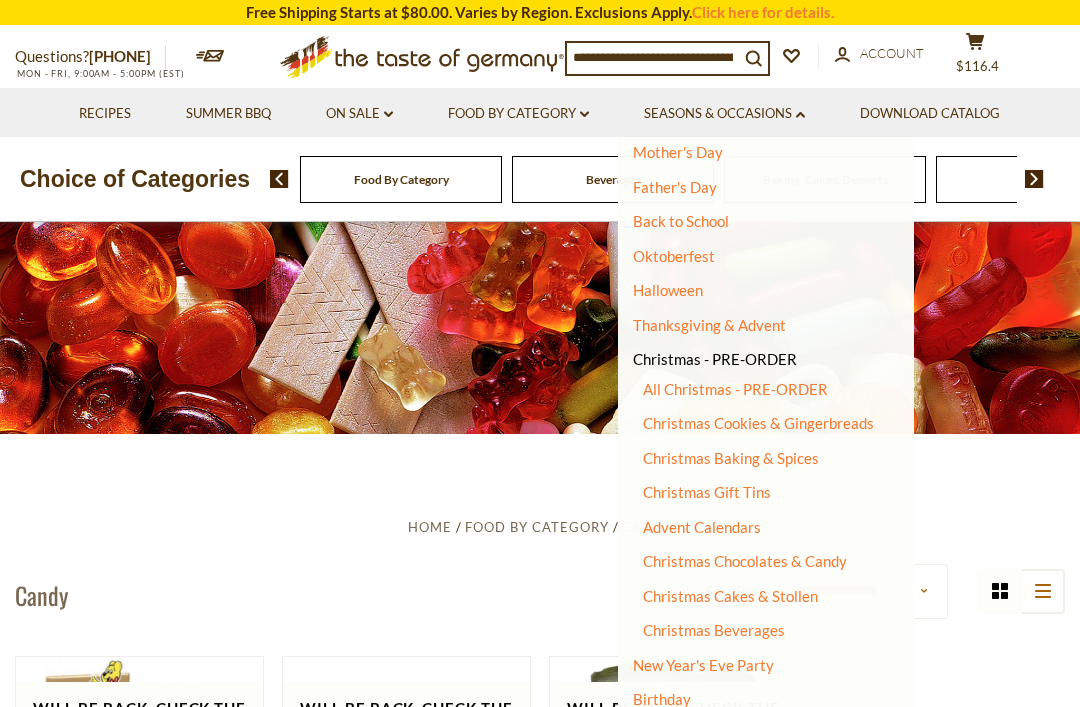 click on "Christmas Cakes & Stollen" at bounding box center [730, 596] 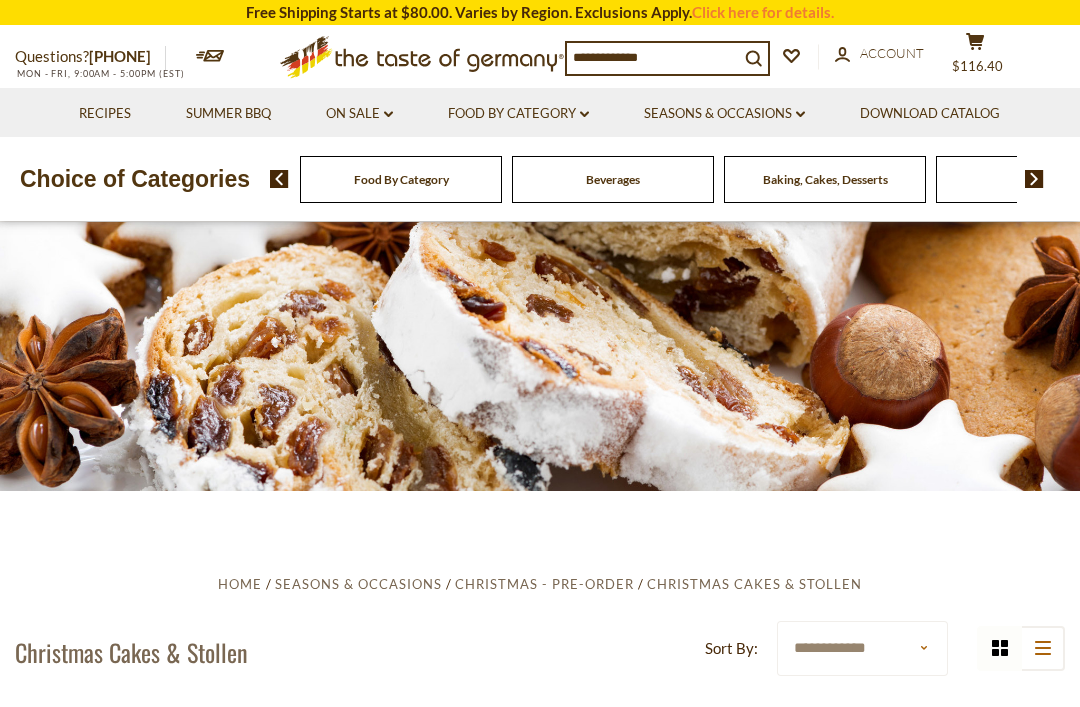 scroll, scrollTop: 0, scrollLeft: 0, axis: both 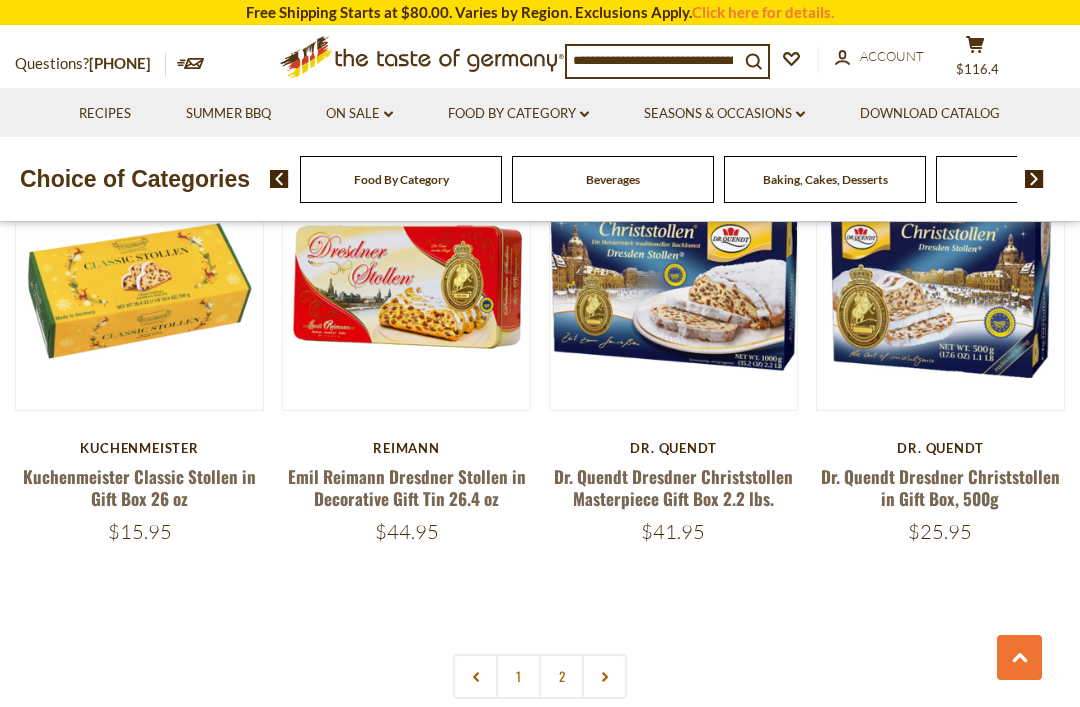 click on "2" at bounding box center [561, 676] 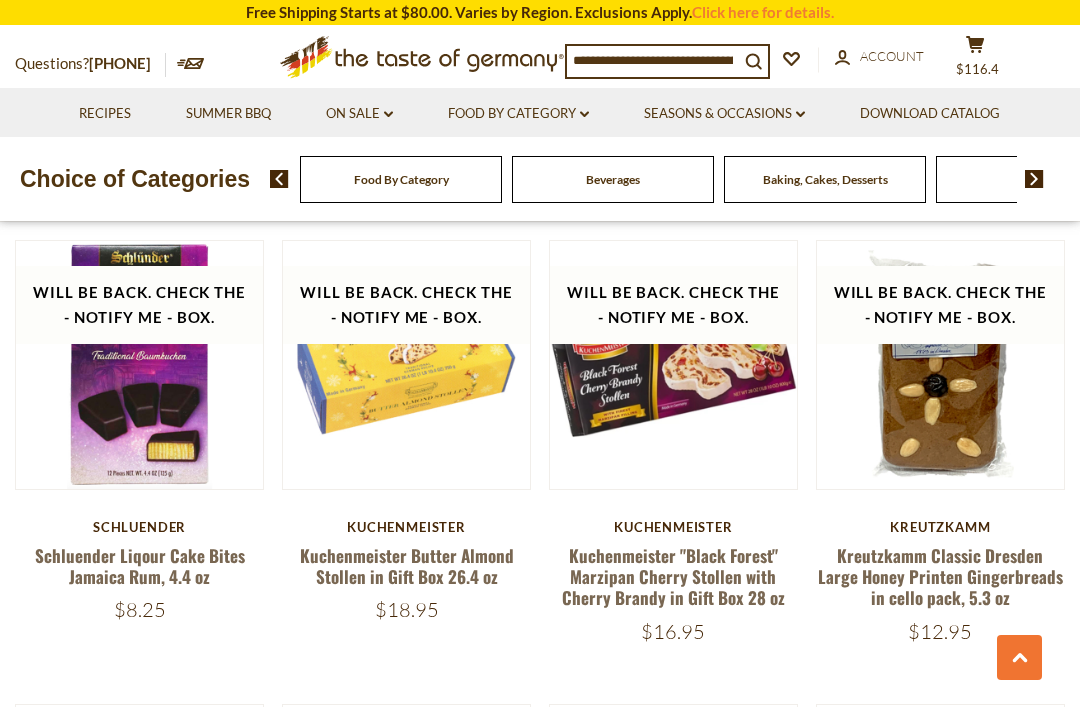 scroll, scrollTop: 2260, scrollLeft: 0, axis: vertical 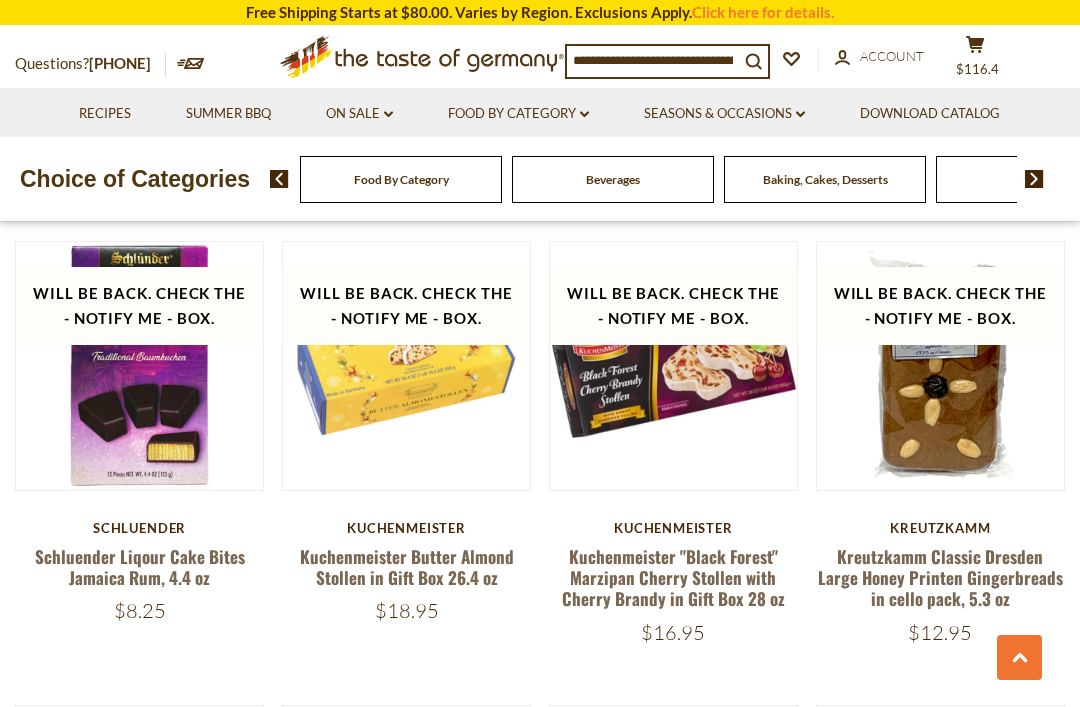 click on "Kuchenmeister "Black Forest" Marzipan Cherry Stollen with Cherry Brandy in Gift Box 28 oz" at bounding box center [673, 578] 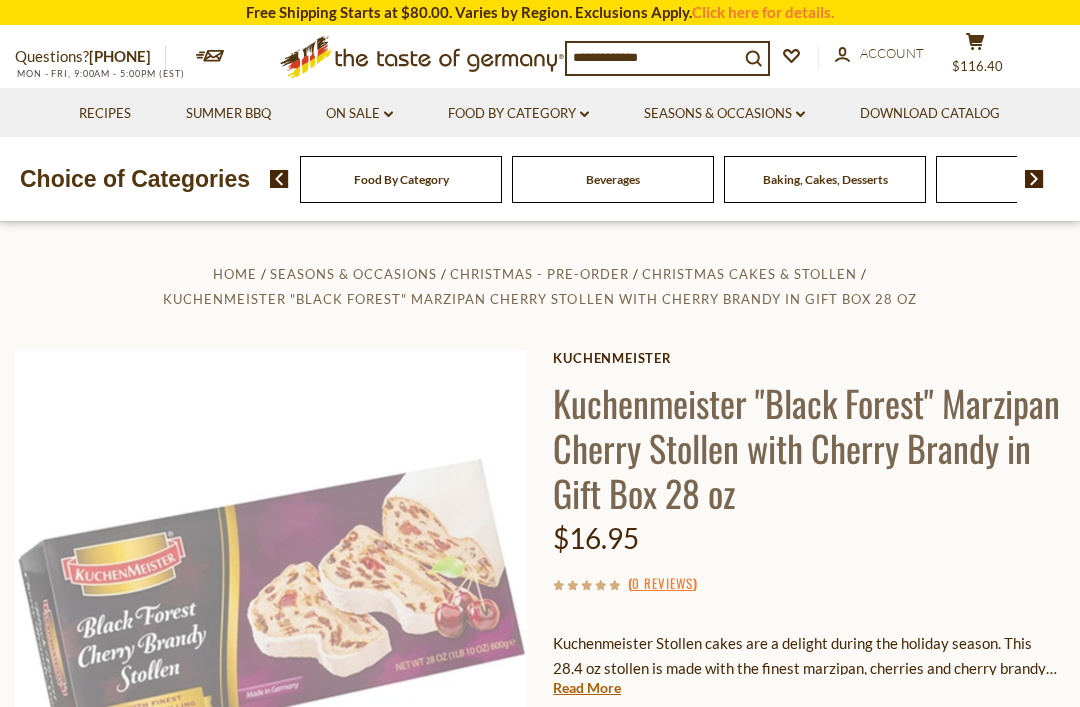 scroll, scrollTop: 0, scrollLeft: 0, axis: both 